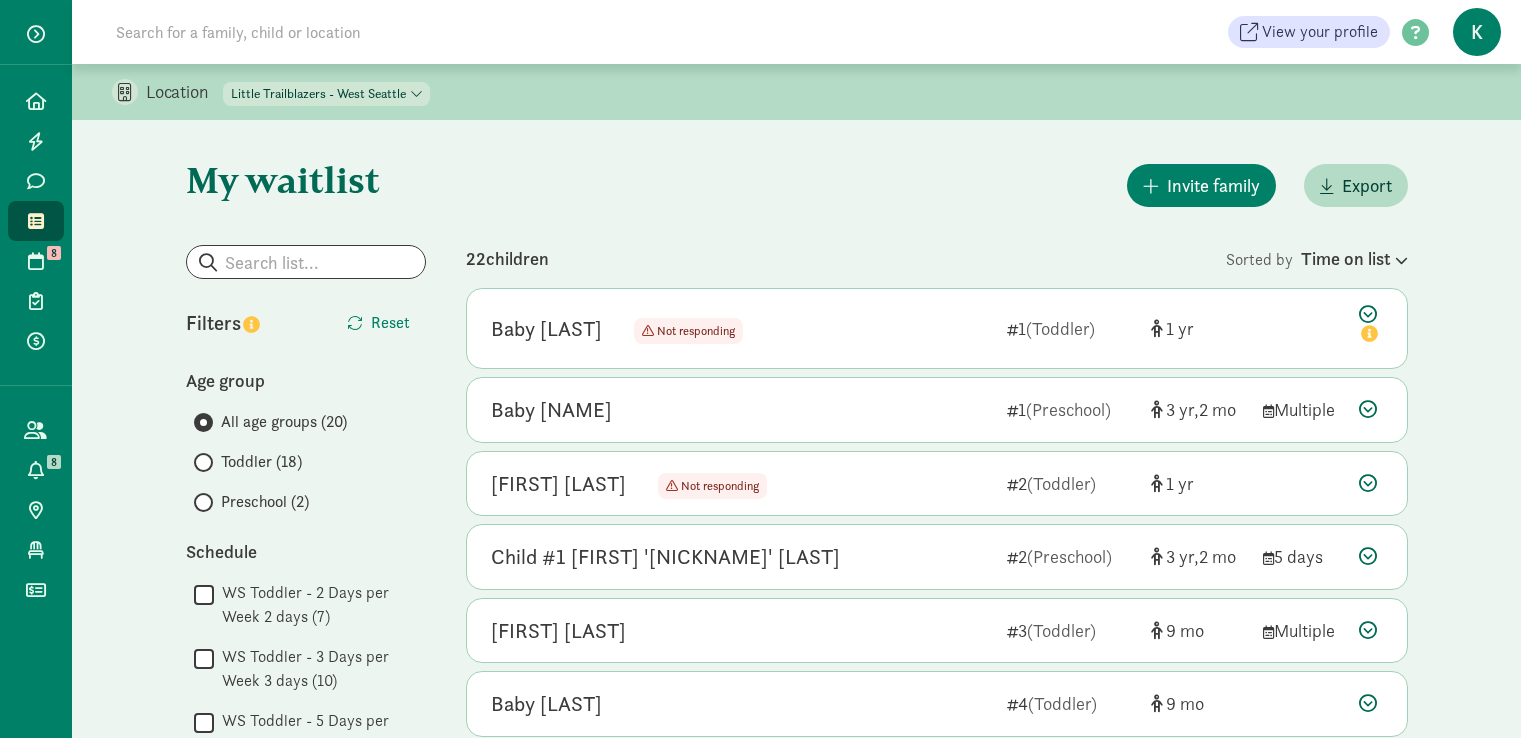 scroll, scrollTop: 700, scrollLeft: 0, axis: vertical 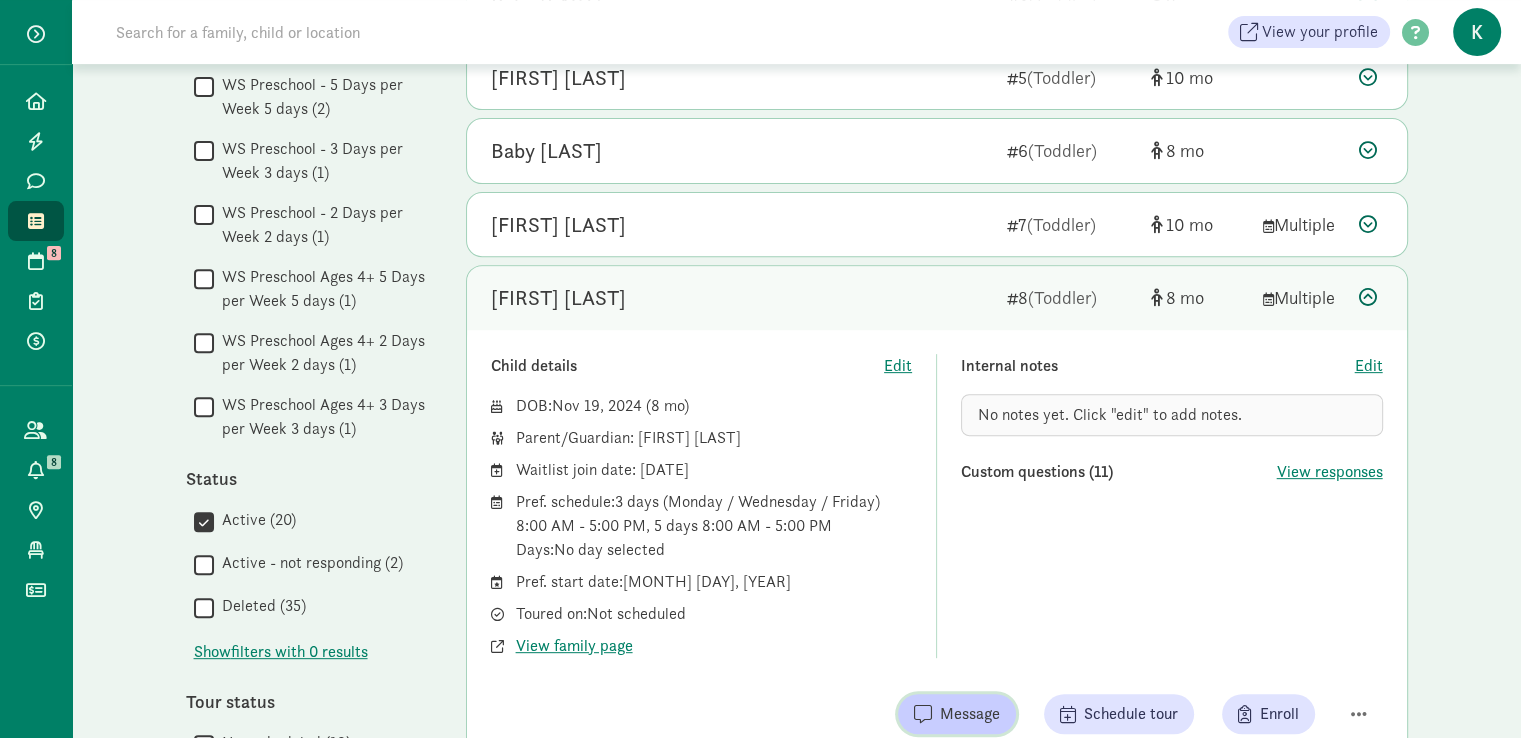 click on "Message" at bounding box center [957, 714] 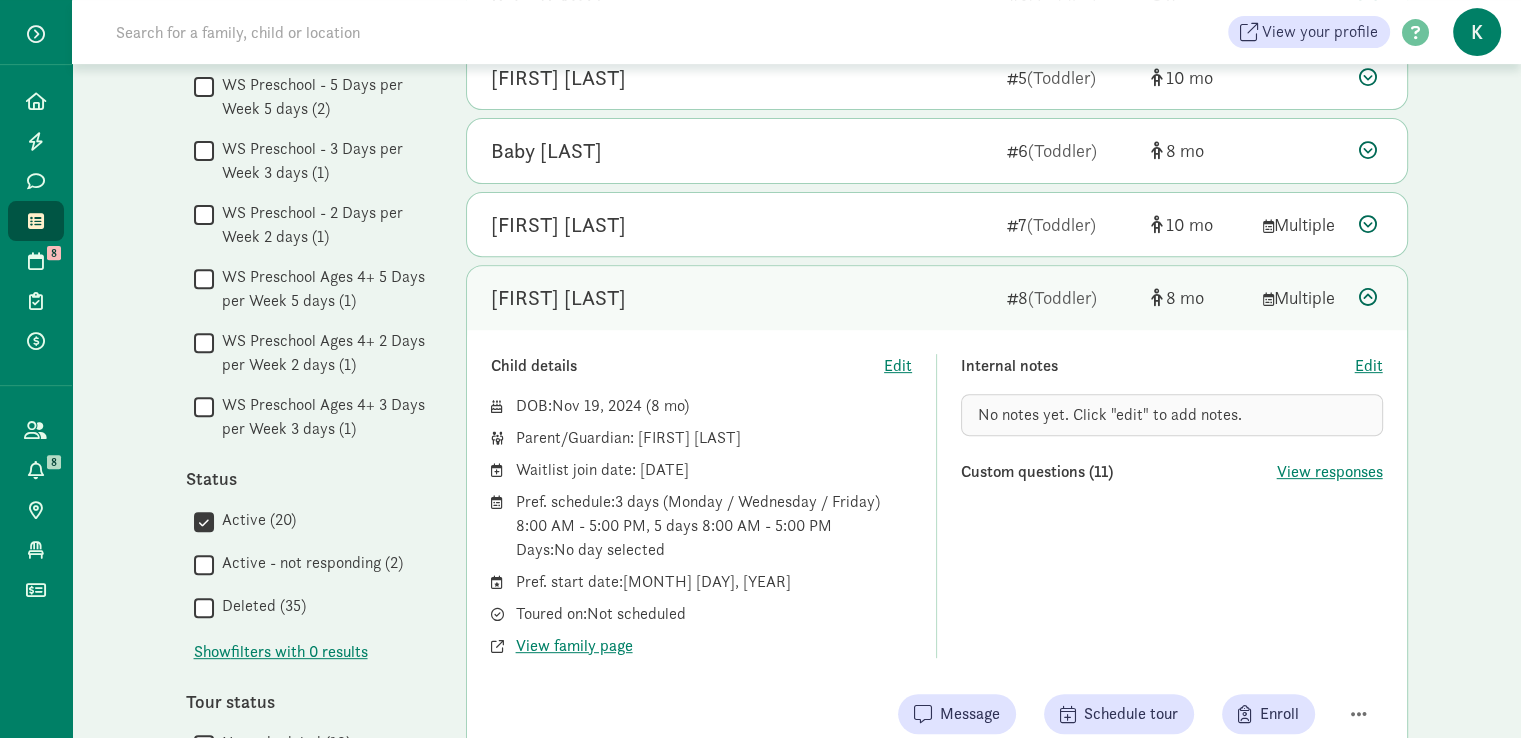 click at bounding box center (1368, 297) 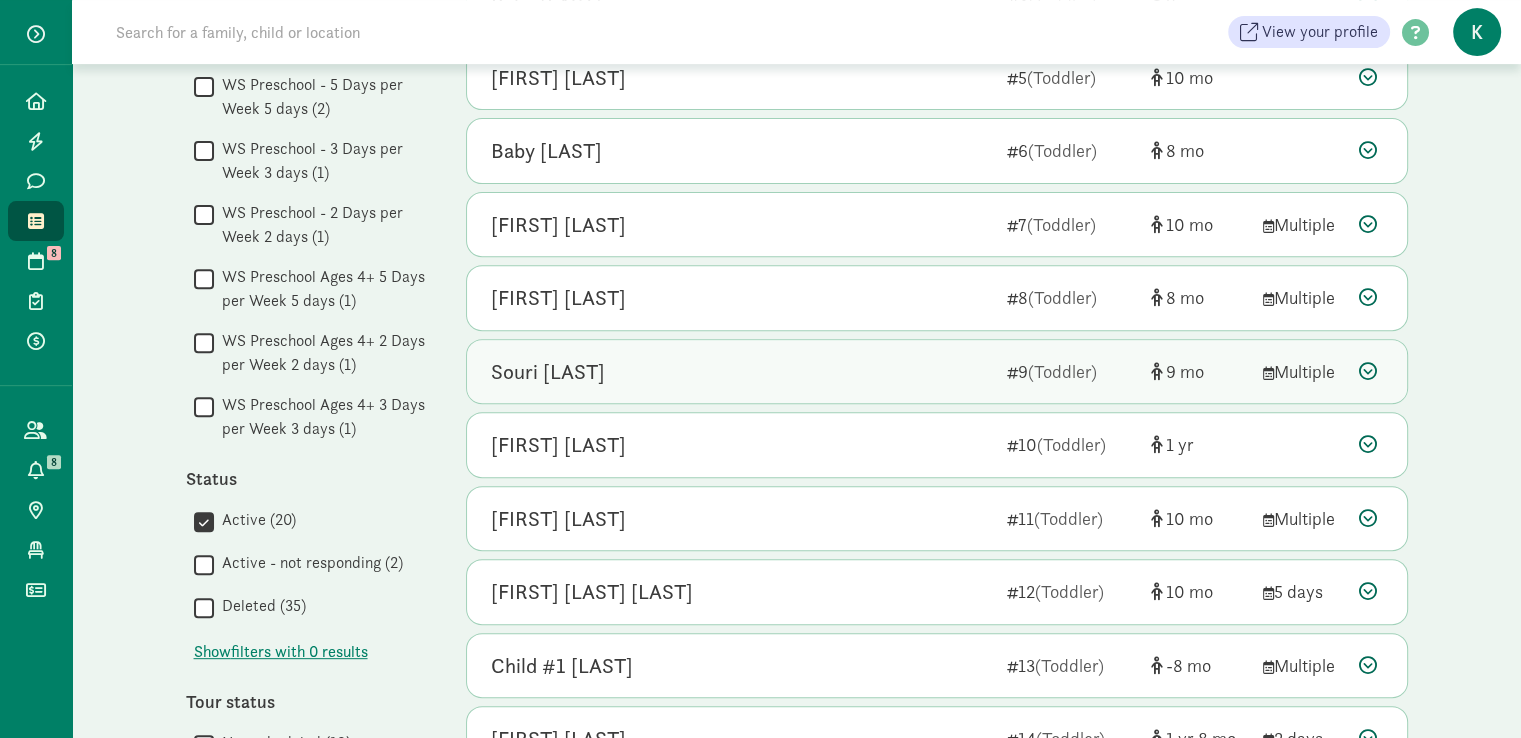 click at bounding box center (1368, 371) 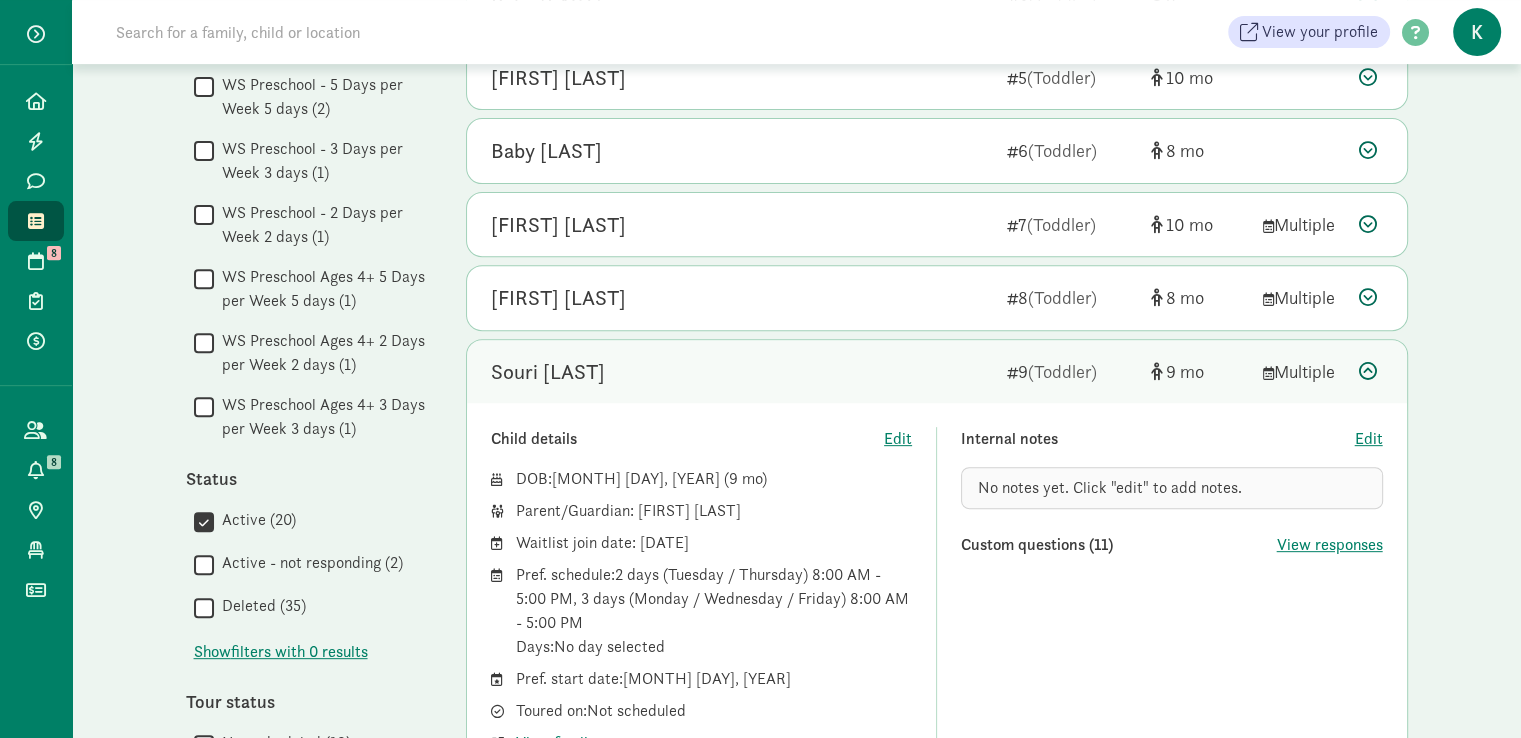 scroll, scrollTop: 800, scrollLeft: 0, axis: vertical 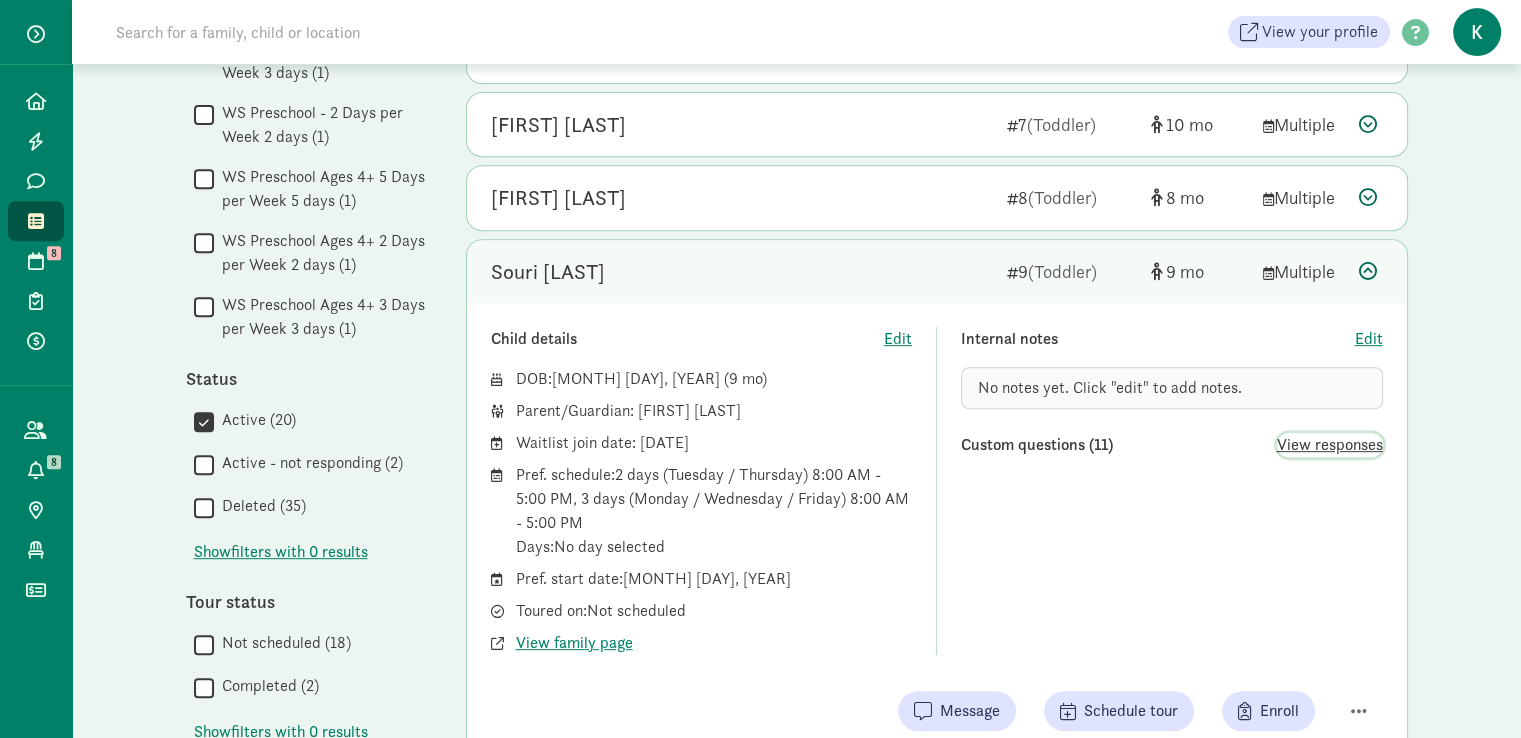 click on "View responses" at bounding box center (1330, 445) 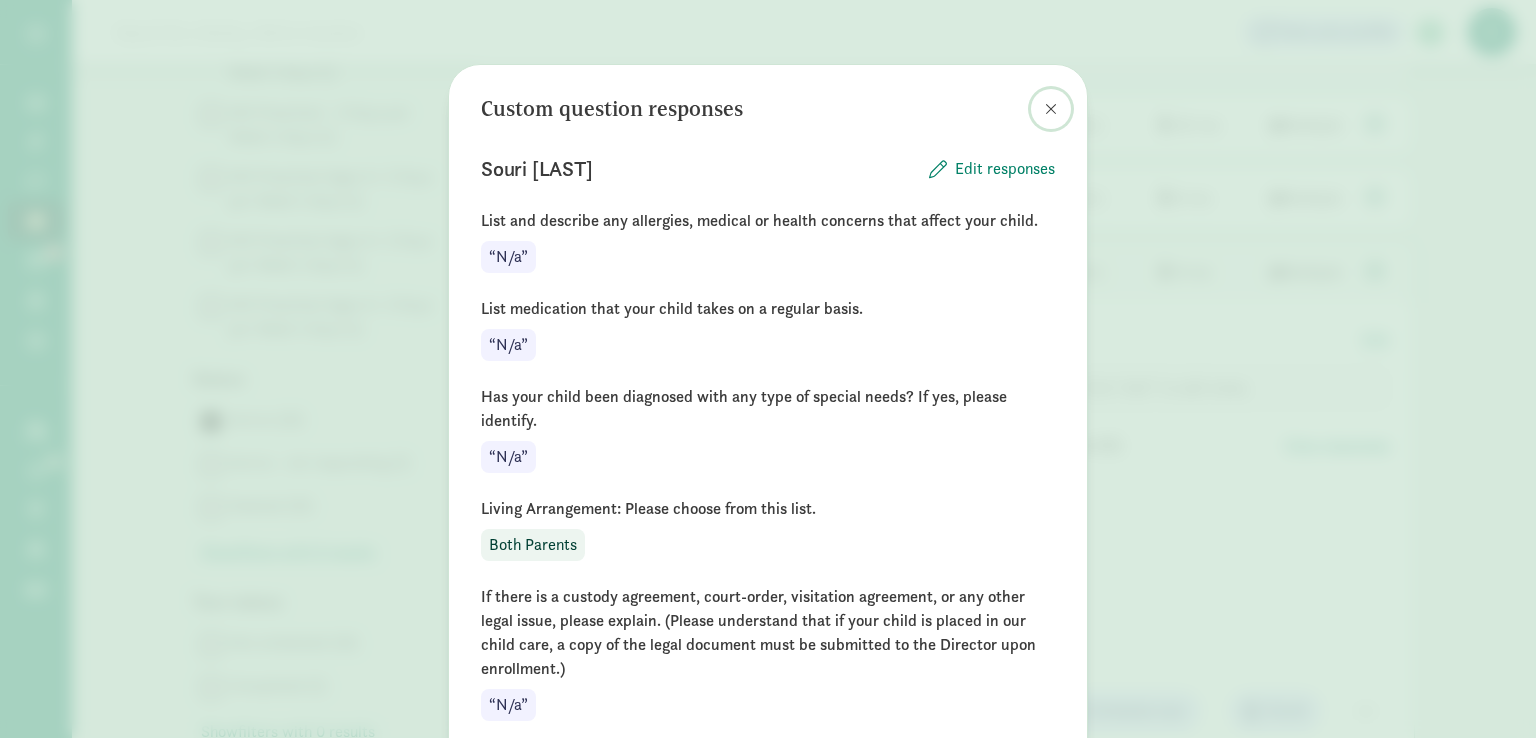 click at bounding box center [1051, 109] 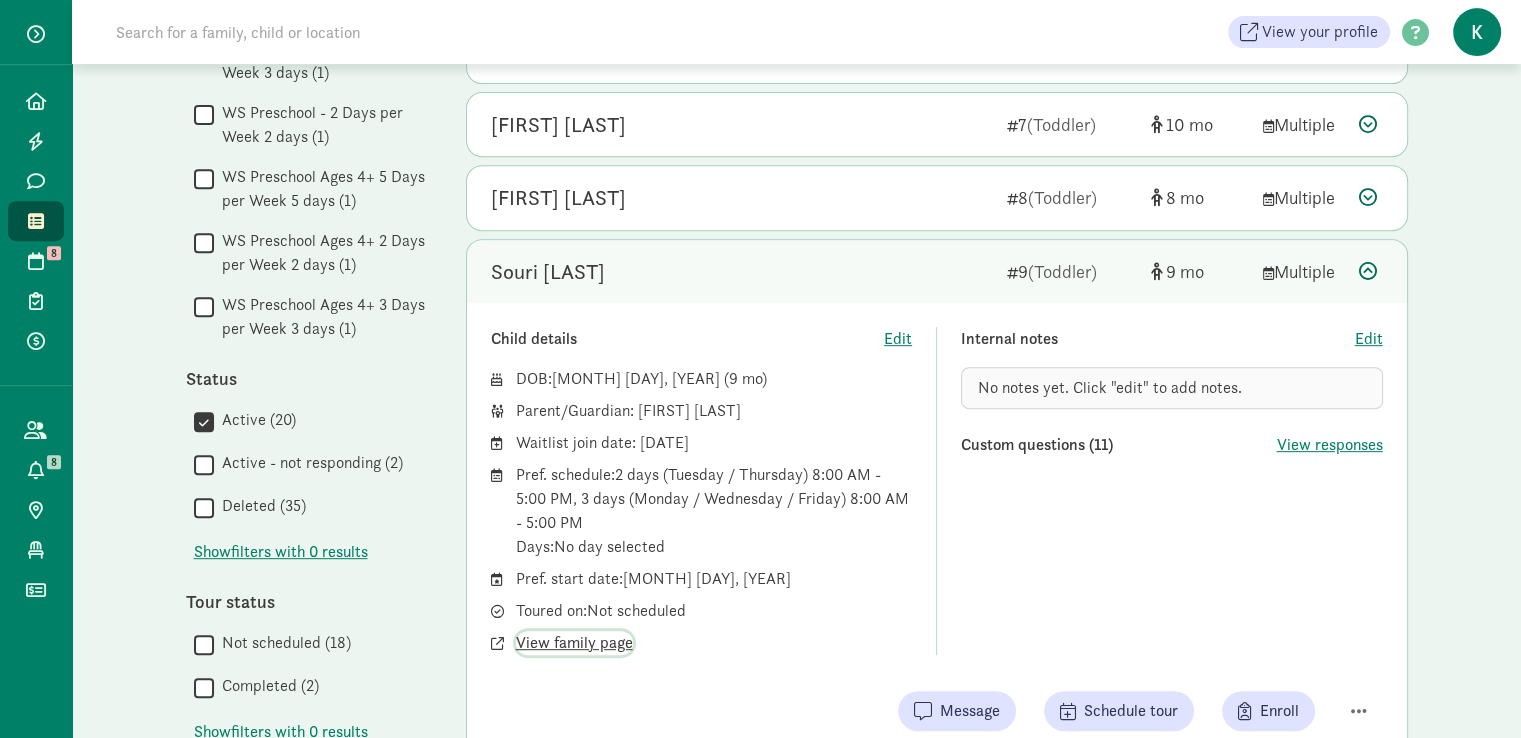 click on "View family page" at bounding box center (574, 643) 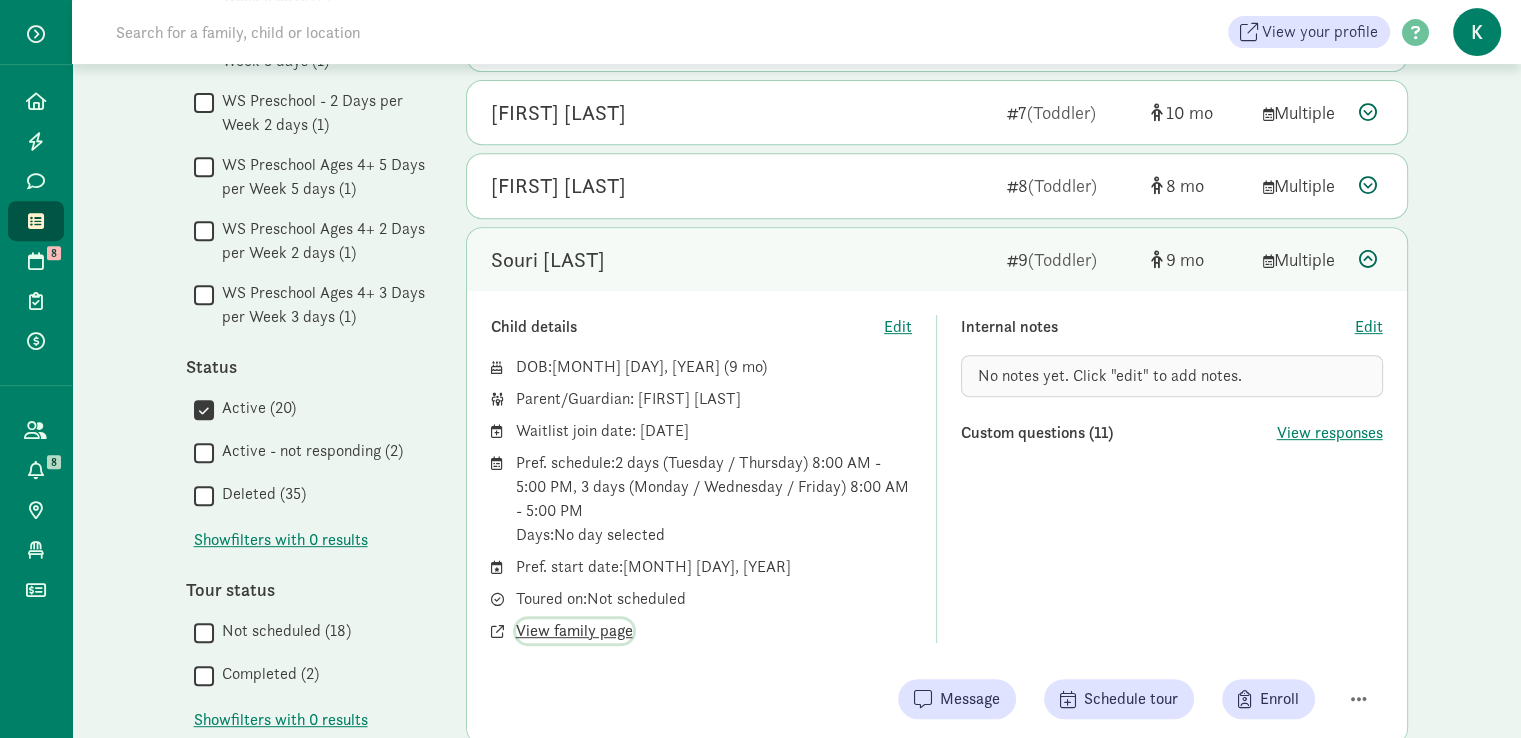 scroll, scrollTop: 900, scrollLeft: 0, axis: vertical 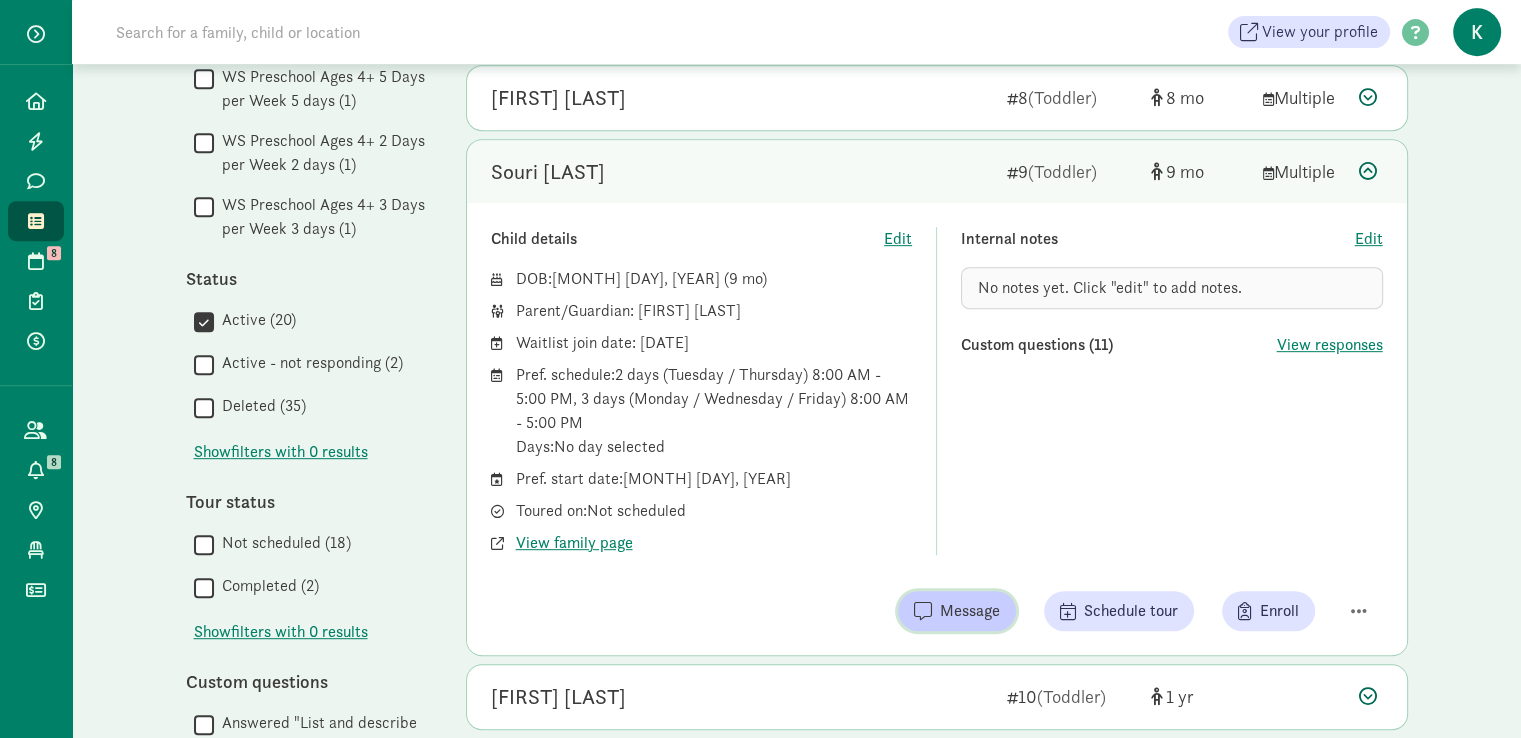click on "Message" at bounding box center [970, 611] 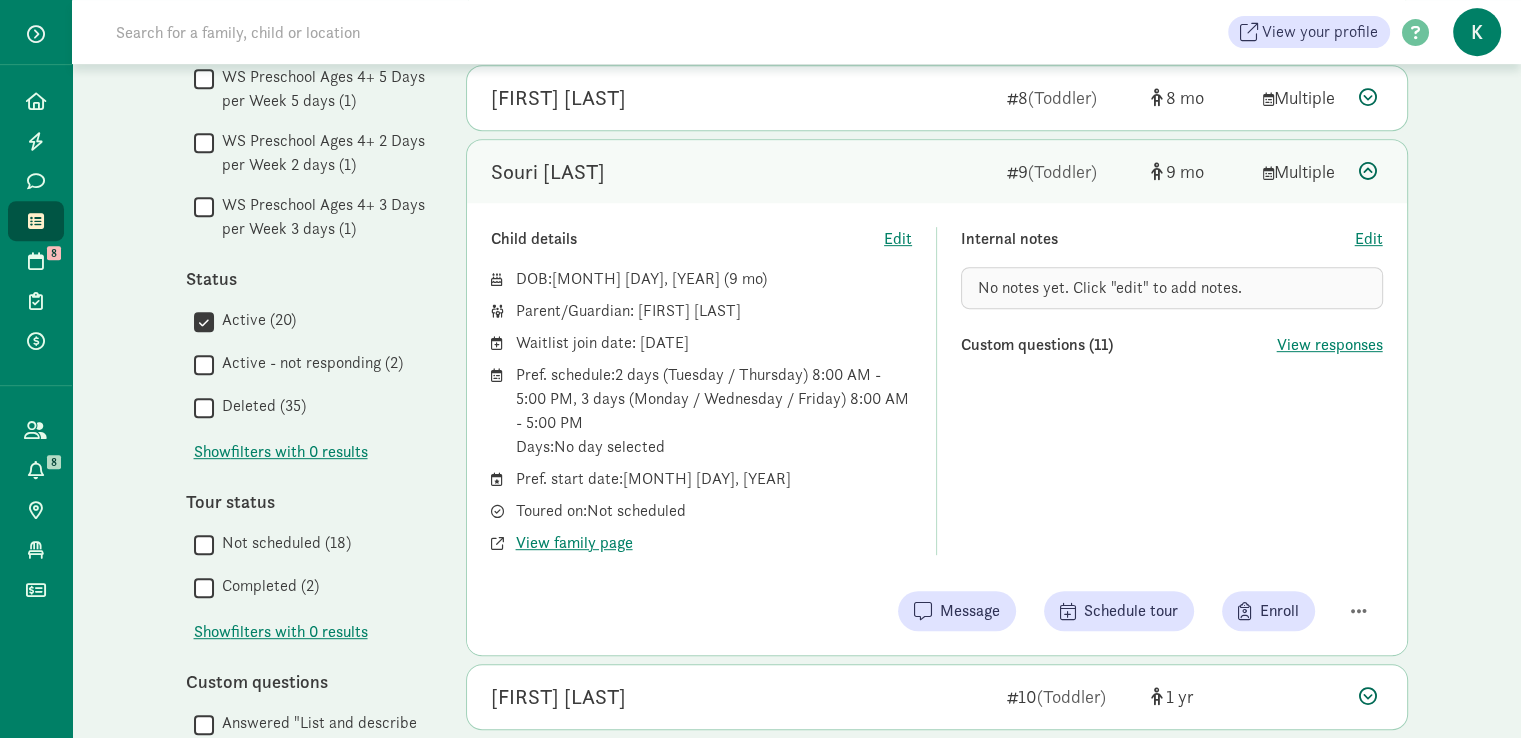 click at bounding box center (1368, 171) 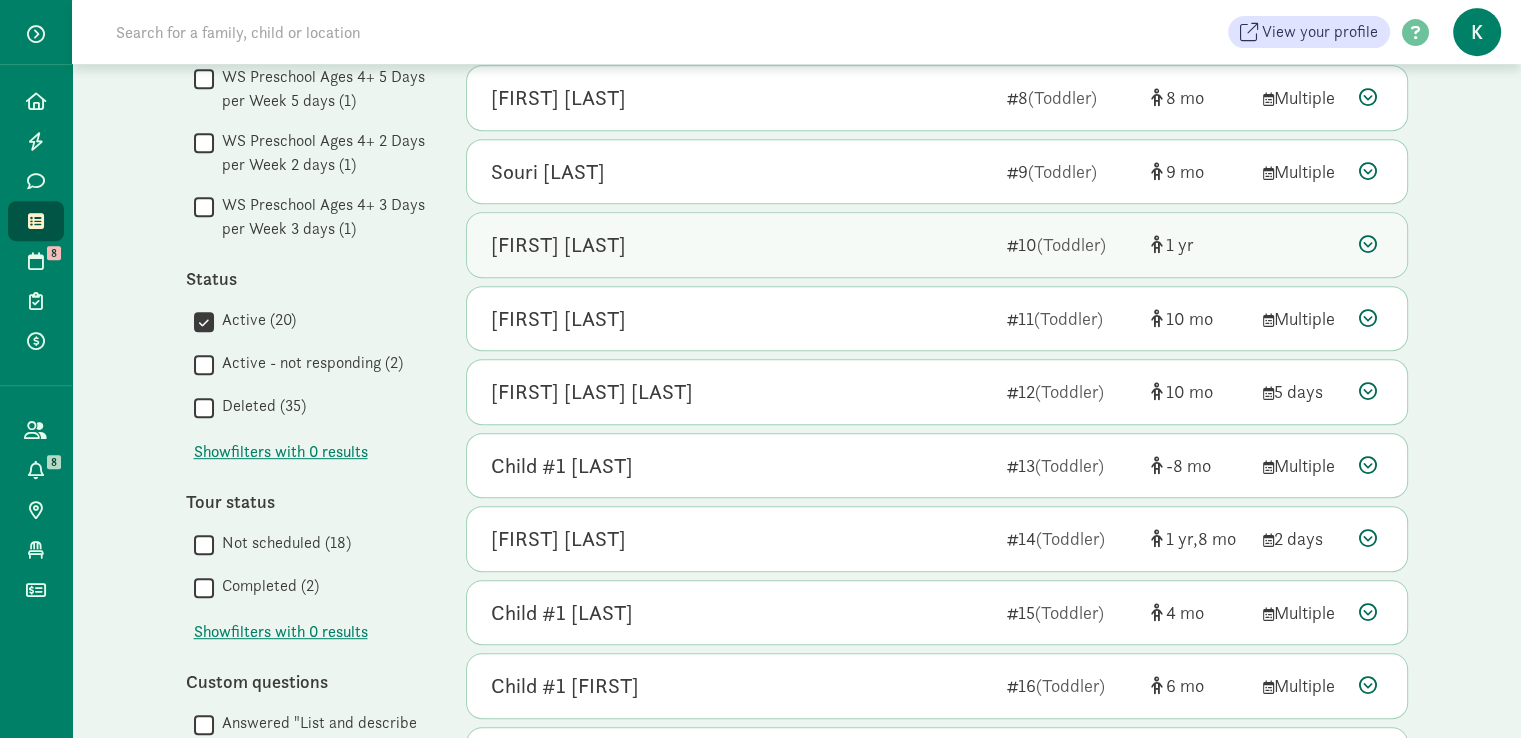 click at bounding box center (1368, 244) 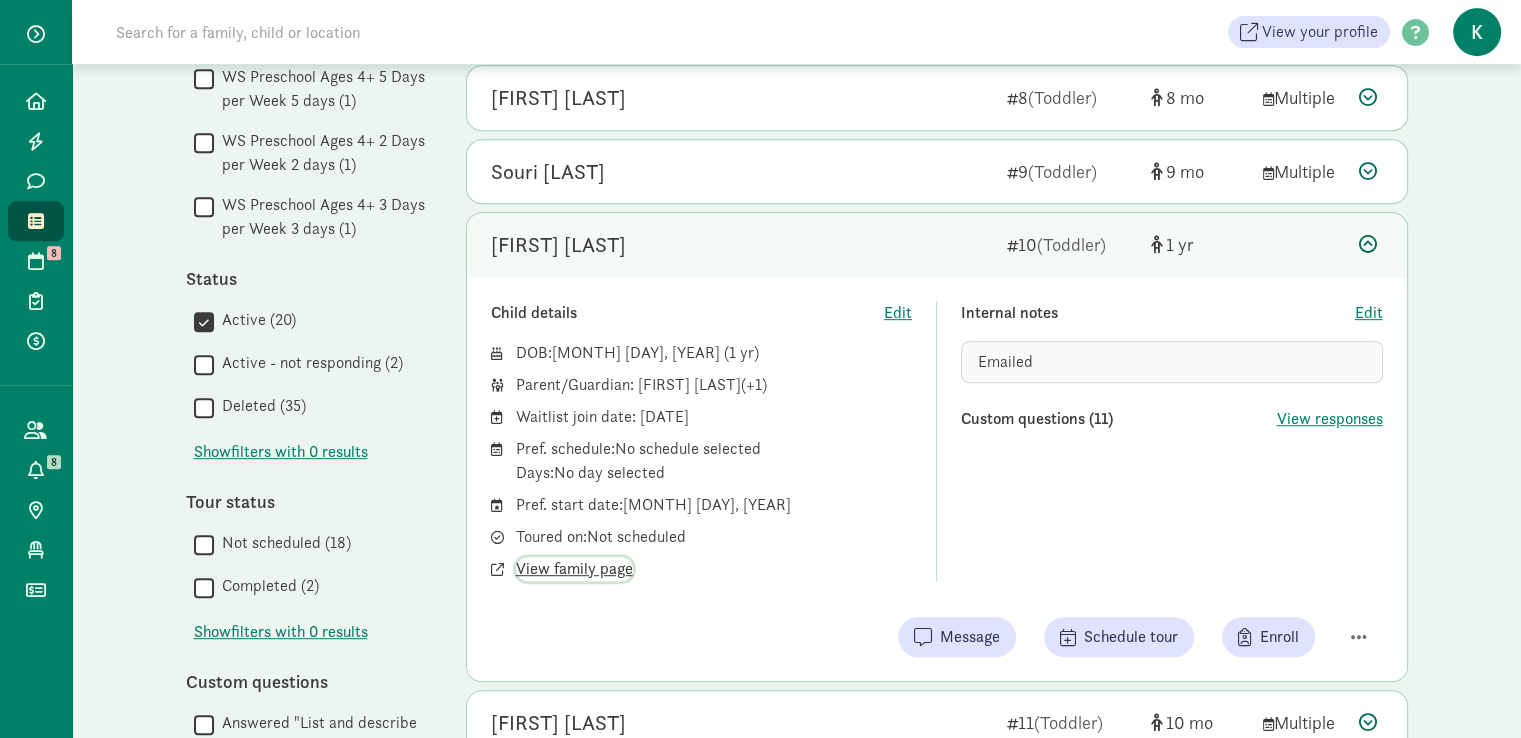 click on "View family page" at bounding box center (574, 569) 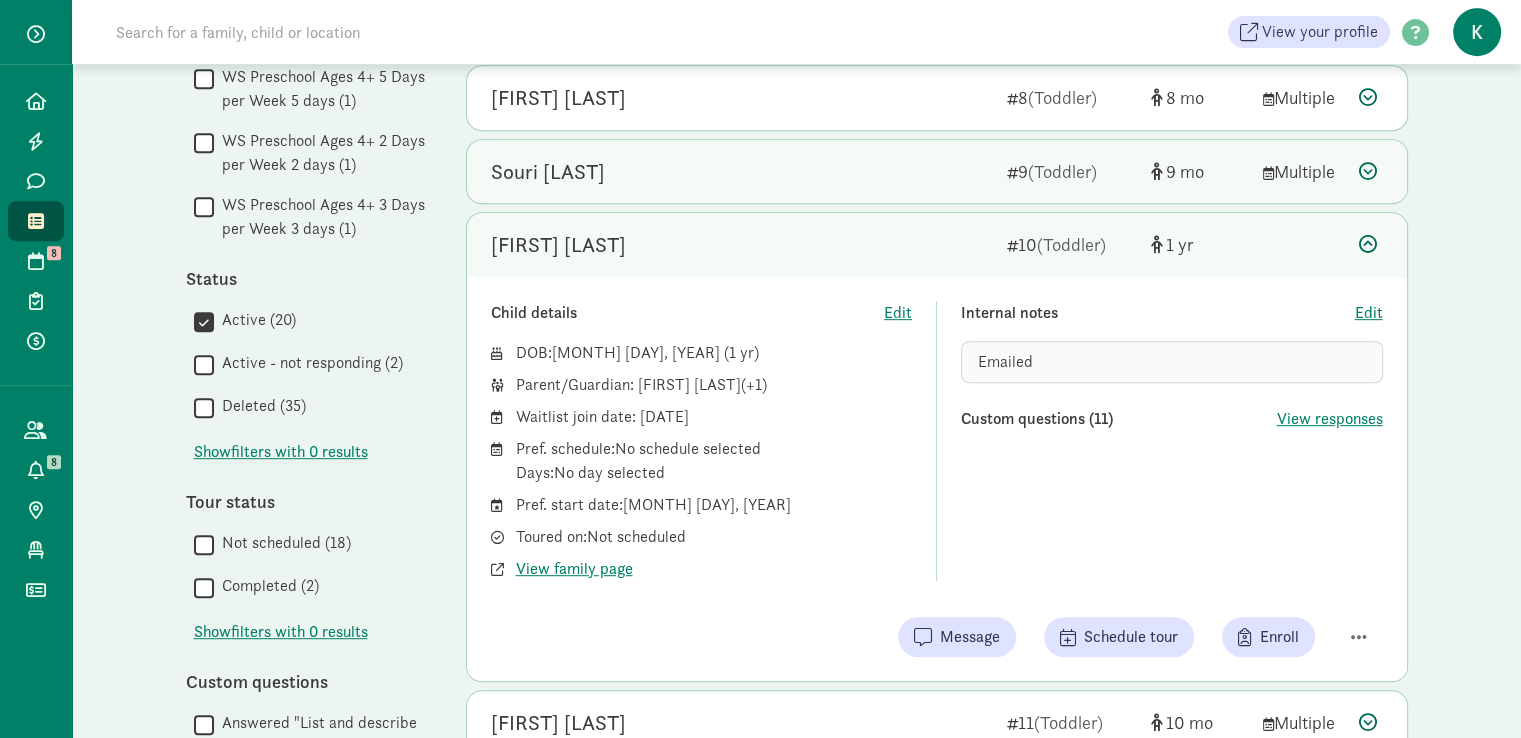 click on "Souri  Baharmast" at bounding box center (548, 172) 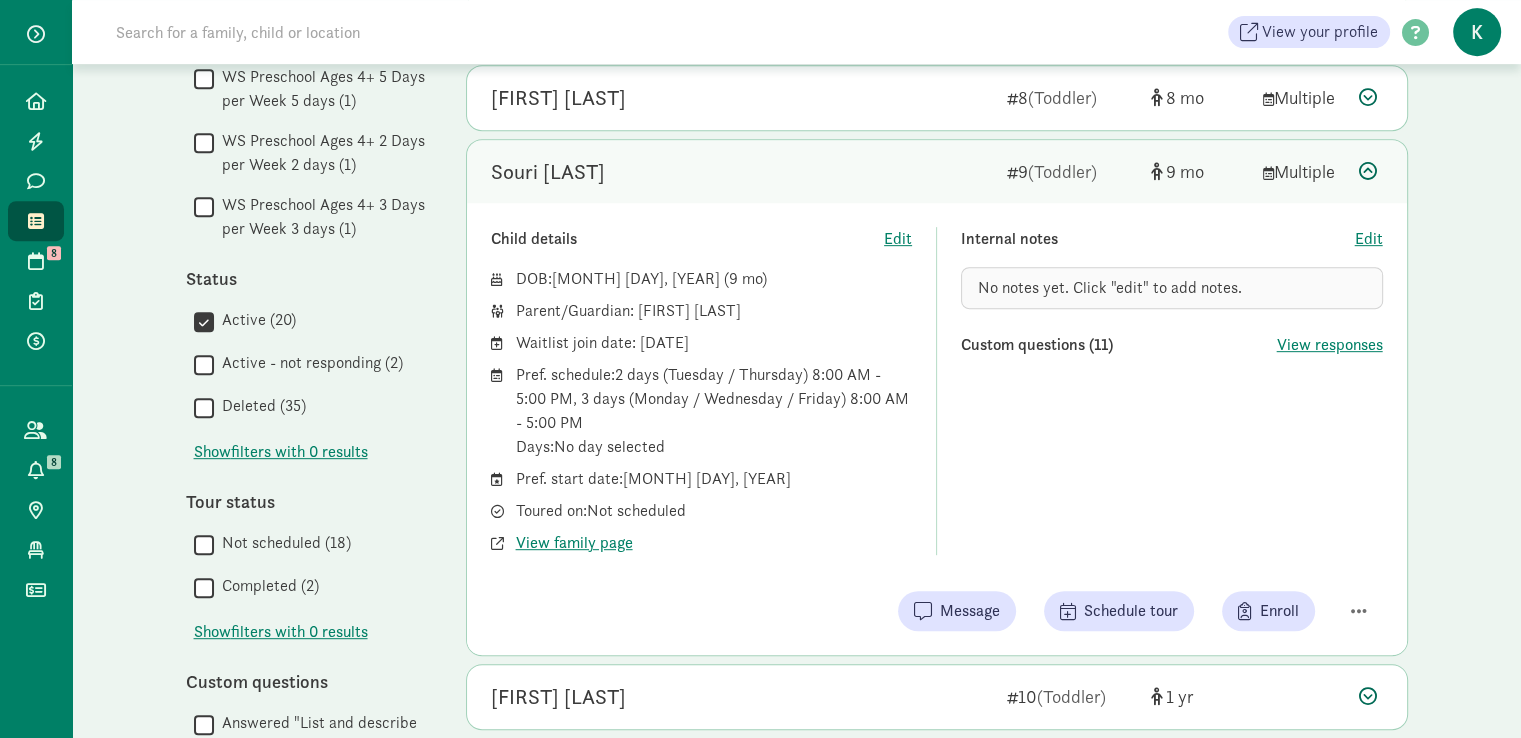 click on "Souri  Baharmast" at bounding box center (548, 172) 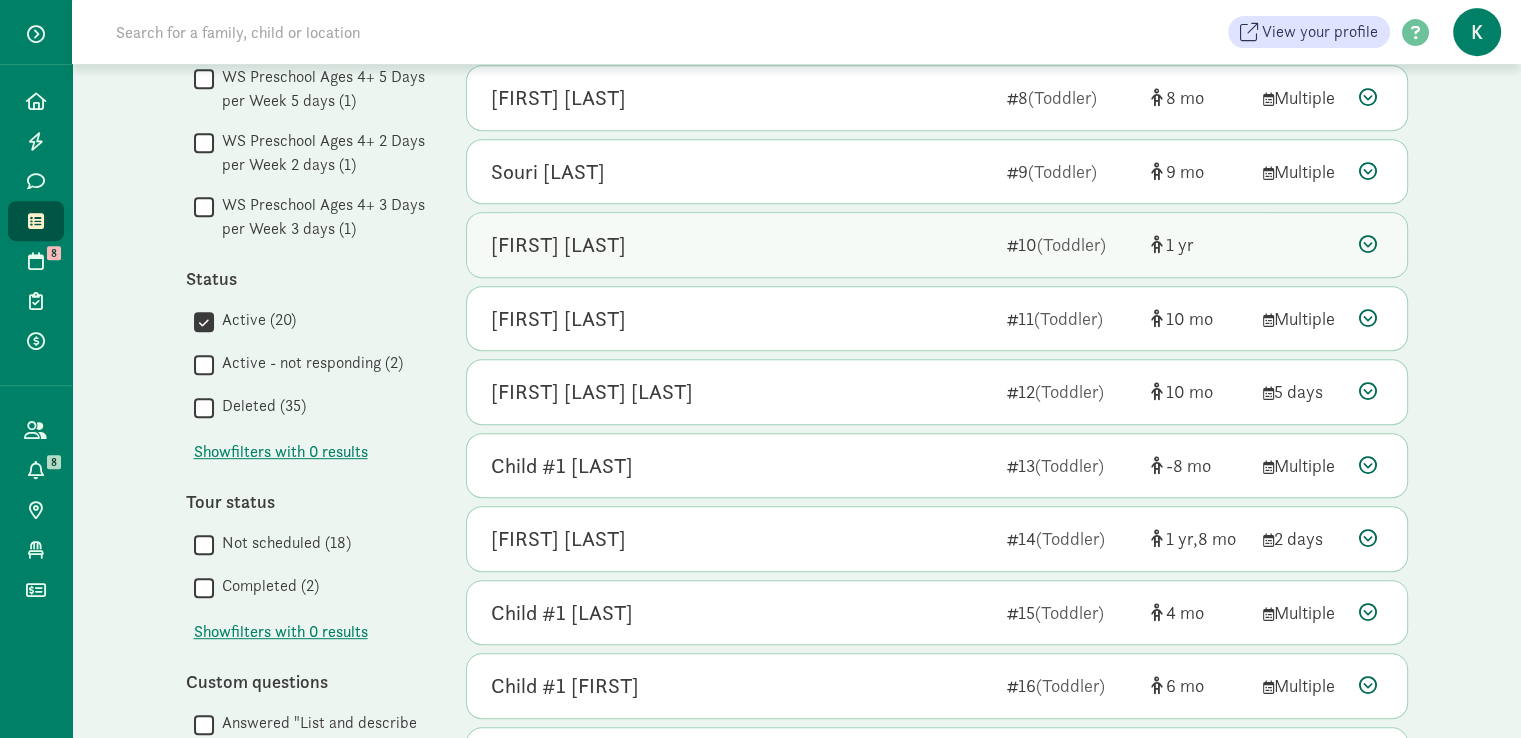 click on "Niko Fernandez" at bounding box center [558, 245] 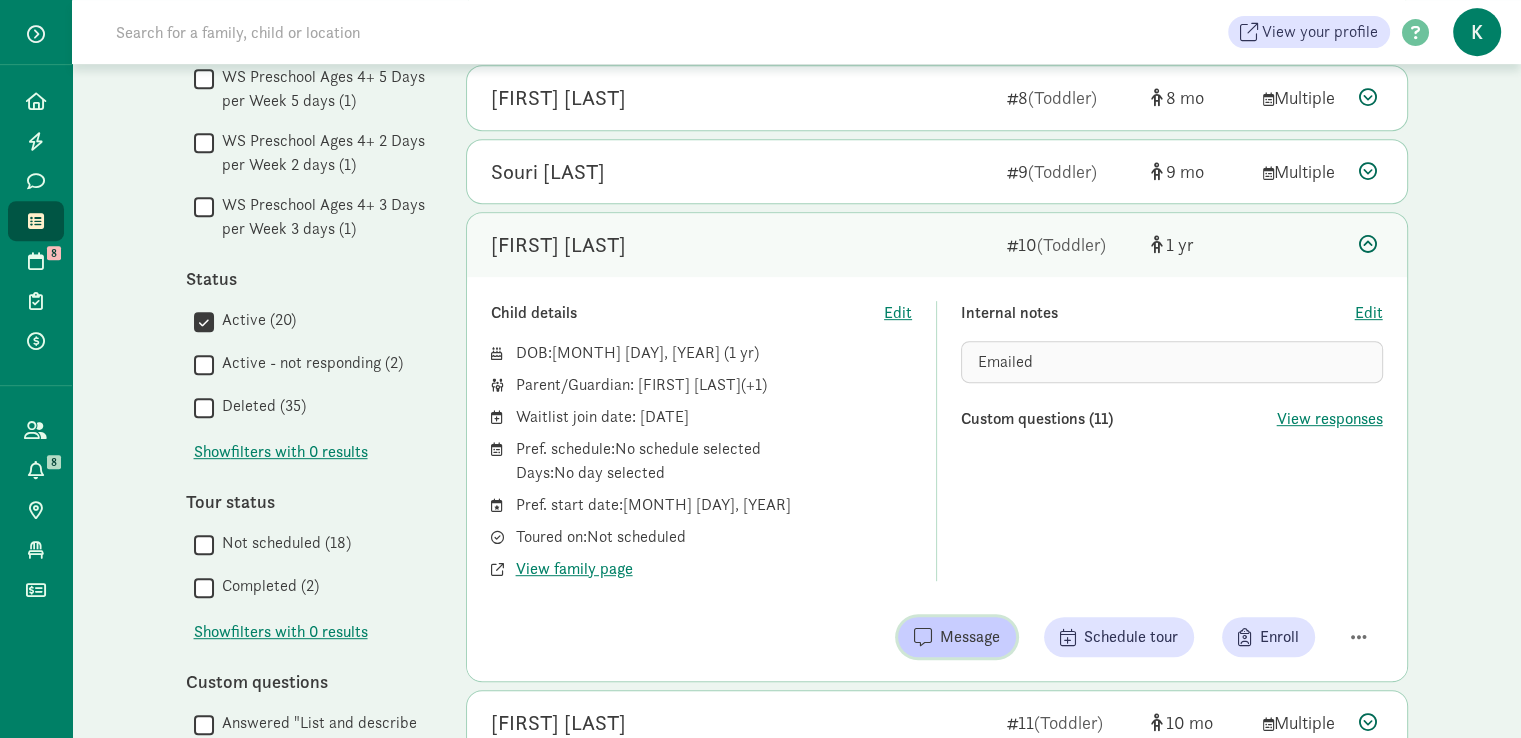 click on "Message" at bounding box center (970, 637) 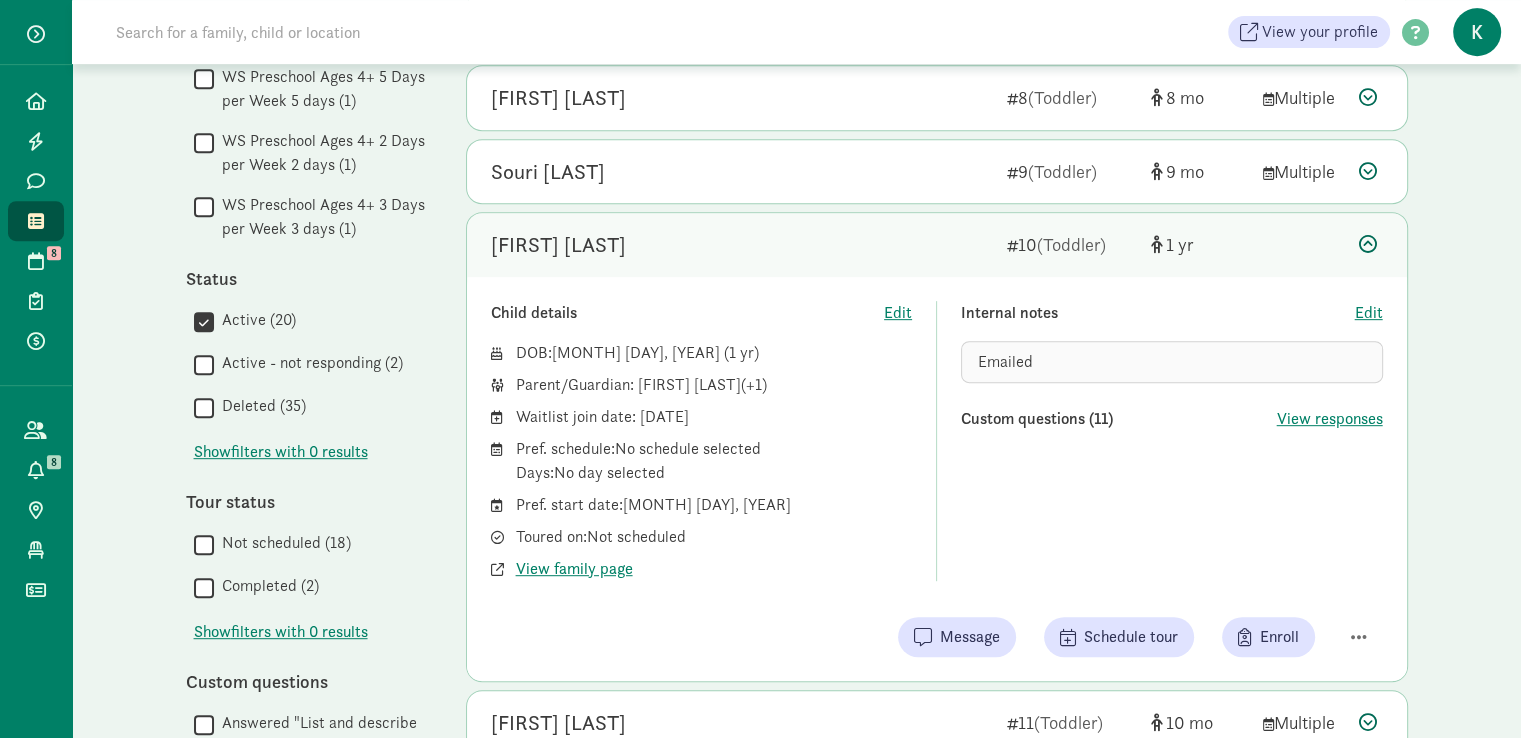 click at bounding box center (1368, 244) 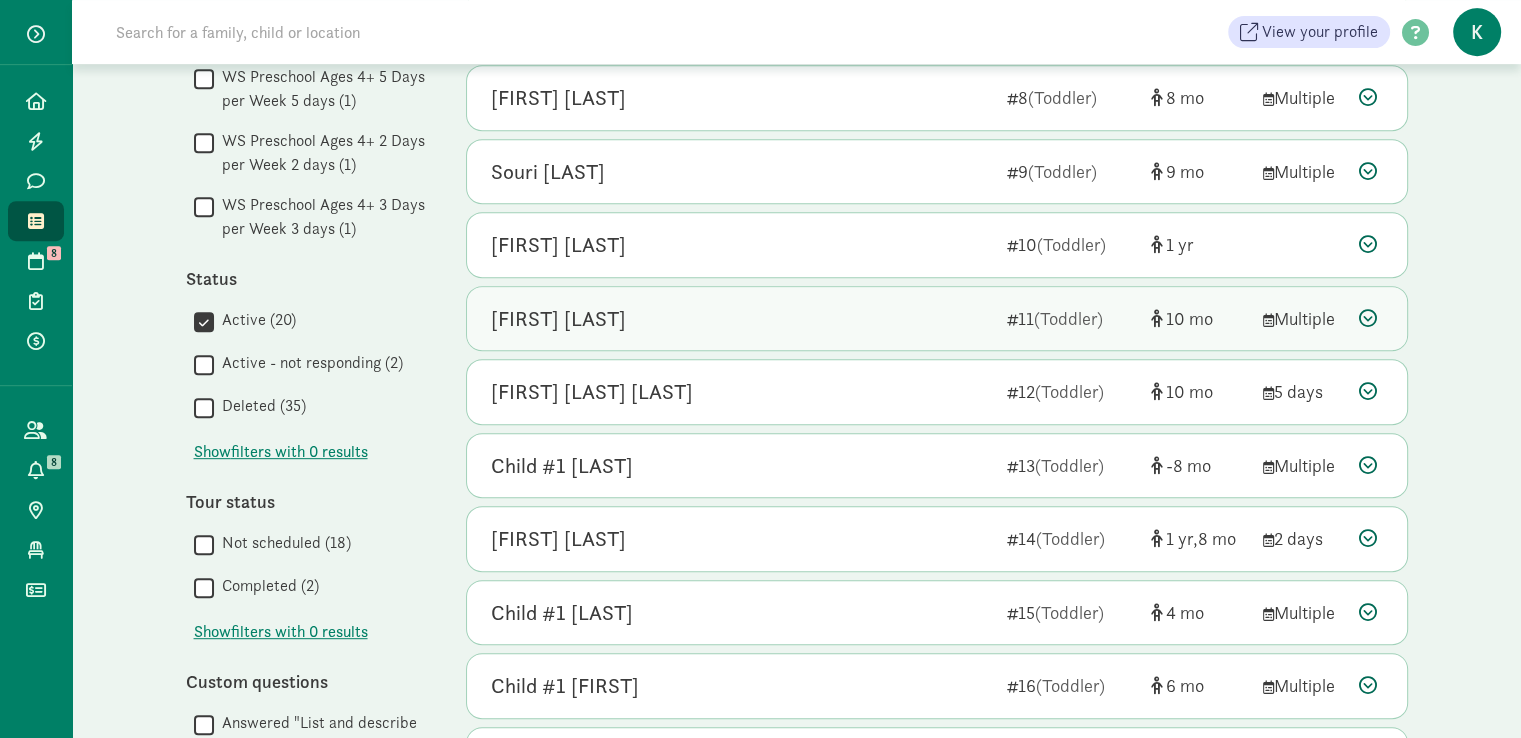 drag, startPoint x: 1377, startPoint y: 305, endPoint x: 1379, endPoint y: 328, distance: 23.086792 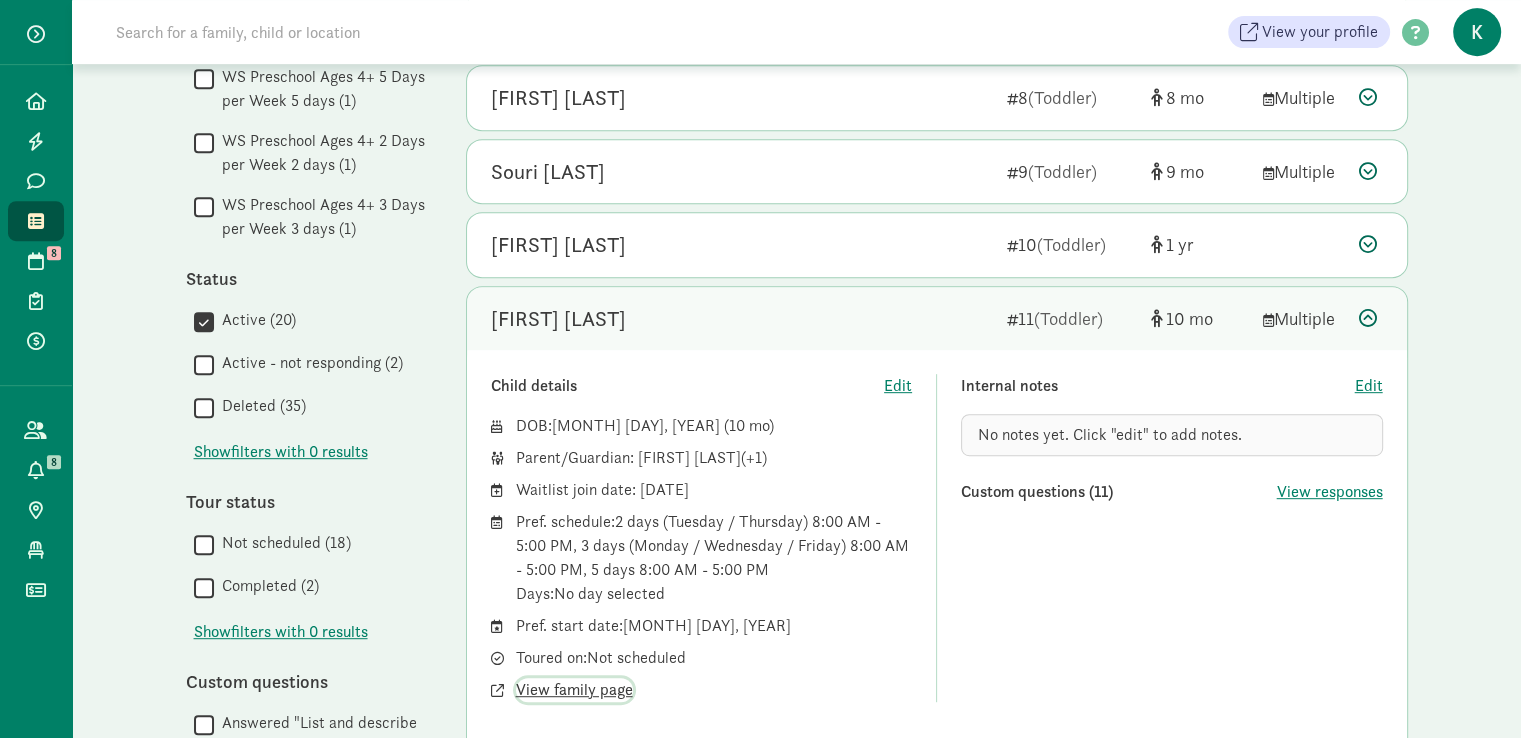 click on "View family page" at bounding box center [574, 690] 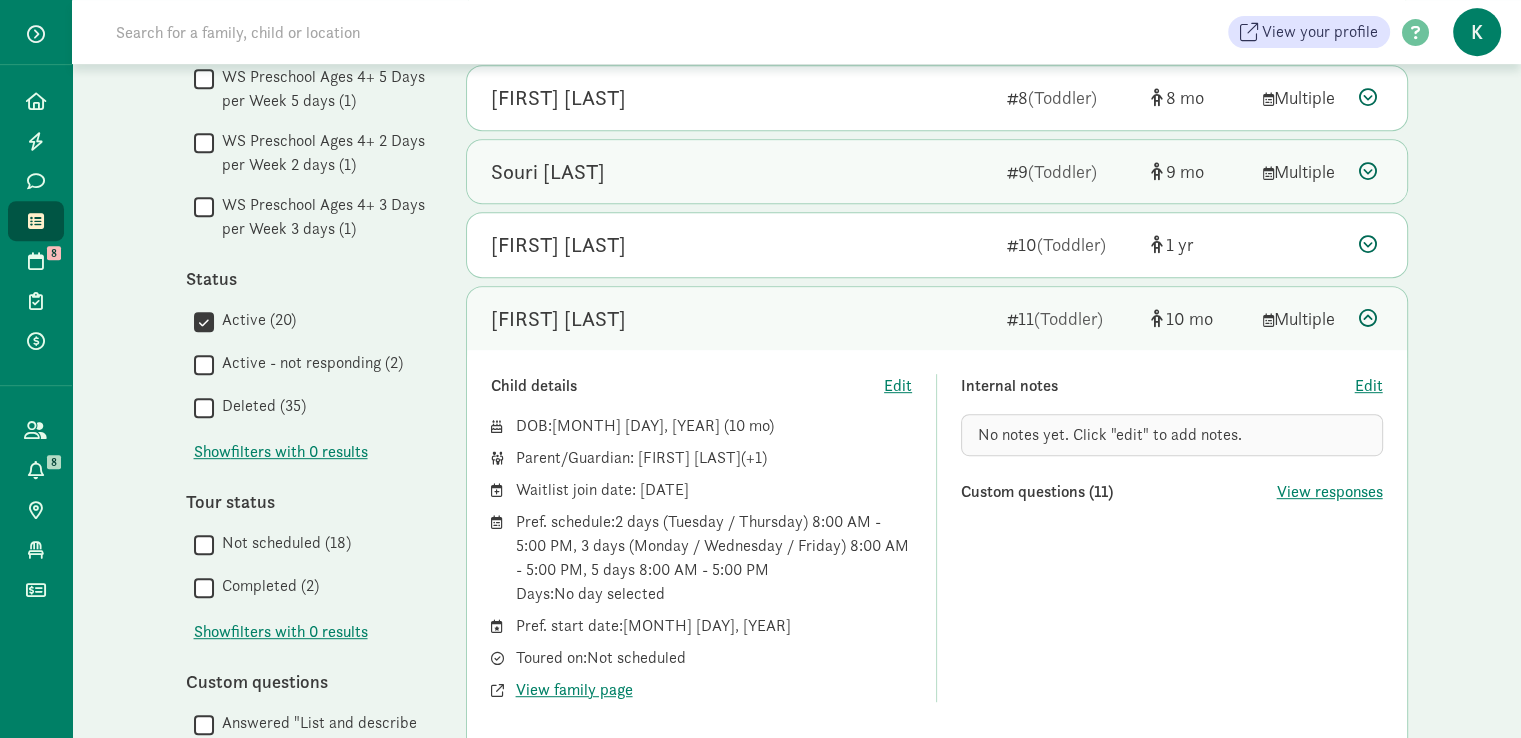click on "Souri  Baharmast" at bounding box center (548, 172) 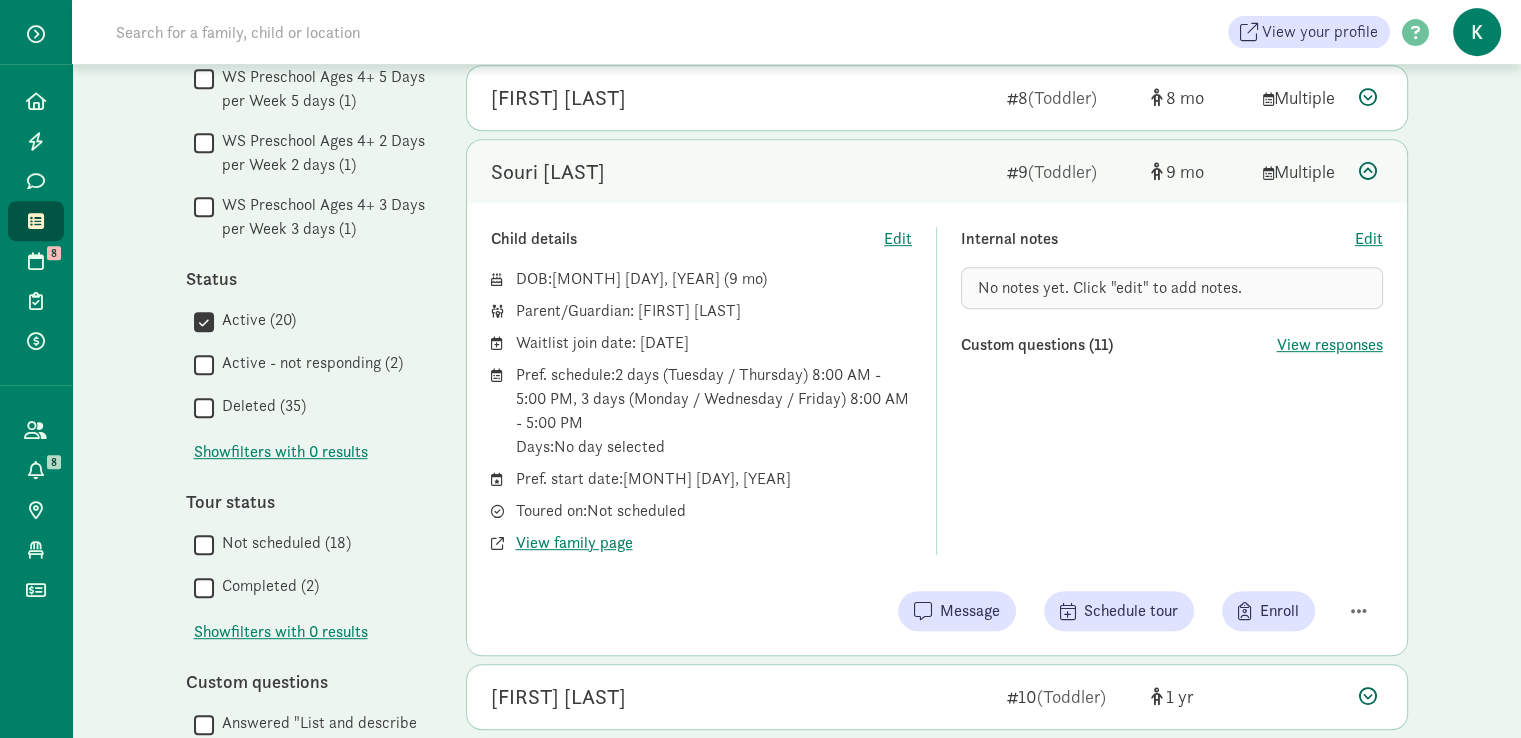 click on "Souri  Baharmast" at bounding box center (548, 172) 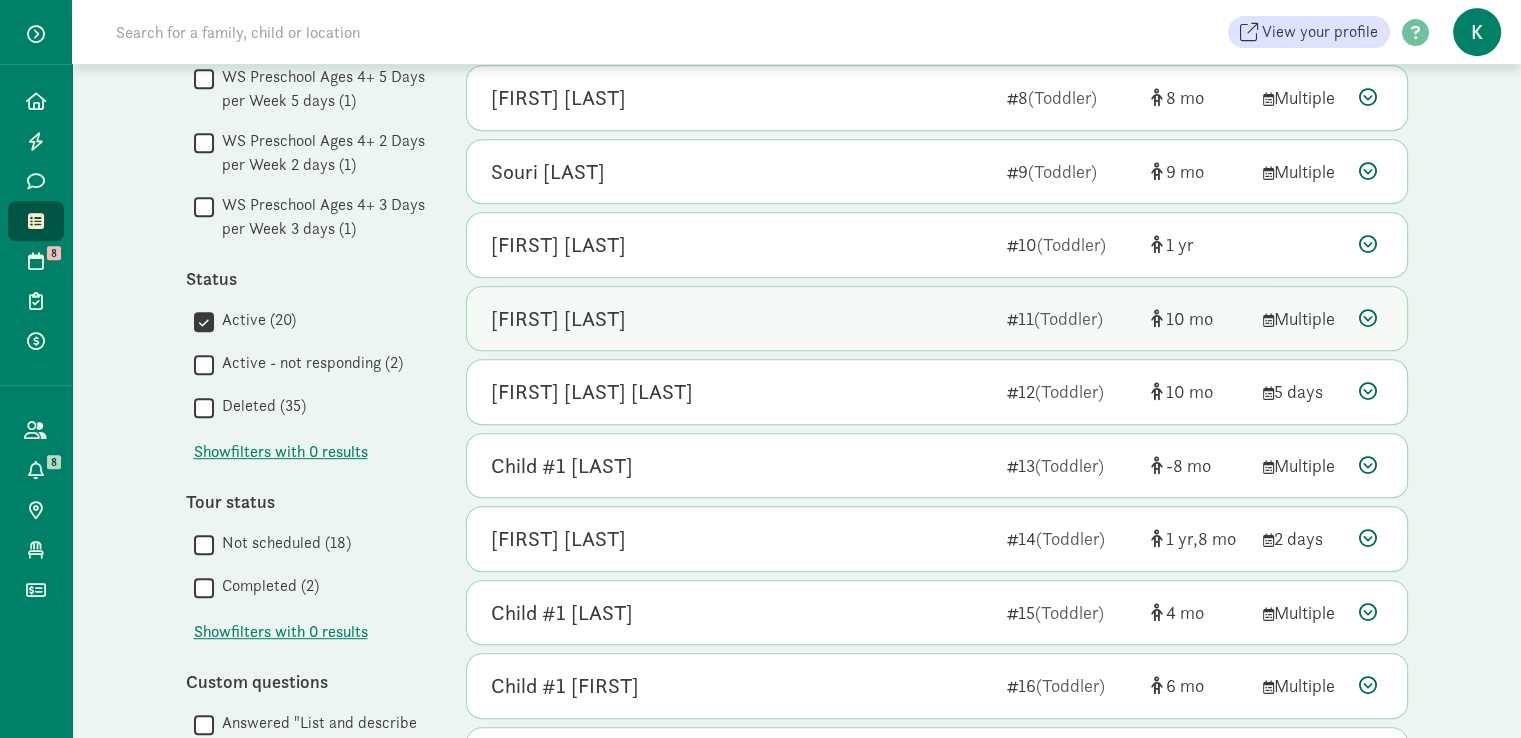 click on "[FIRST] [LAST]" at bounding box center [558, 319] 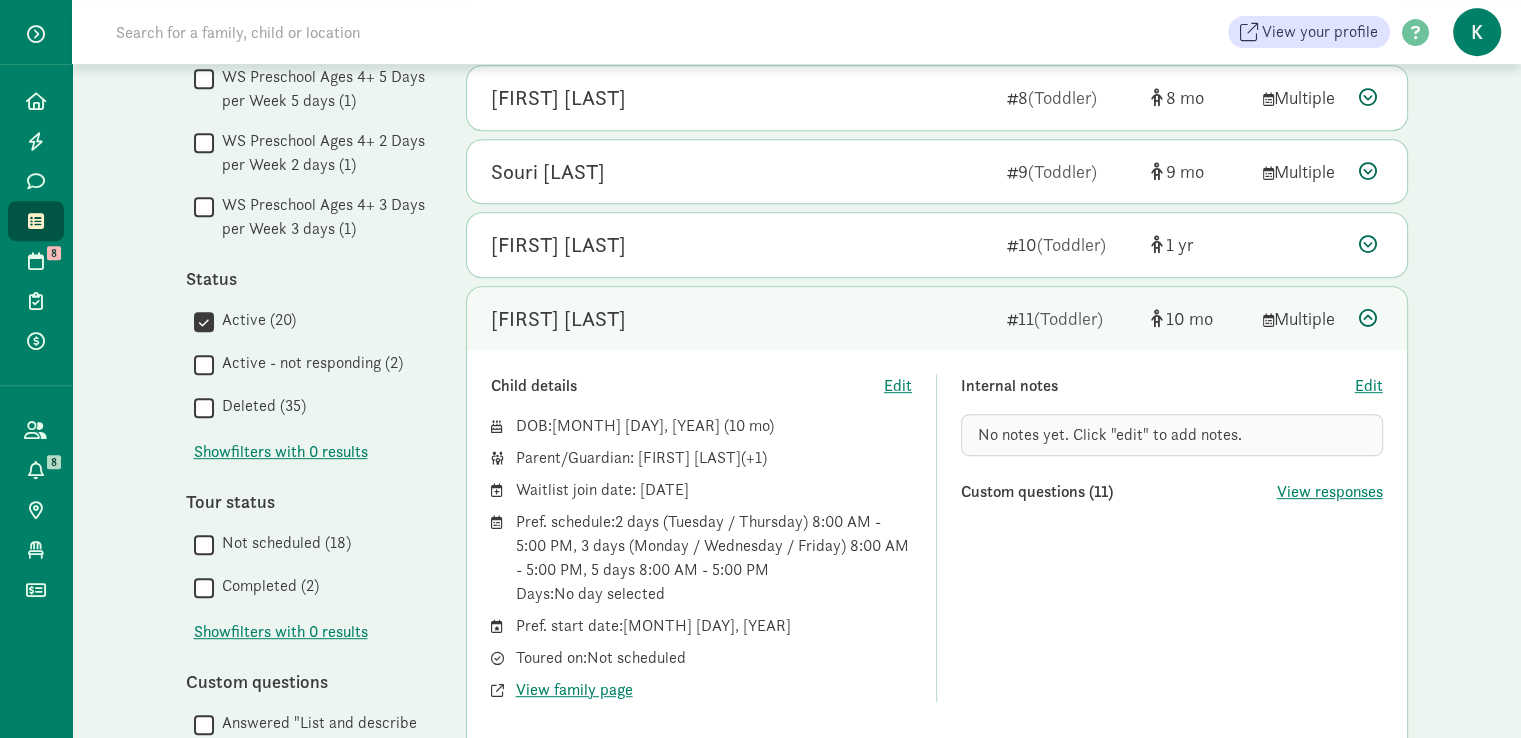 click at bounding box center (1368, 318) 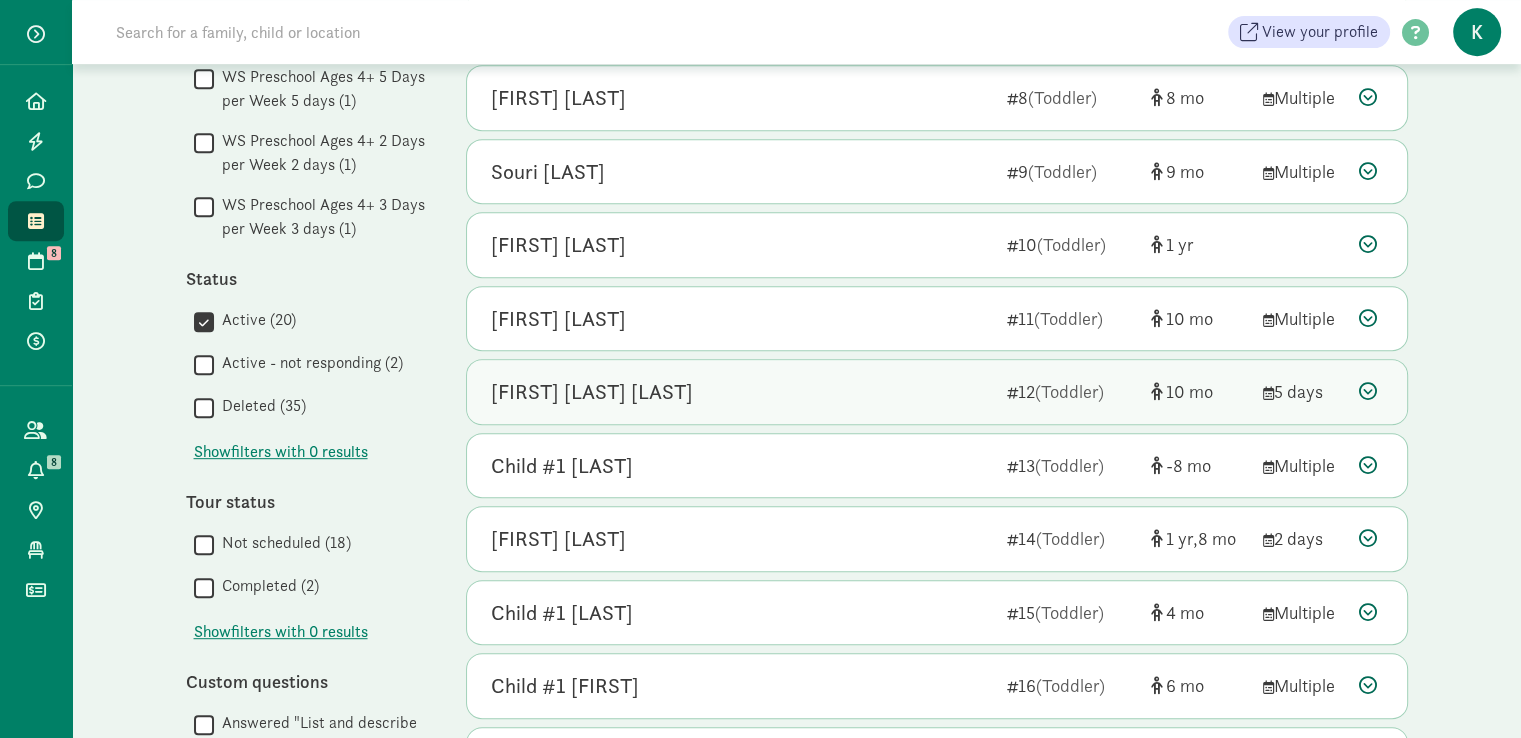 click on "Aurora Alexiev Haffey" at bounding box center [592, 392] 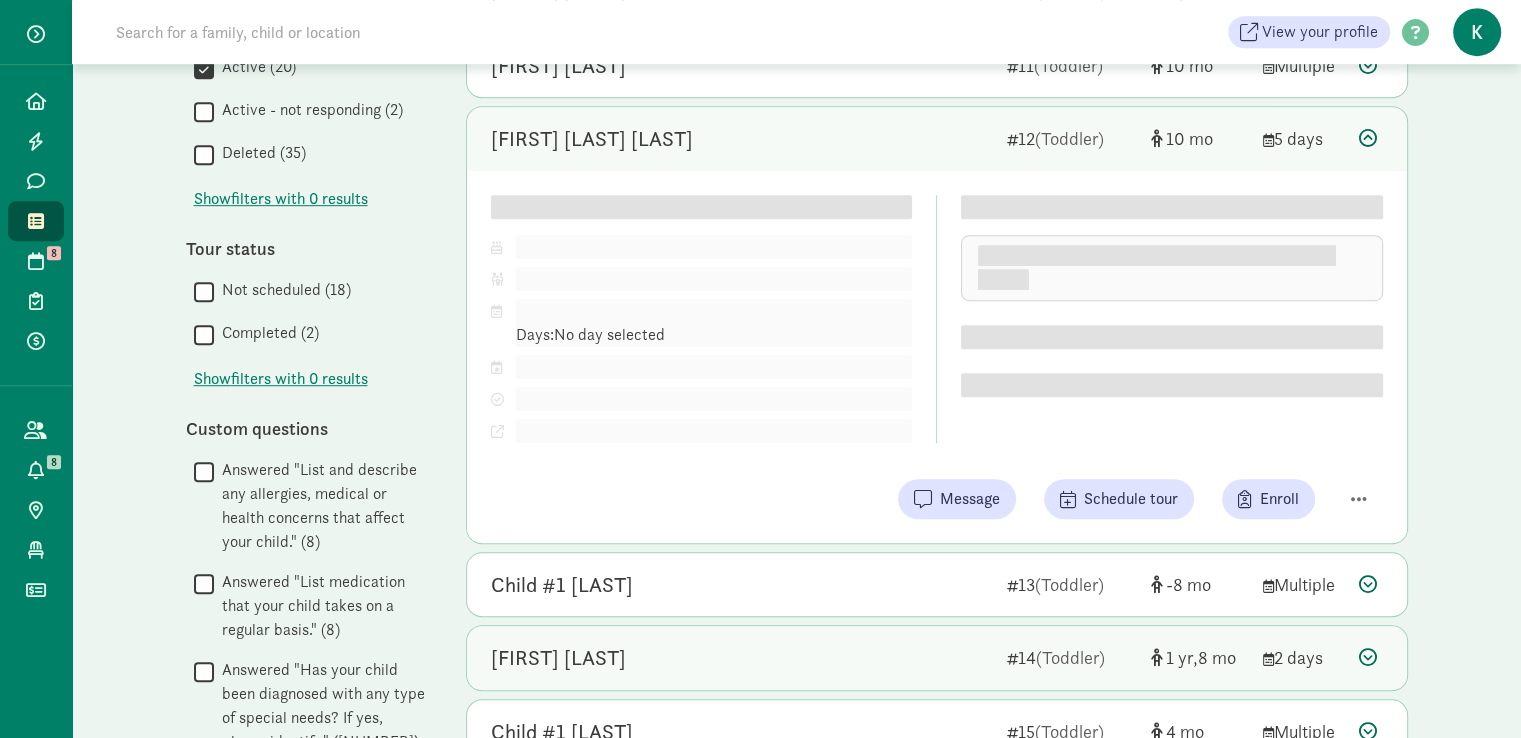 scroll, scrollTop: 1200, scrollLeft: 0, axis: vertical 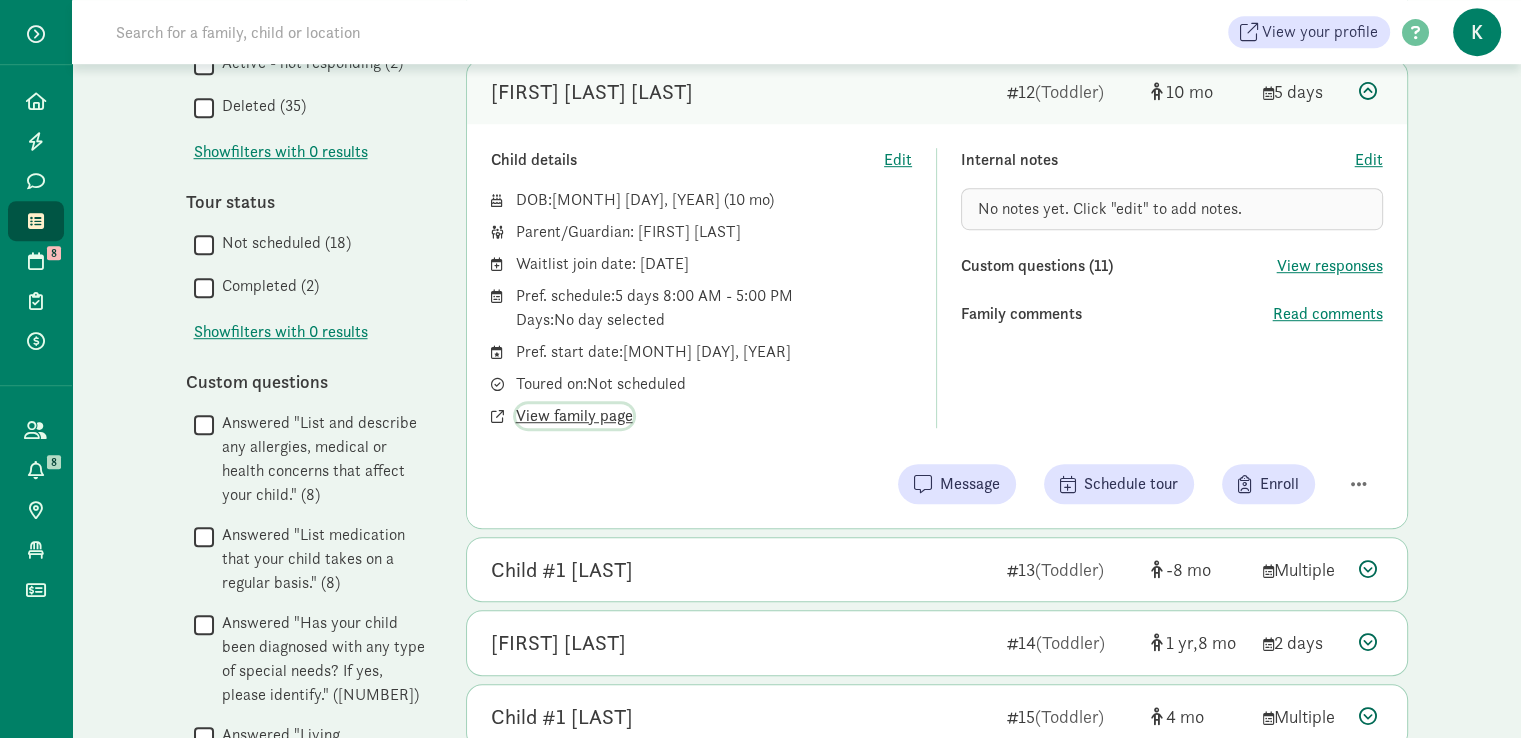 click on "View family page" at bounding box center [574, 416] 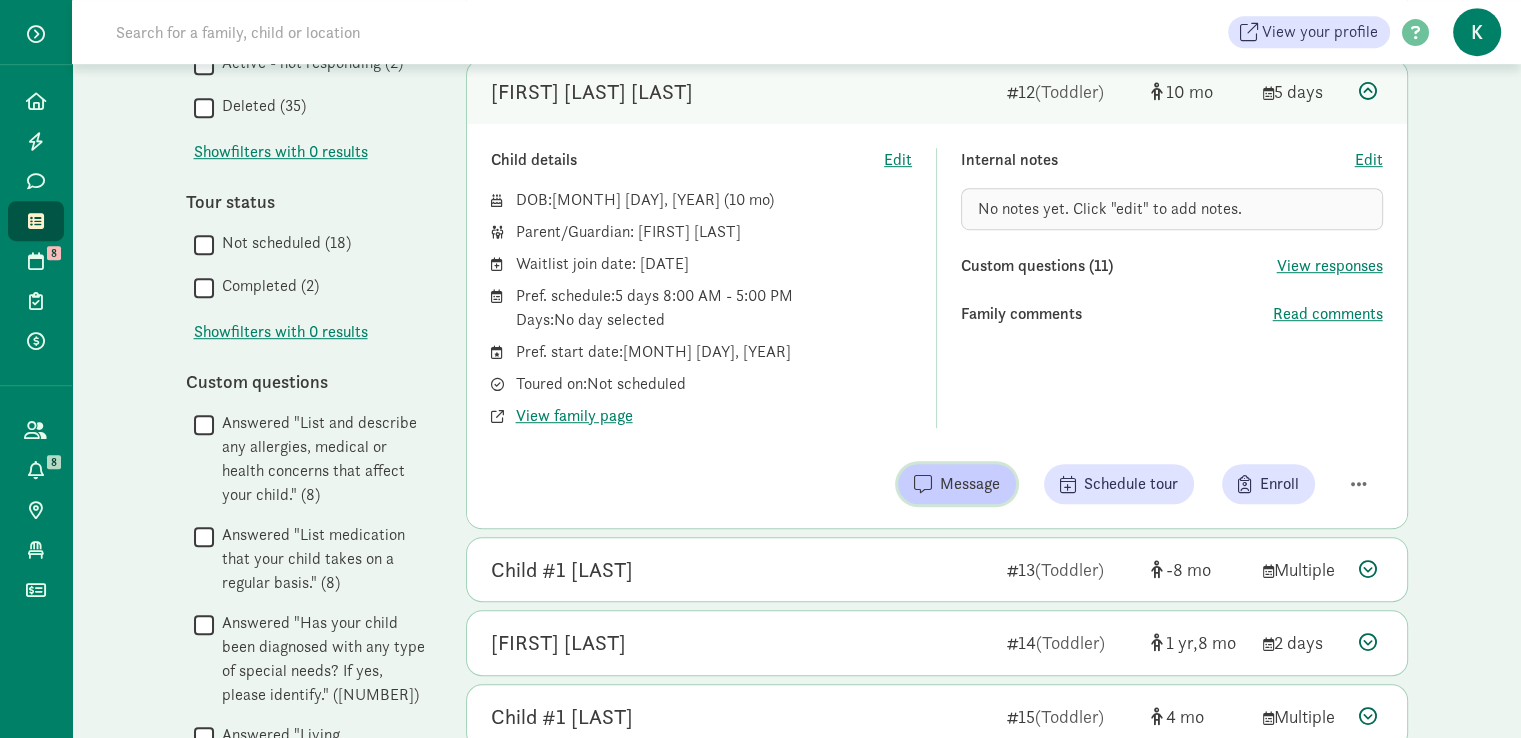 click on "Message" at bounding box center (970, 484) 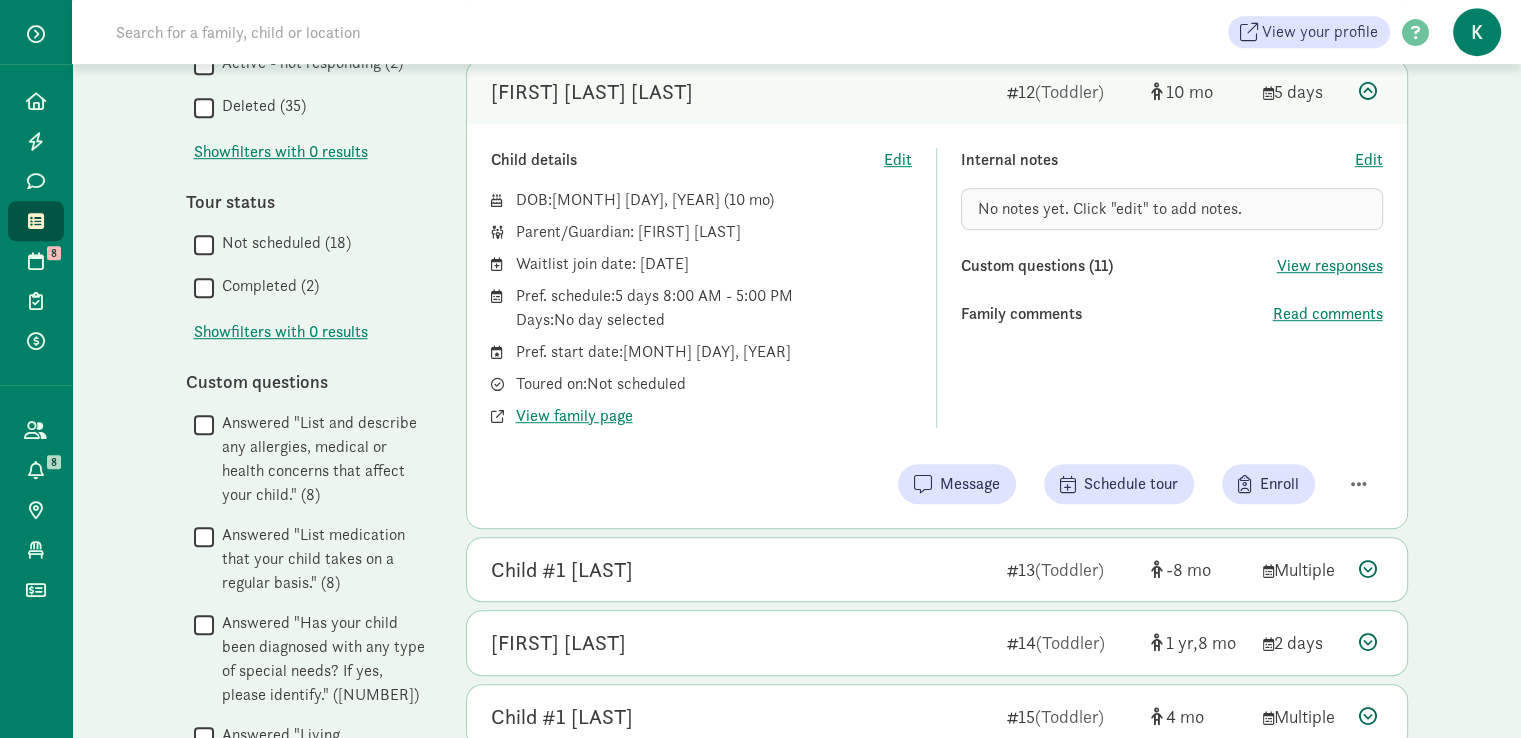 click at bounding box center (1368, 91) 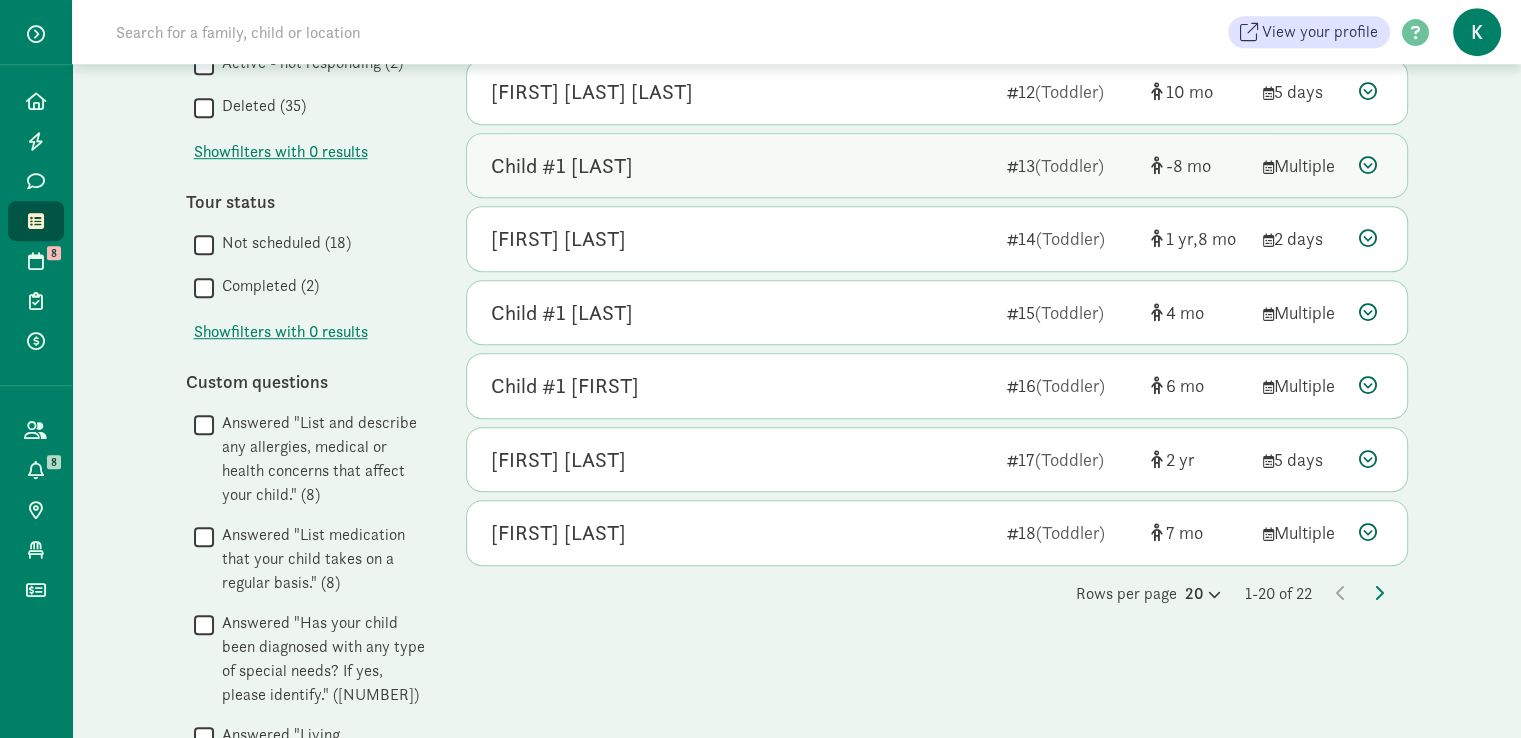 click on "Child #1 Meyer" at bounding box center (562, 166) 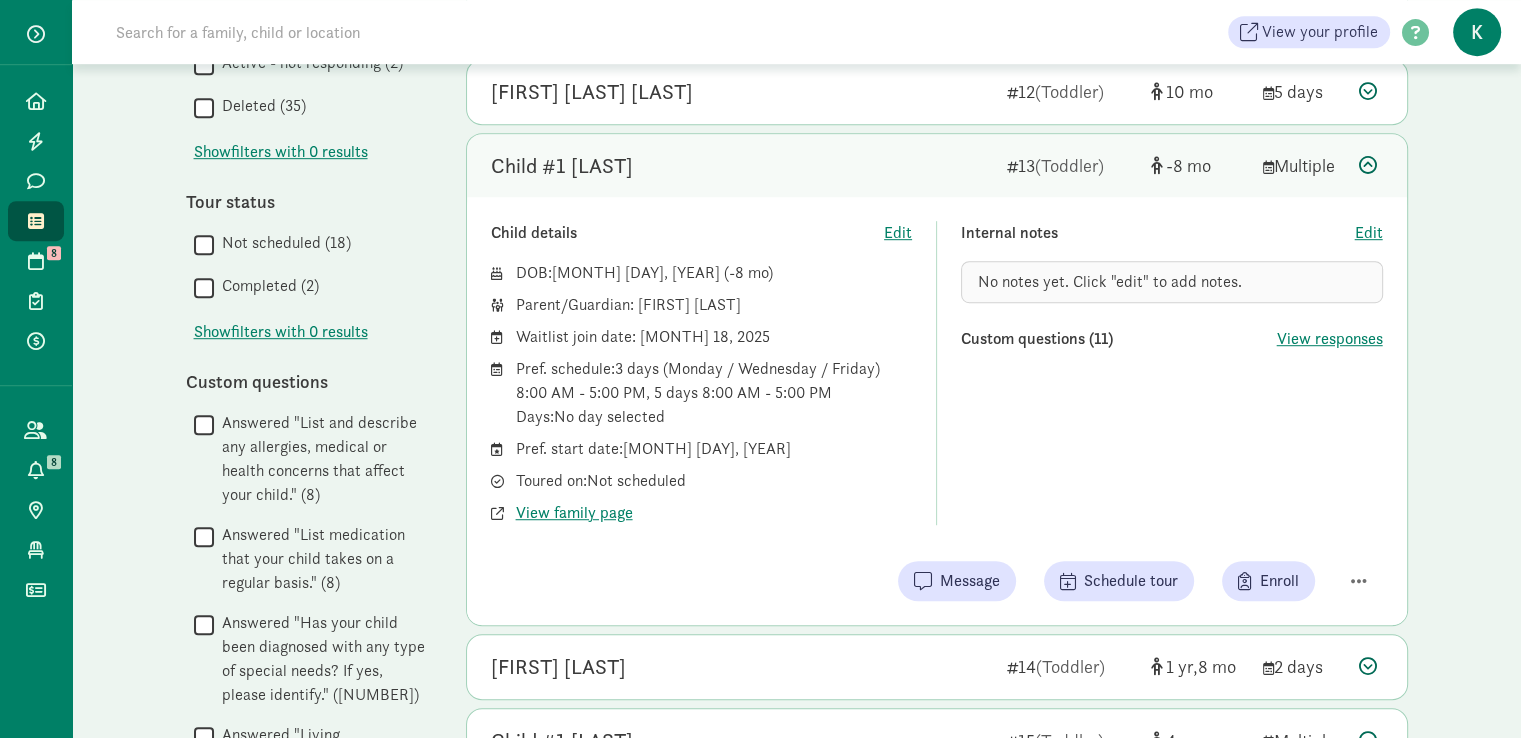 click on "Child #1 Meyer" at bounding box center (562, 166) 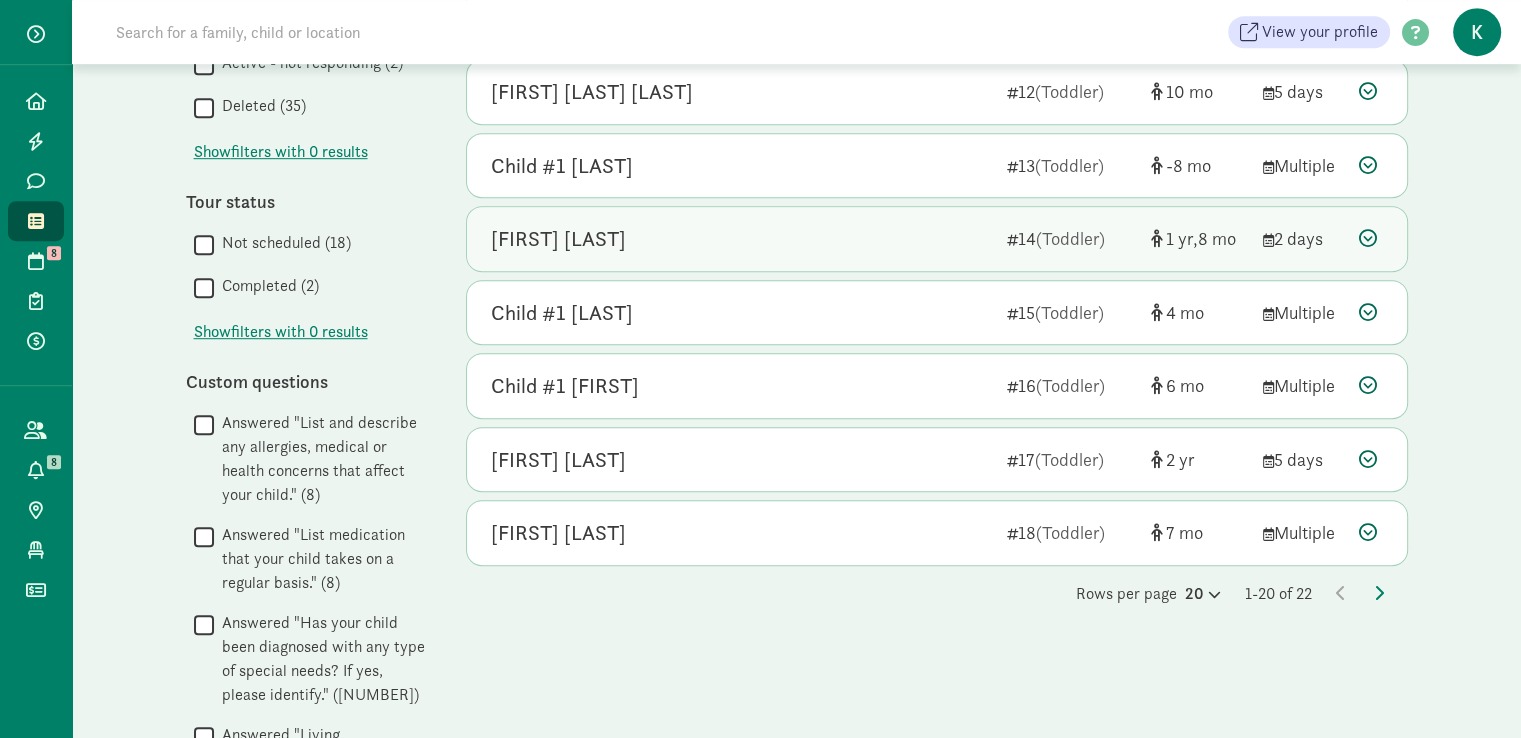 click on "[FIRST] [LAST]" at bounding box center (558, 239) 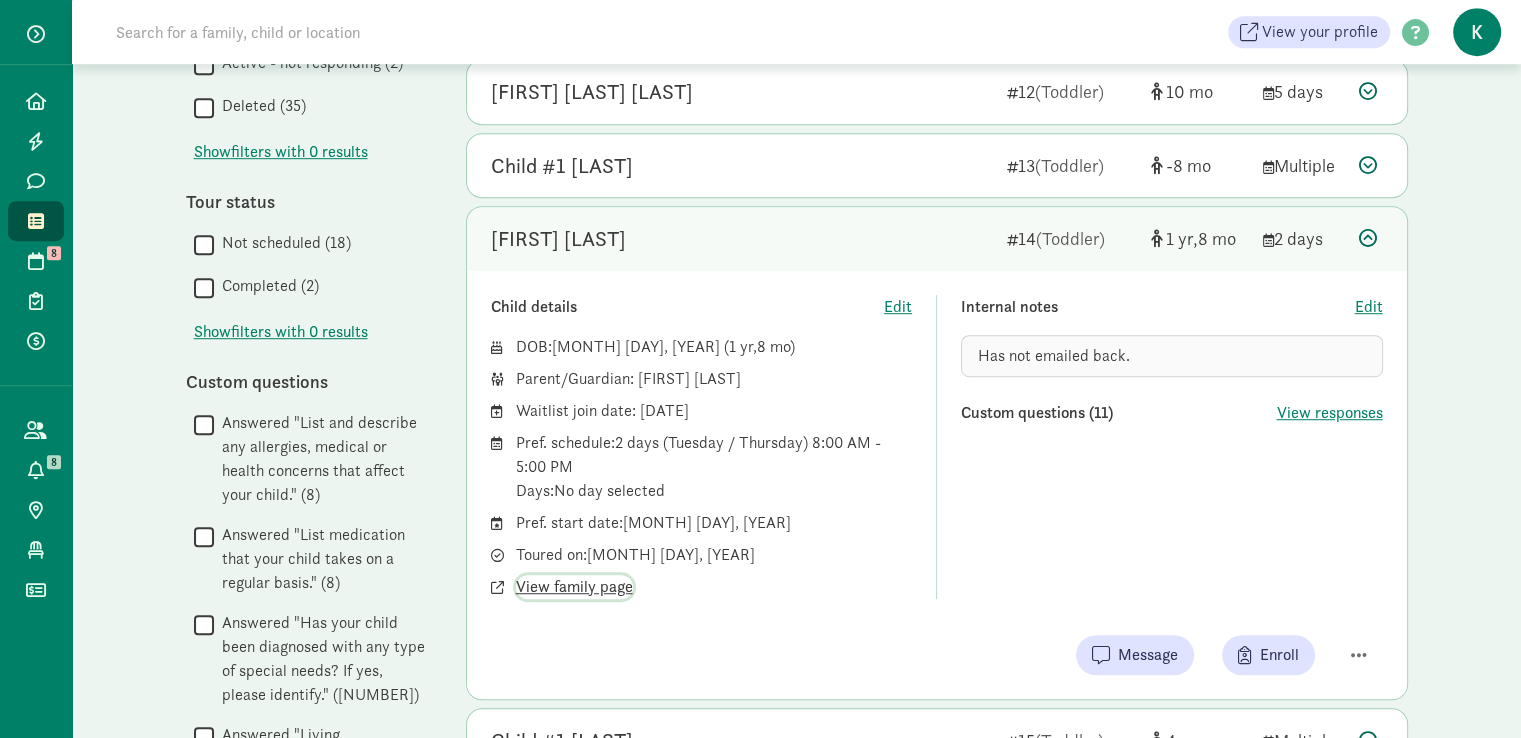 click on "View family page" at bounding box center [574, 587] 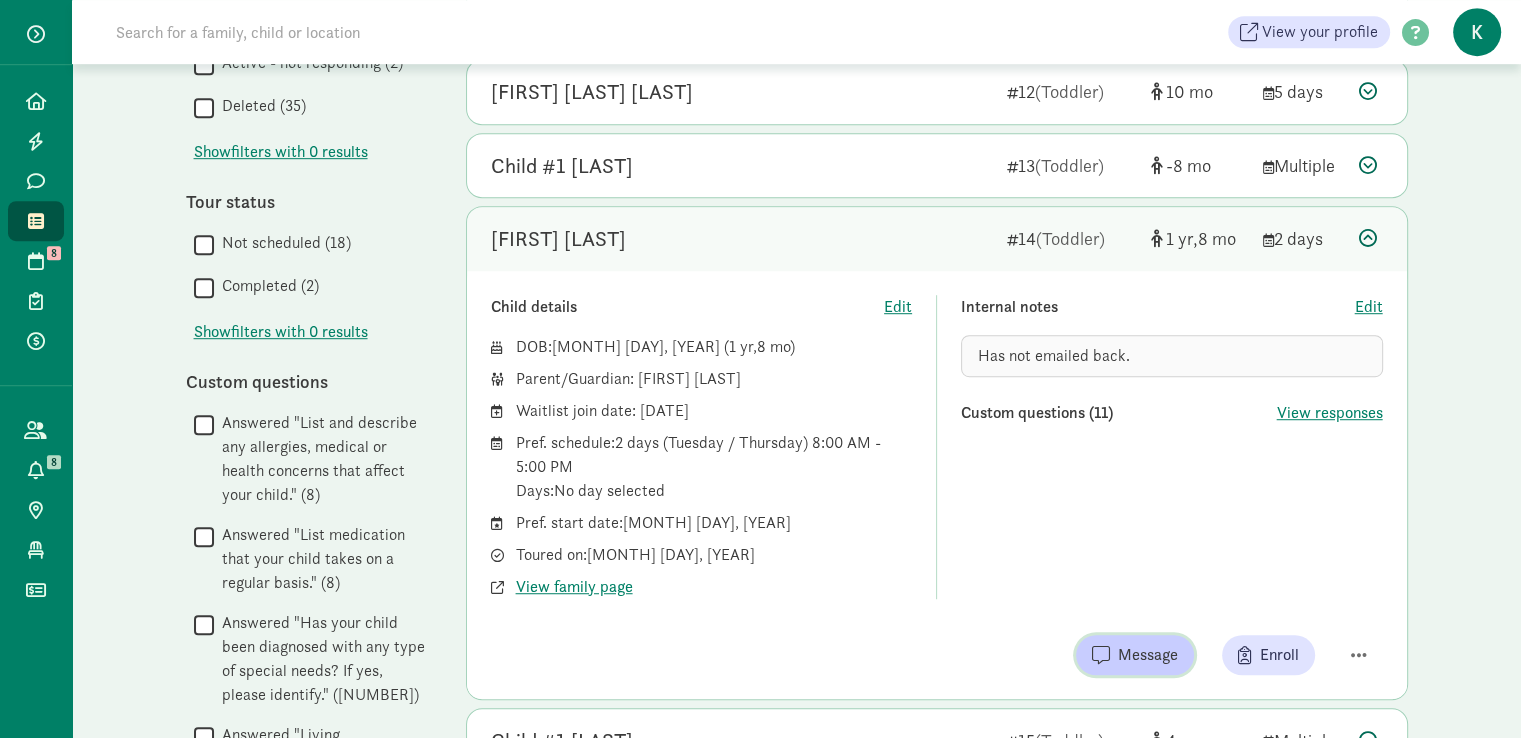 click on "Message" at bounding box center (1148, 655) 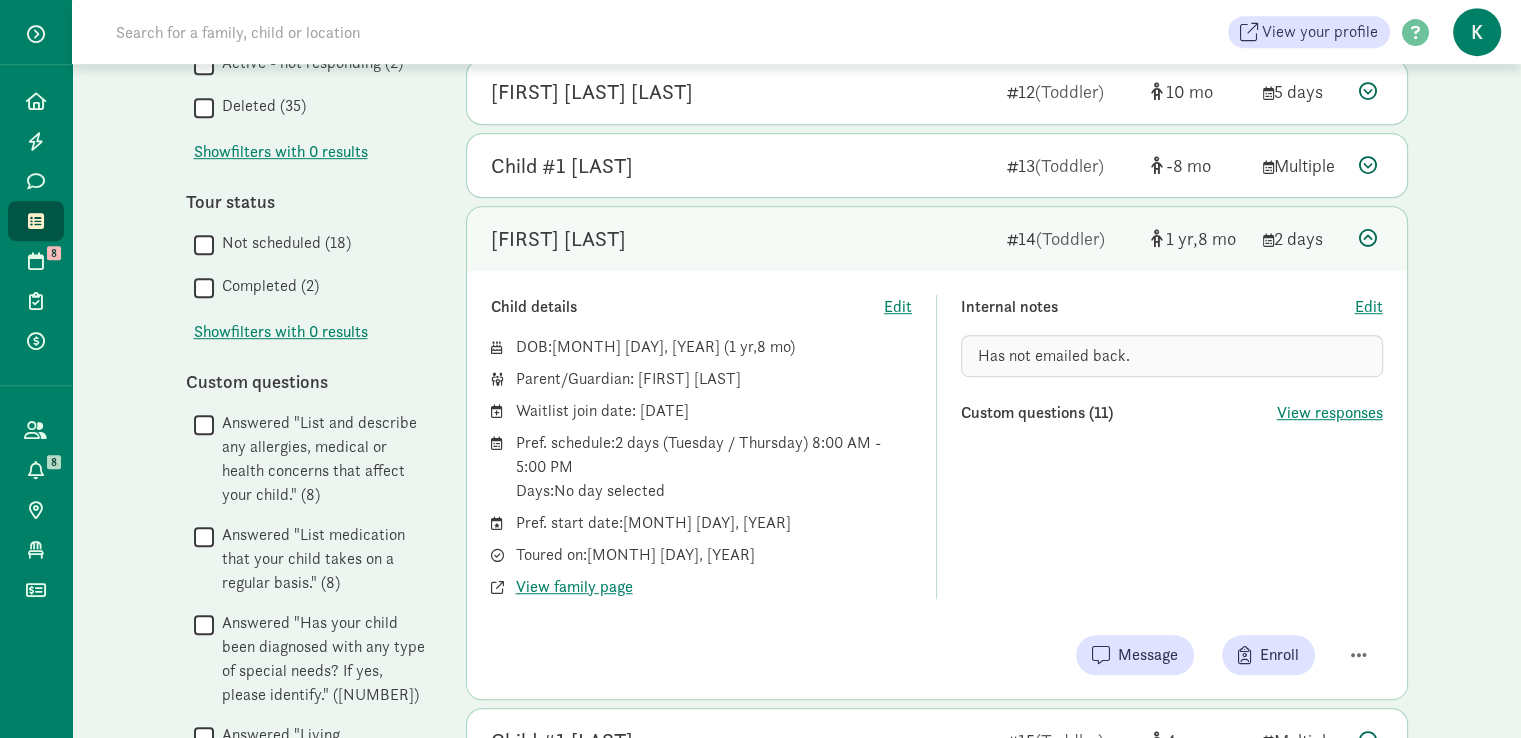 click at bounding box center (1368, 238) 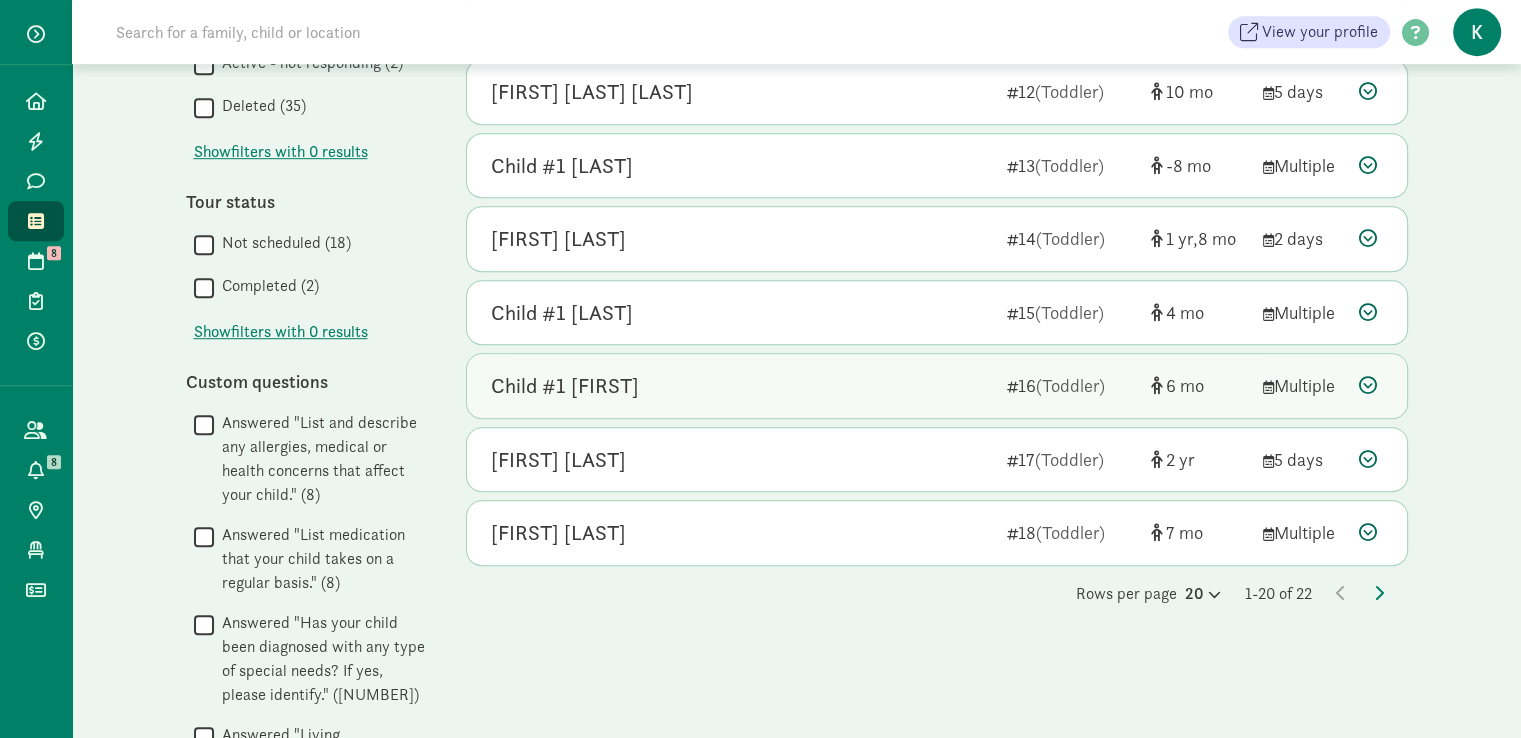 click at bounding box center [1368, 385] 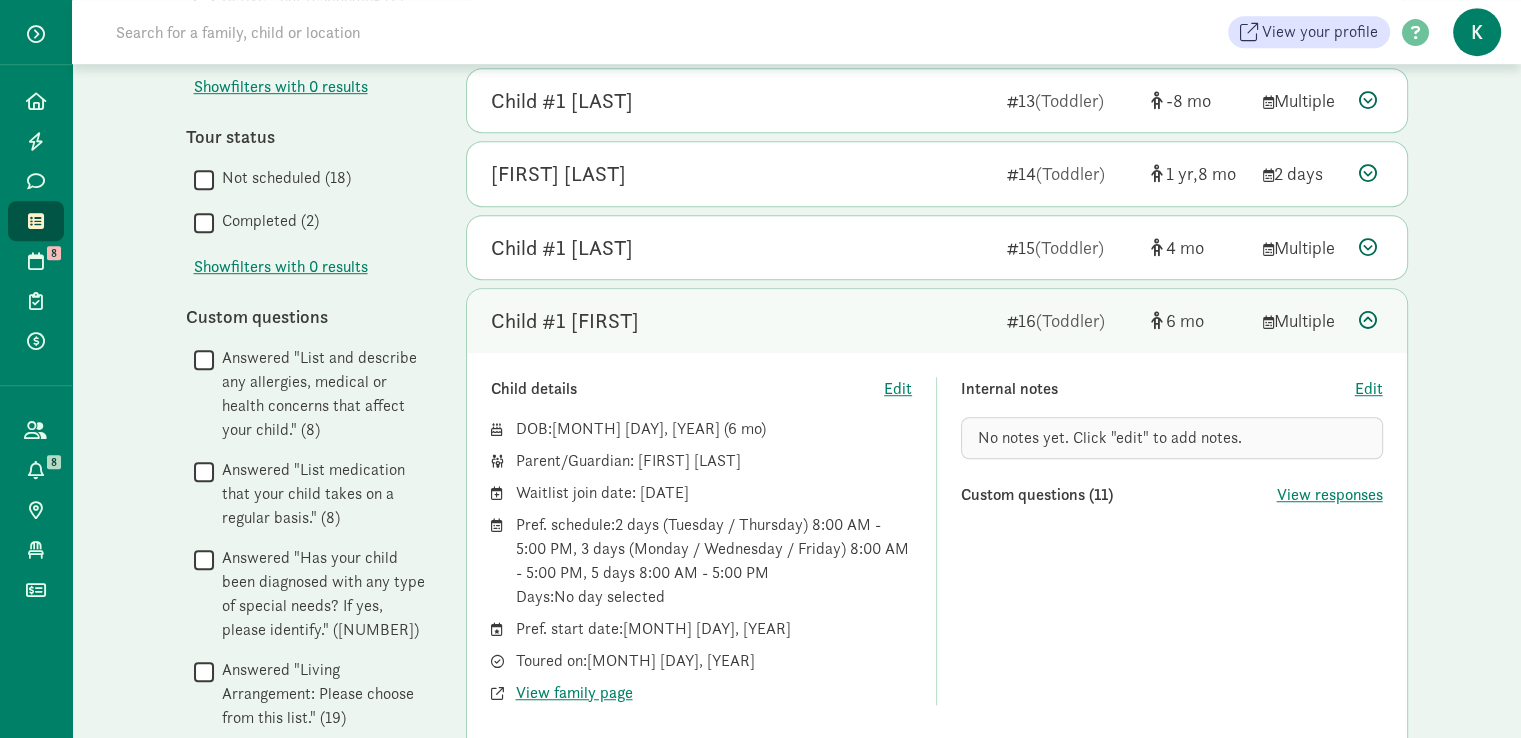 scroll, scrollTop: 1300, scrollLeft: 0, axis: vertical 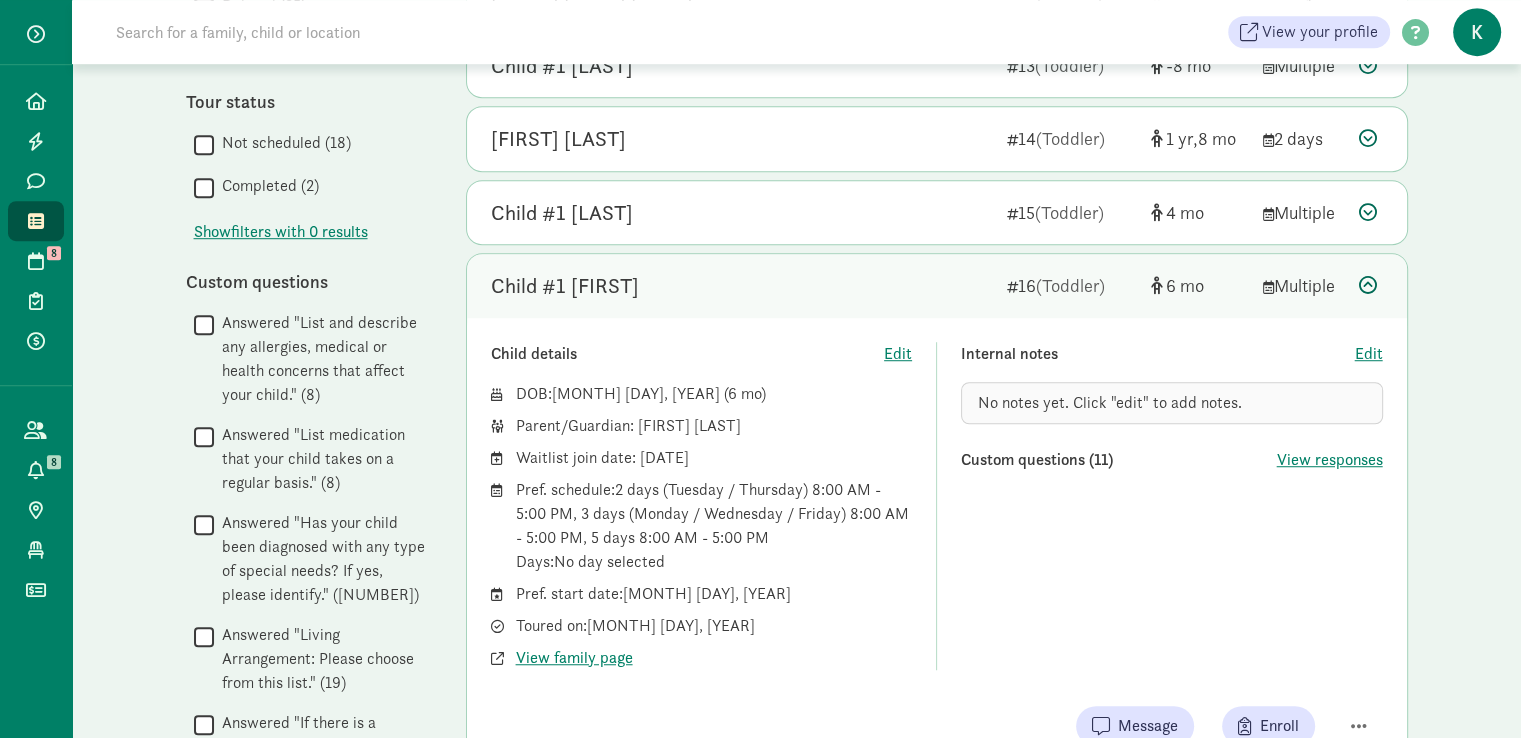 click at bounding box center (1368, 285) 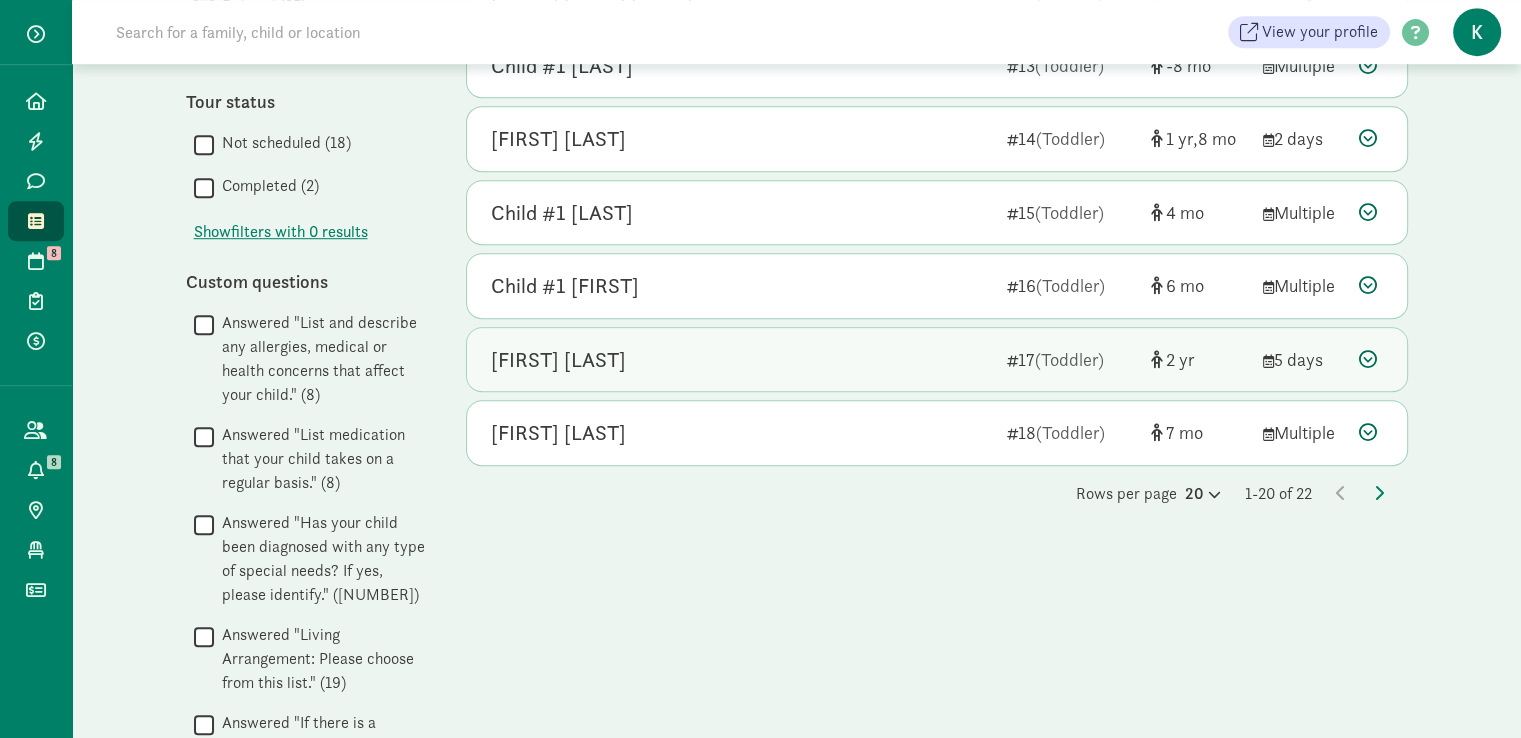 click on "Nolan  Ory" at bounding box center (741, 360) 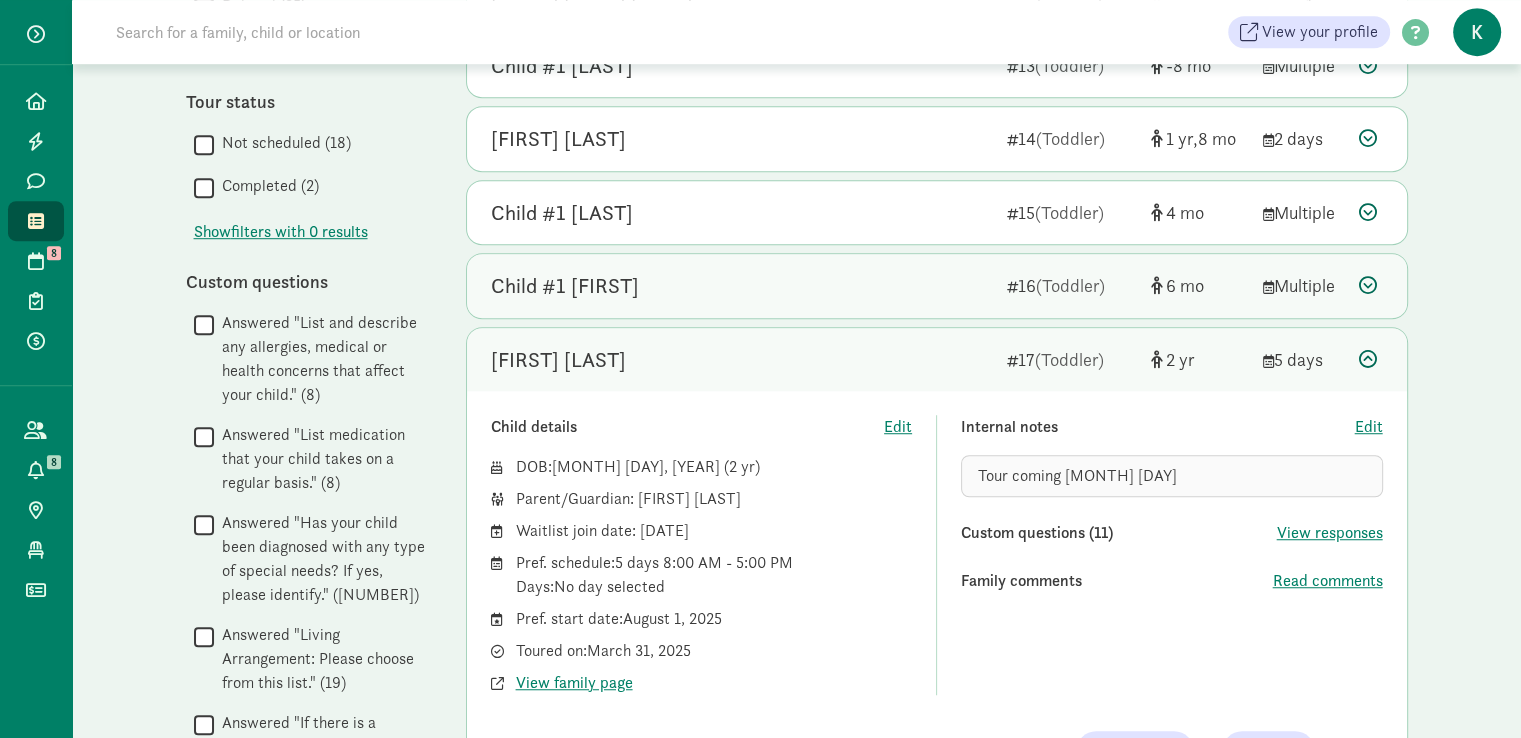 click on "Child #1 S" at bounding box center (741, 286) 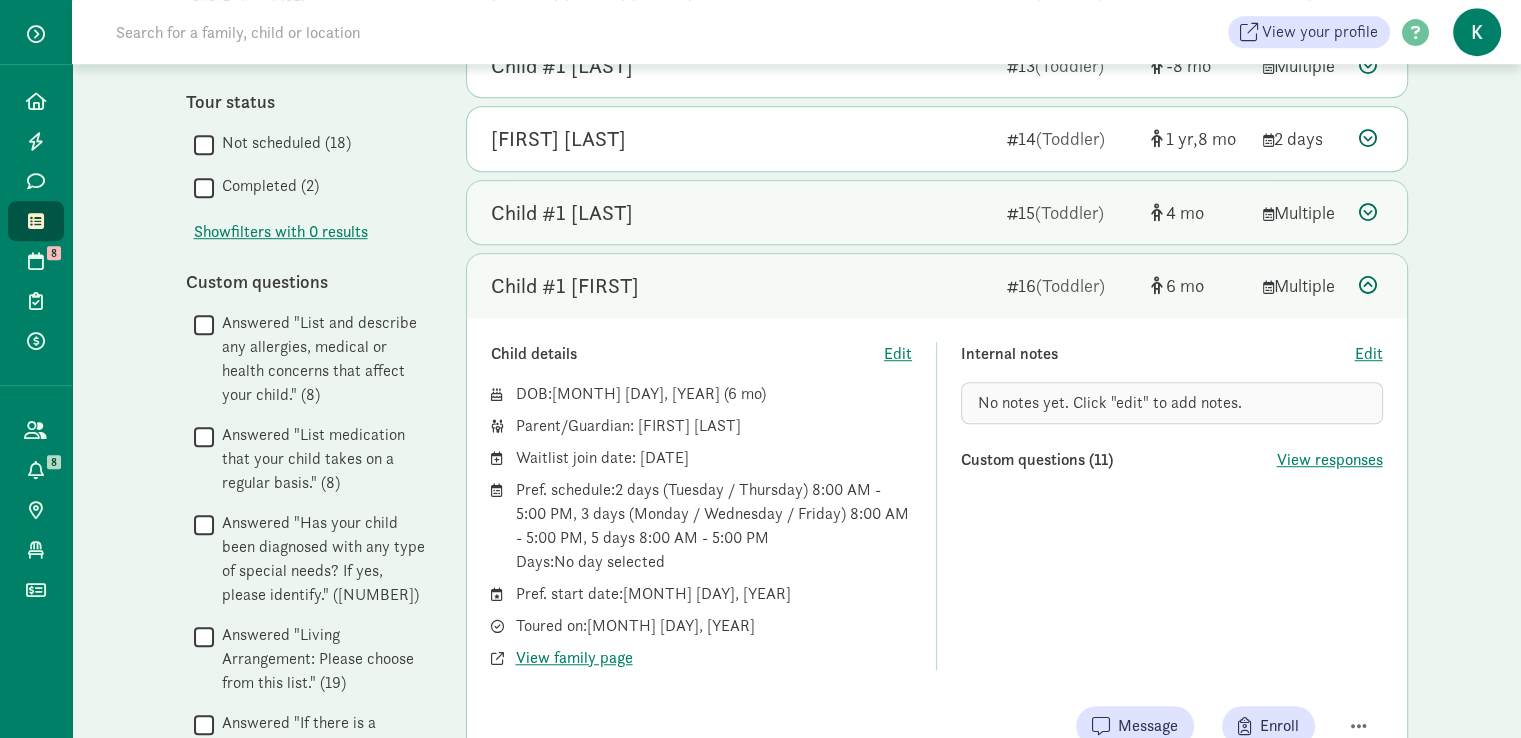 click on "Child #1 Sindelar" at bounding box center (562, 213) 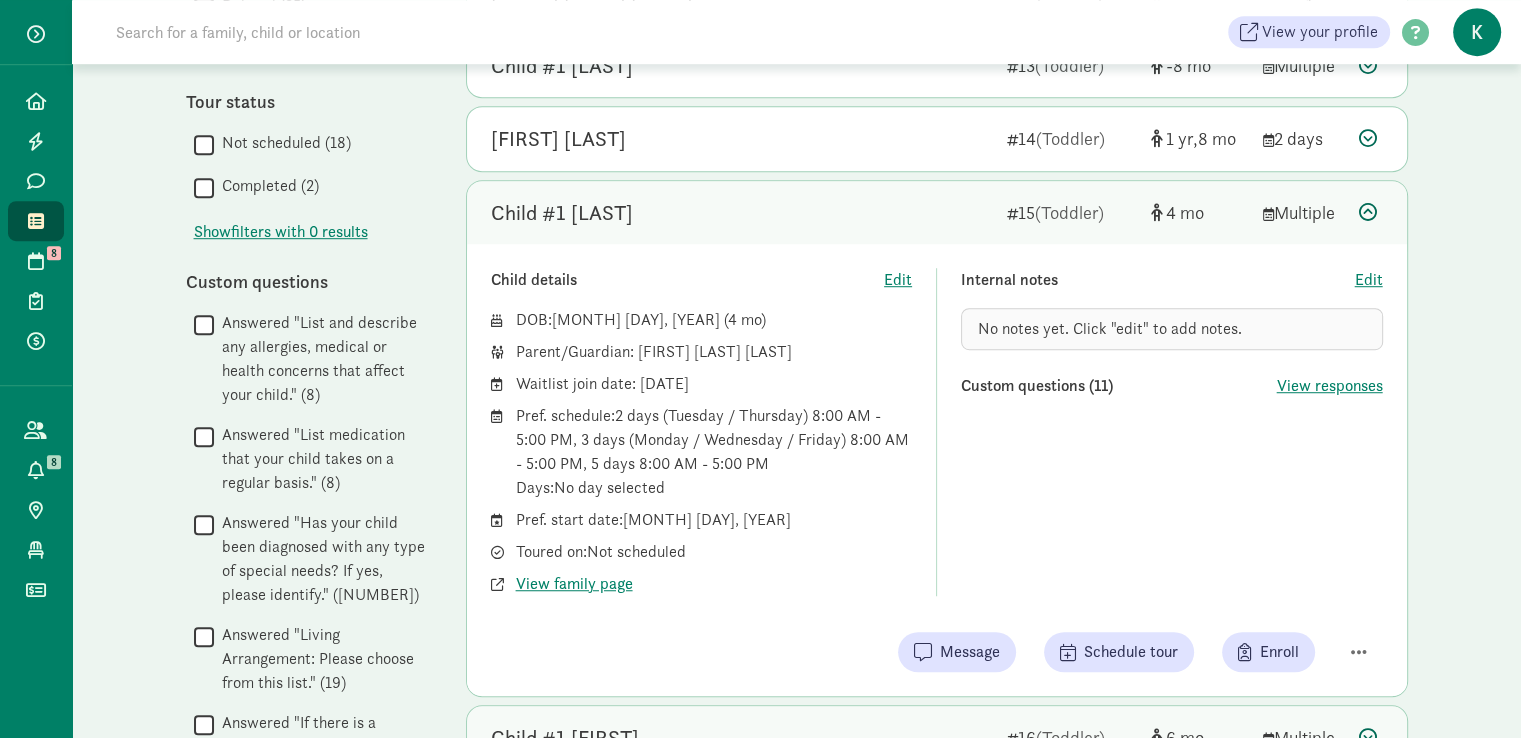 drag, startPoint x: 635, startPoint y: 205, endPoint x: 654, endPoint y: 257, distance: 55.362442 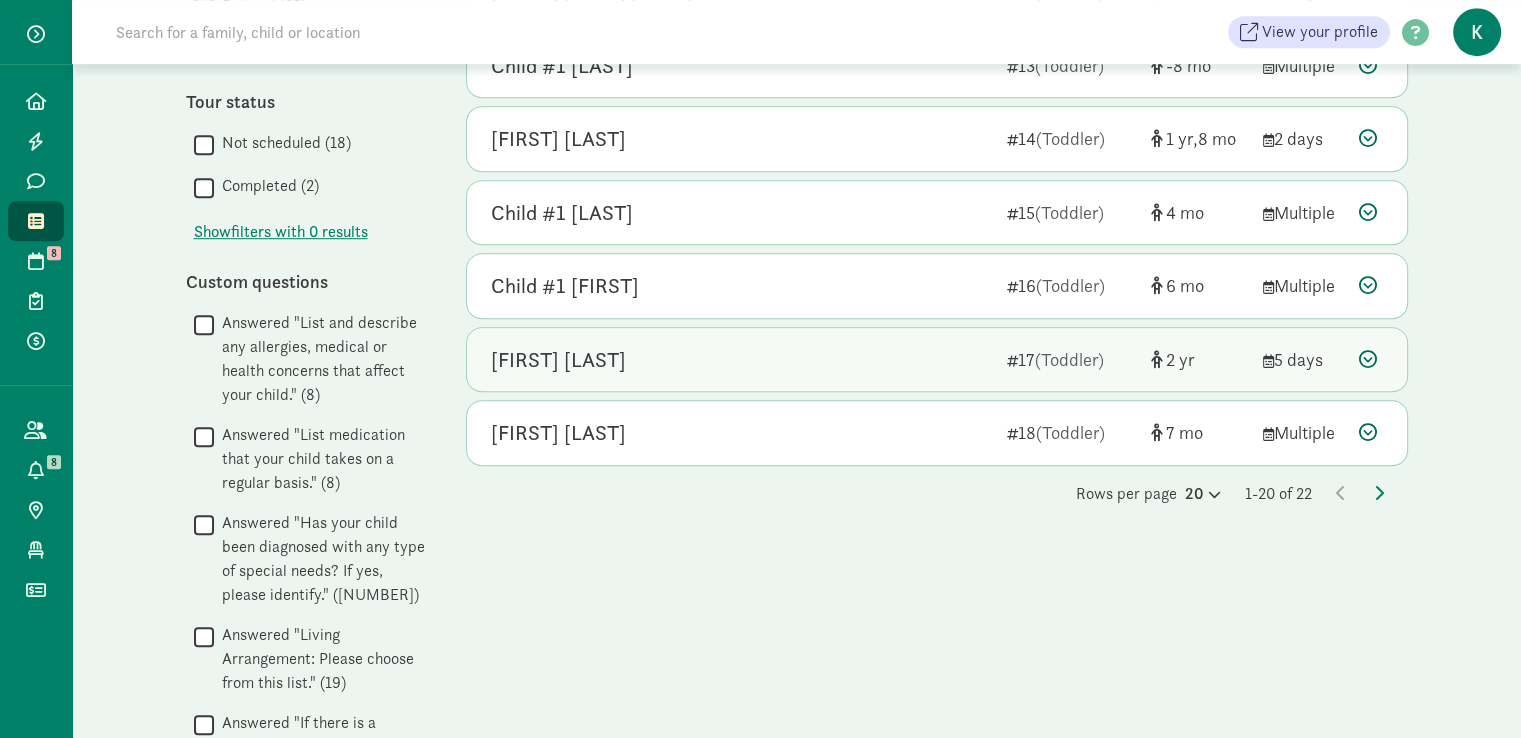 click on "Nolan  Ory" at bounding box center (558, 360) 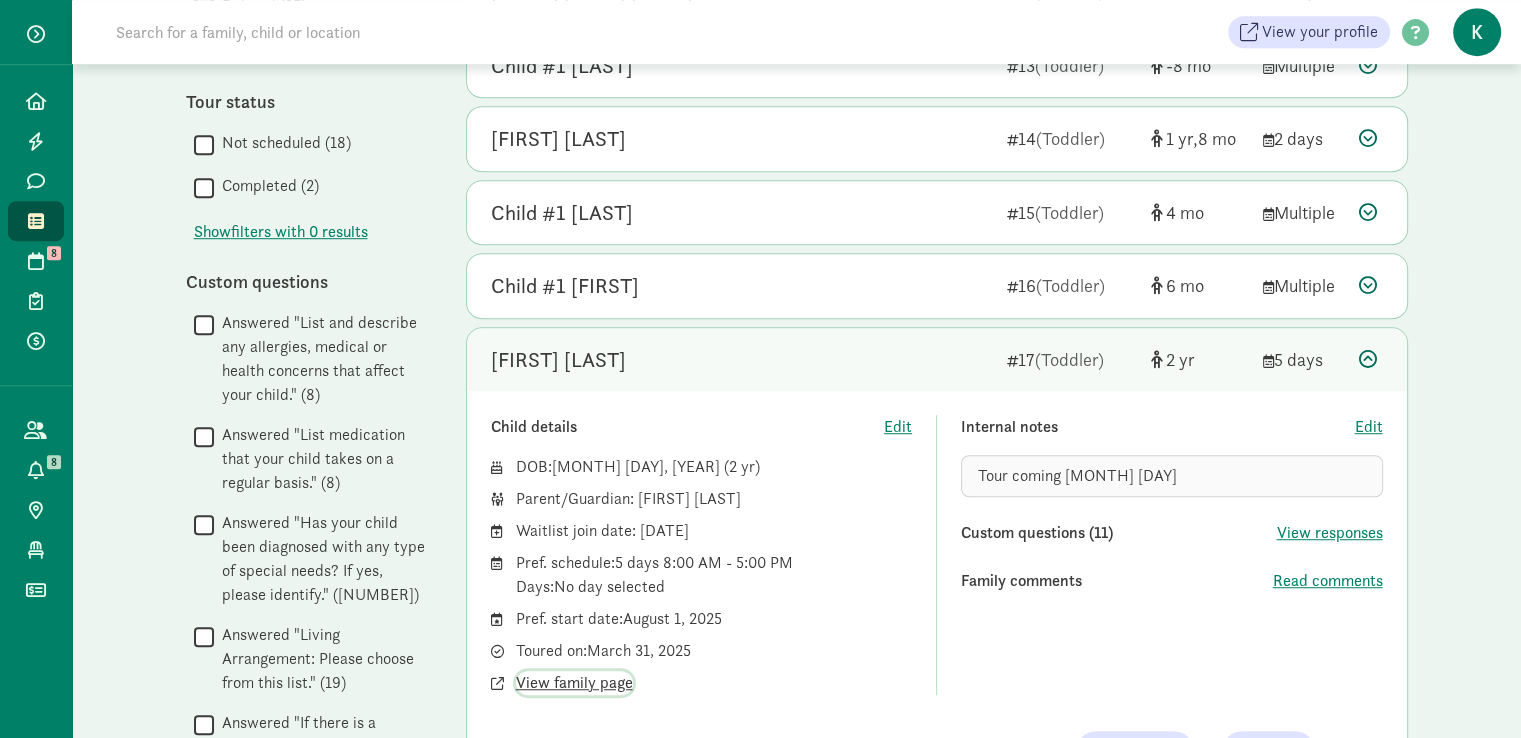 click on "View family page" at bounding box center [574, 683] 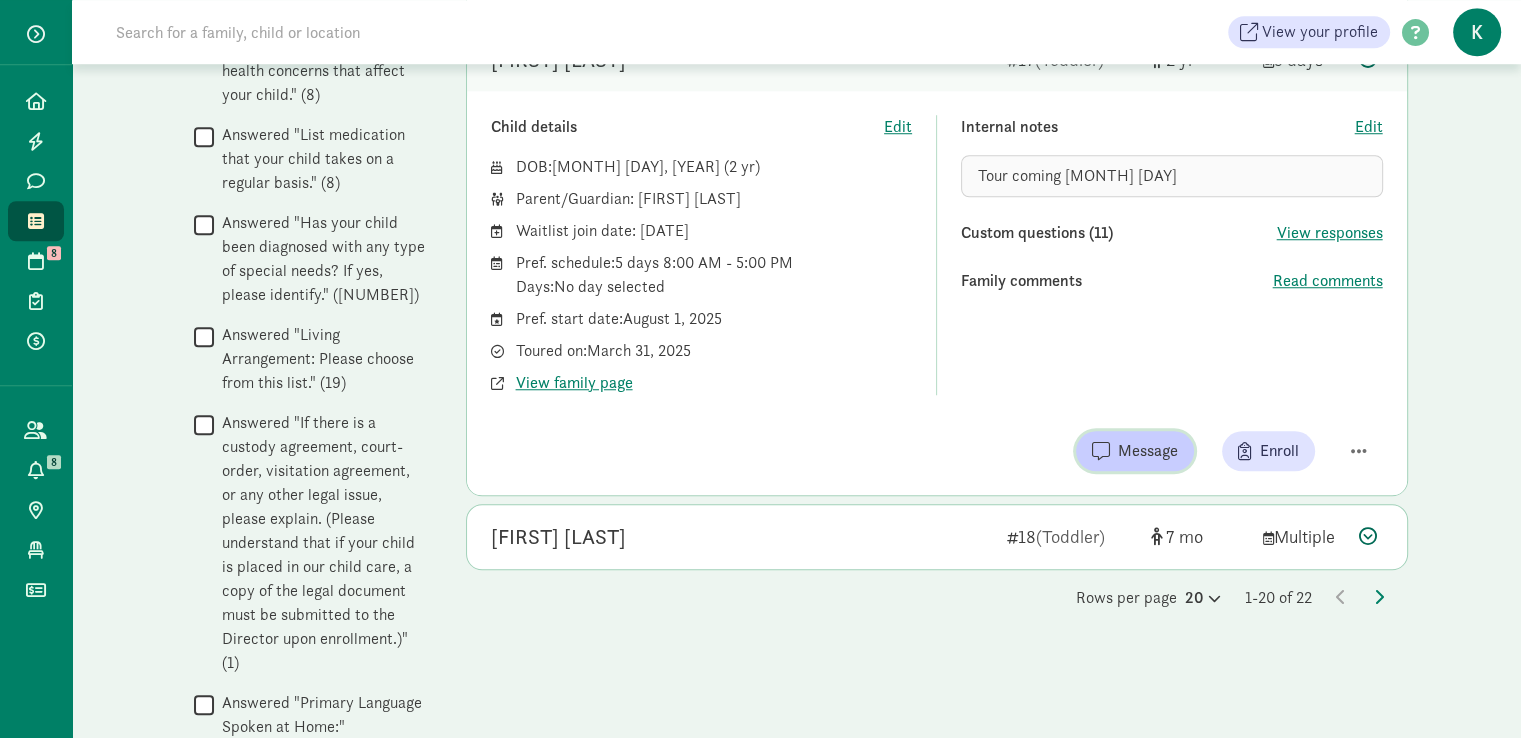 click on "Message" at bounding box center (1148, 451) 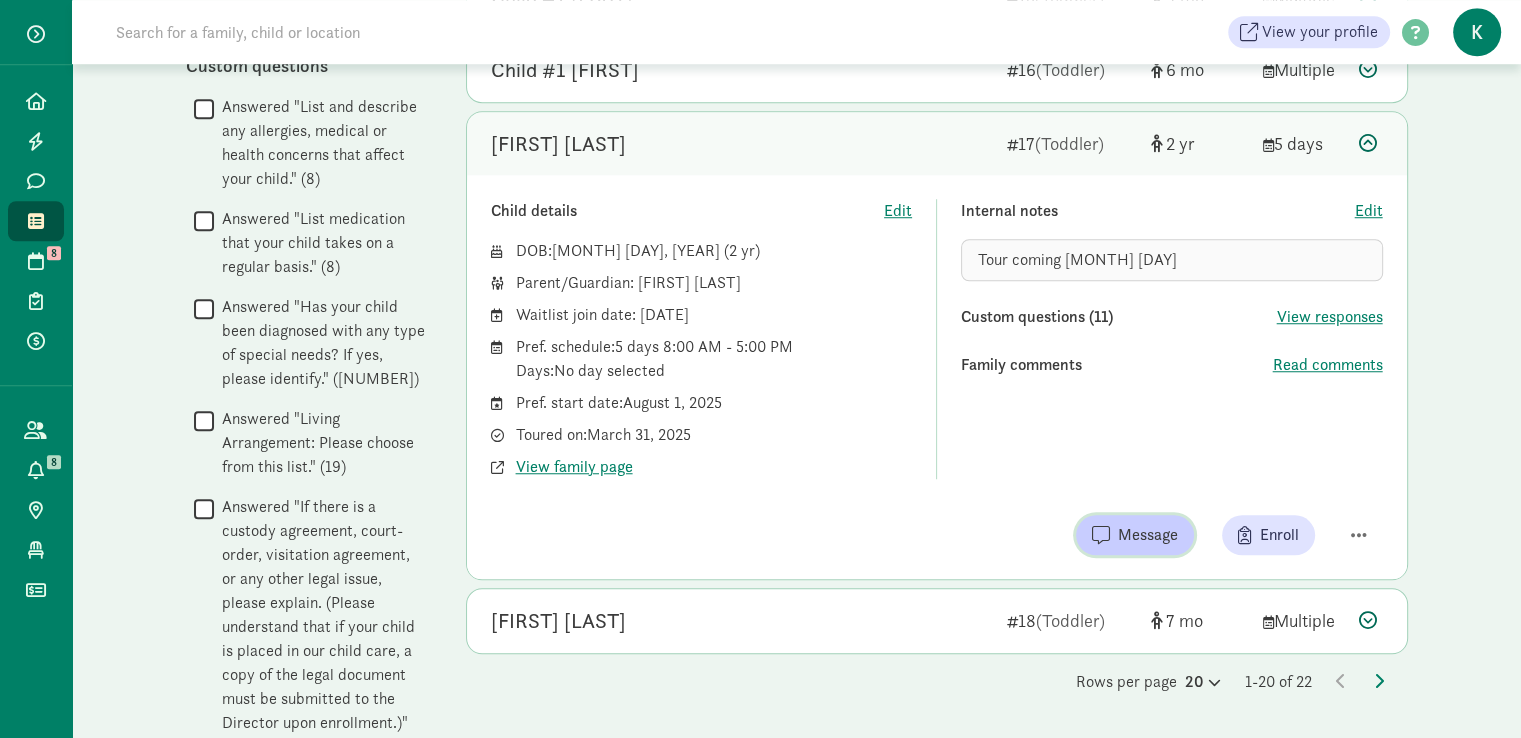 scroll, scrollTop: 1400, scrollLeft: 0, axis: vertical 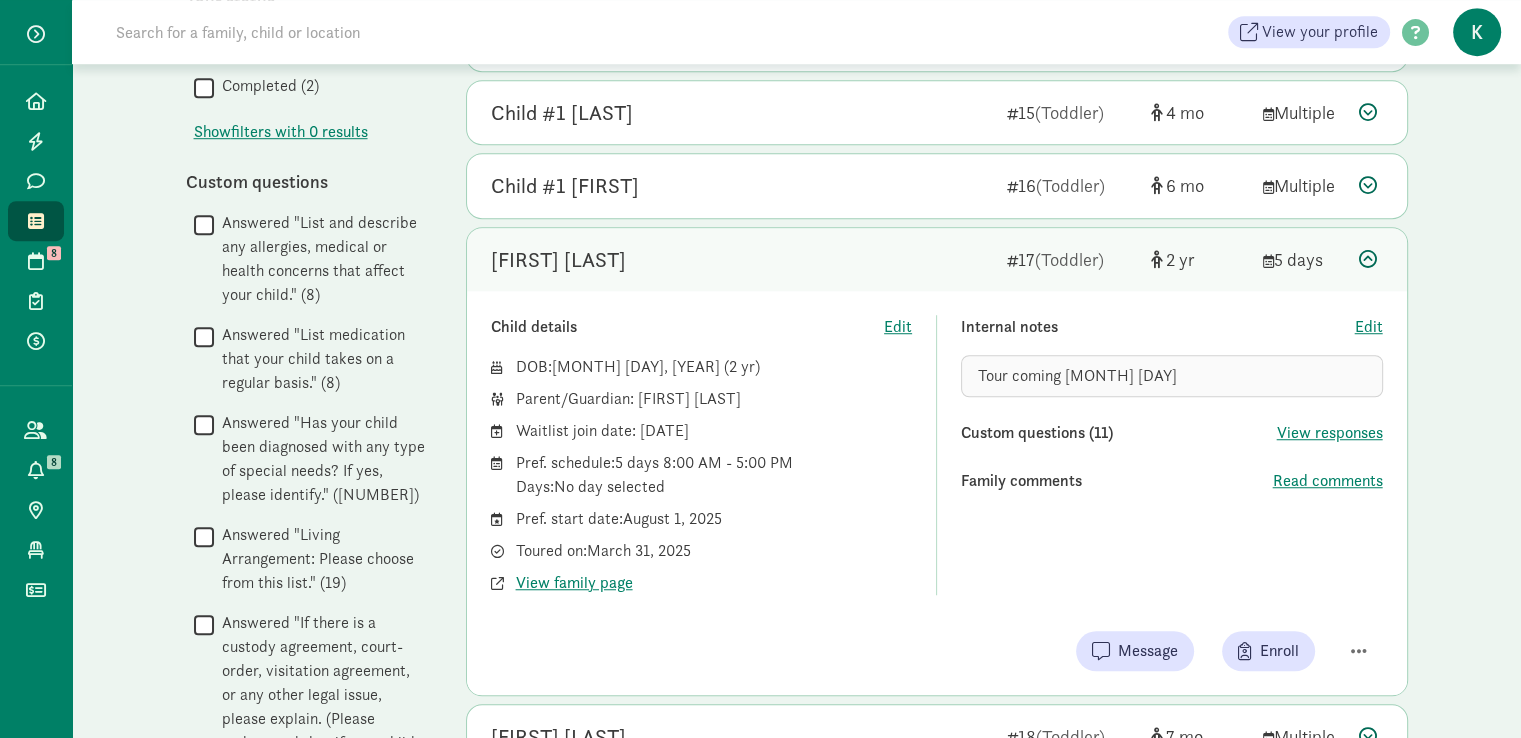 click at bounding box center (1368, 259) 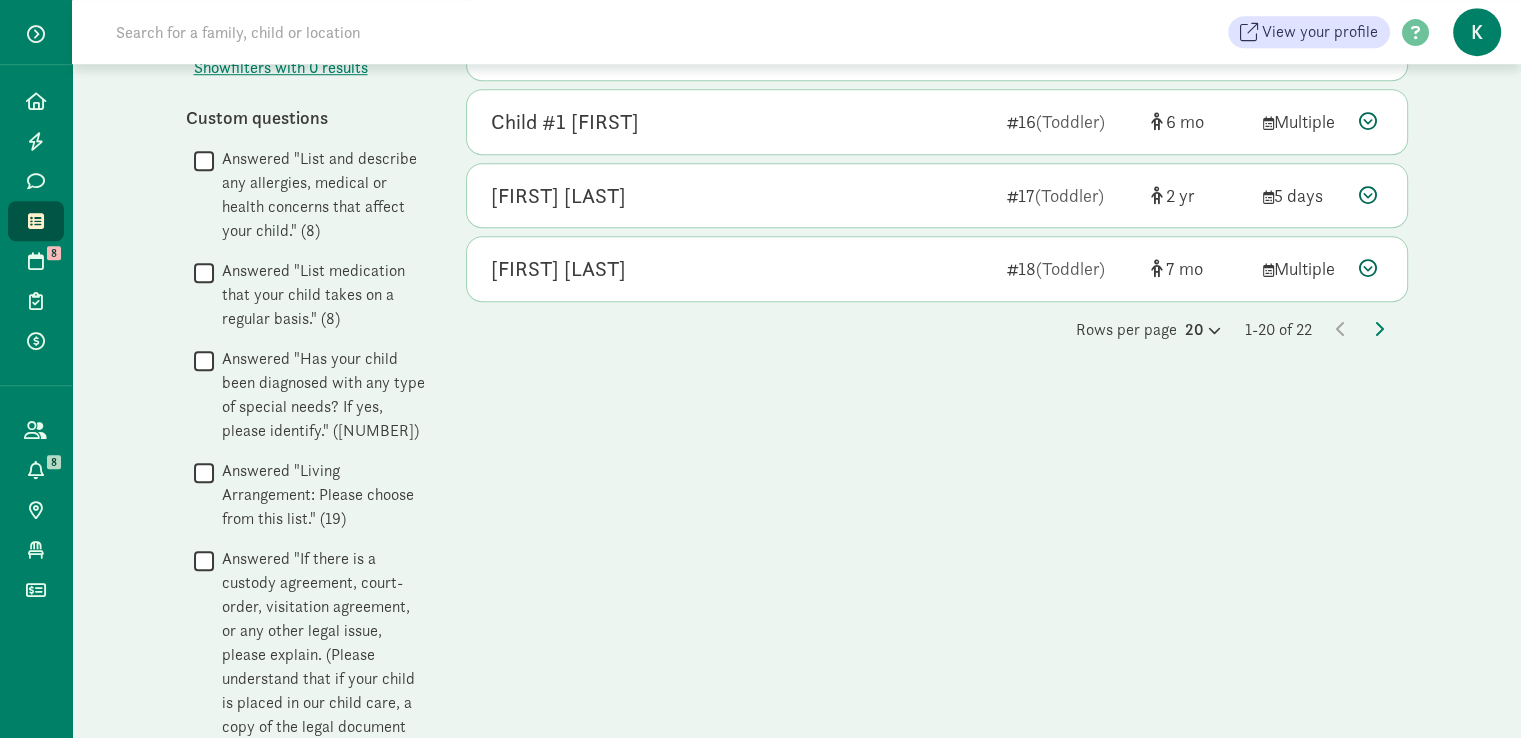 scroll, scrollTop: 1500, scrollLeft: 0, axis: vertical 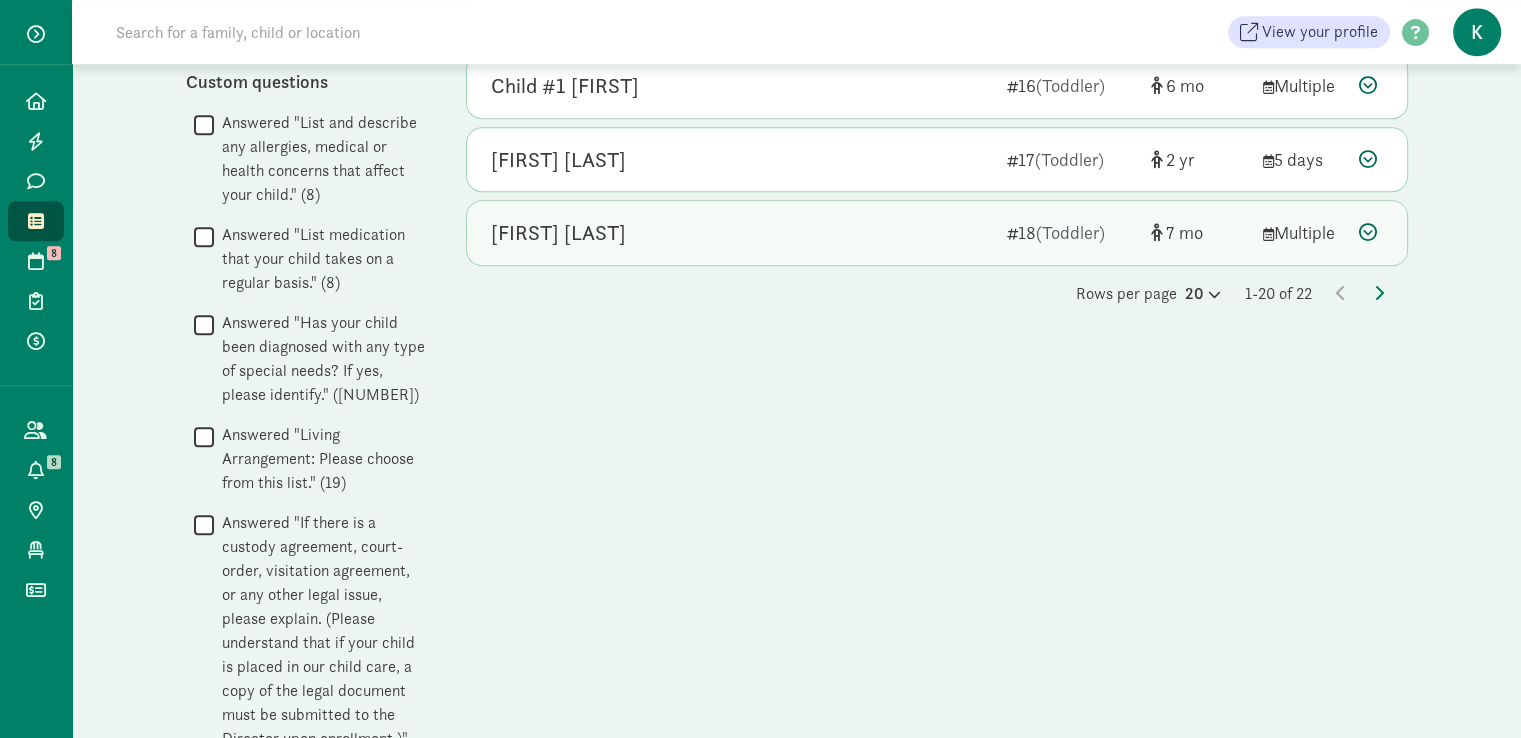 click on "Elliott Glazer" at bounding box center (741, 233) 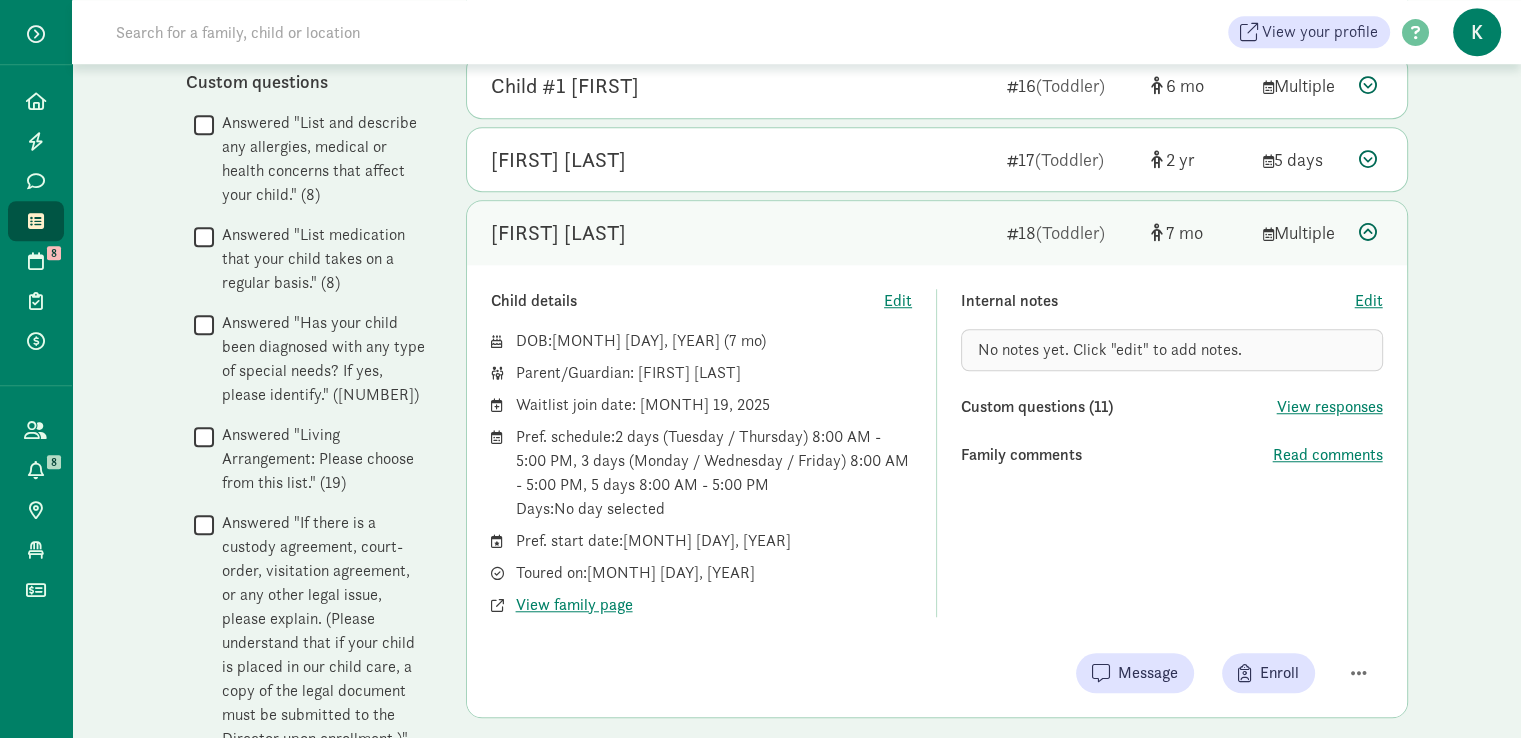 click at bounding box center (1368, 232) 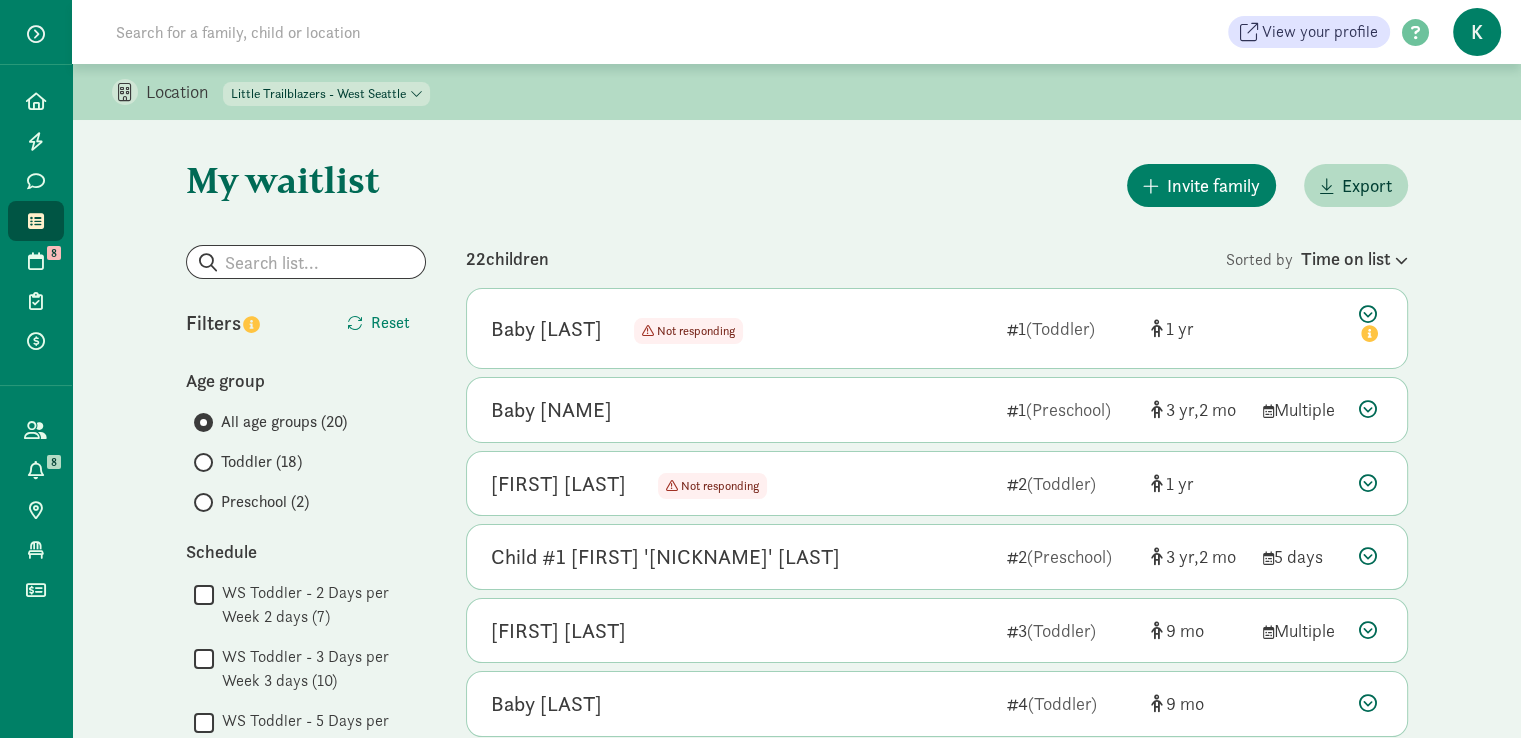 scroll, scrollTop: 300, scrollLeft: 0, axis: vertical 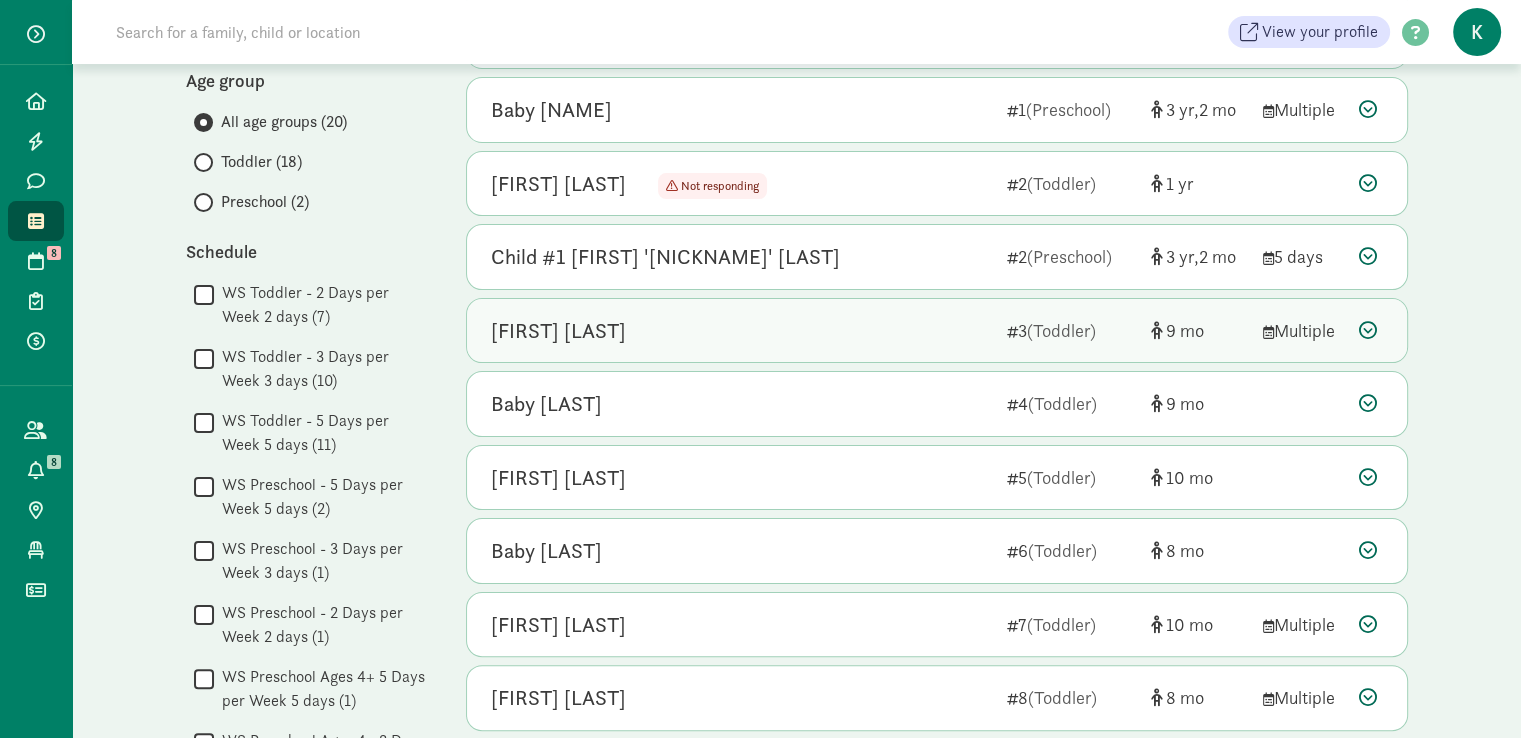 click on "Madeleine Frantz" at bounding box center (558, 331) 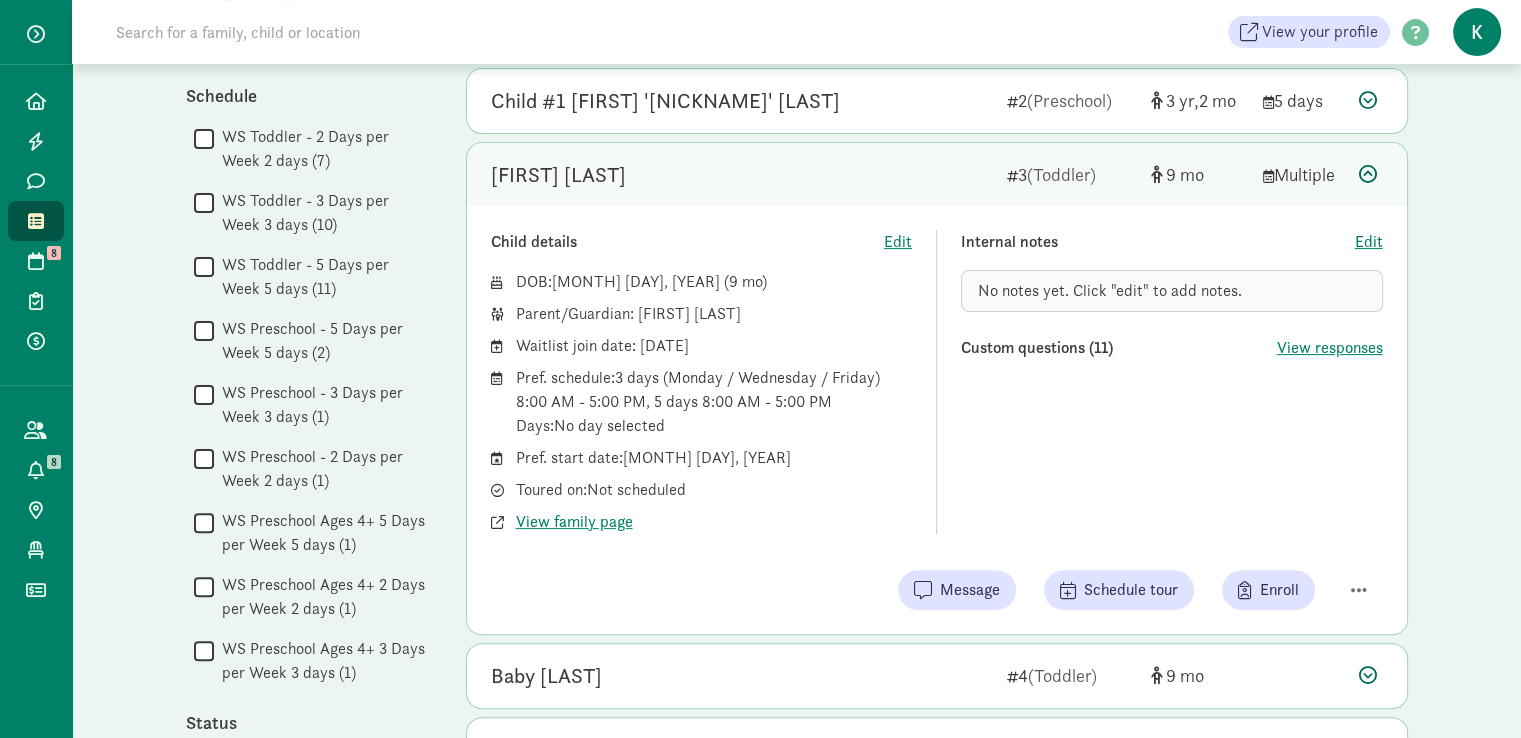 scroll, scrollTop: 600, scrollLeft: 0, axis: vertical 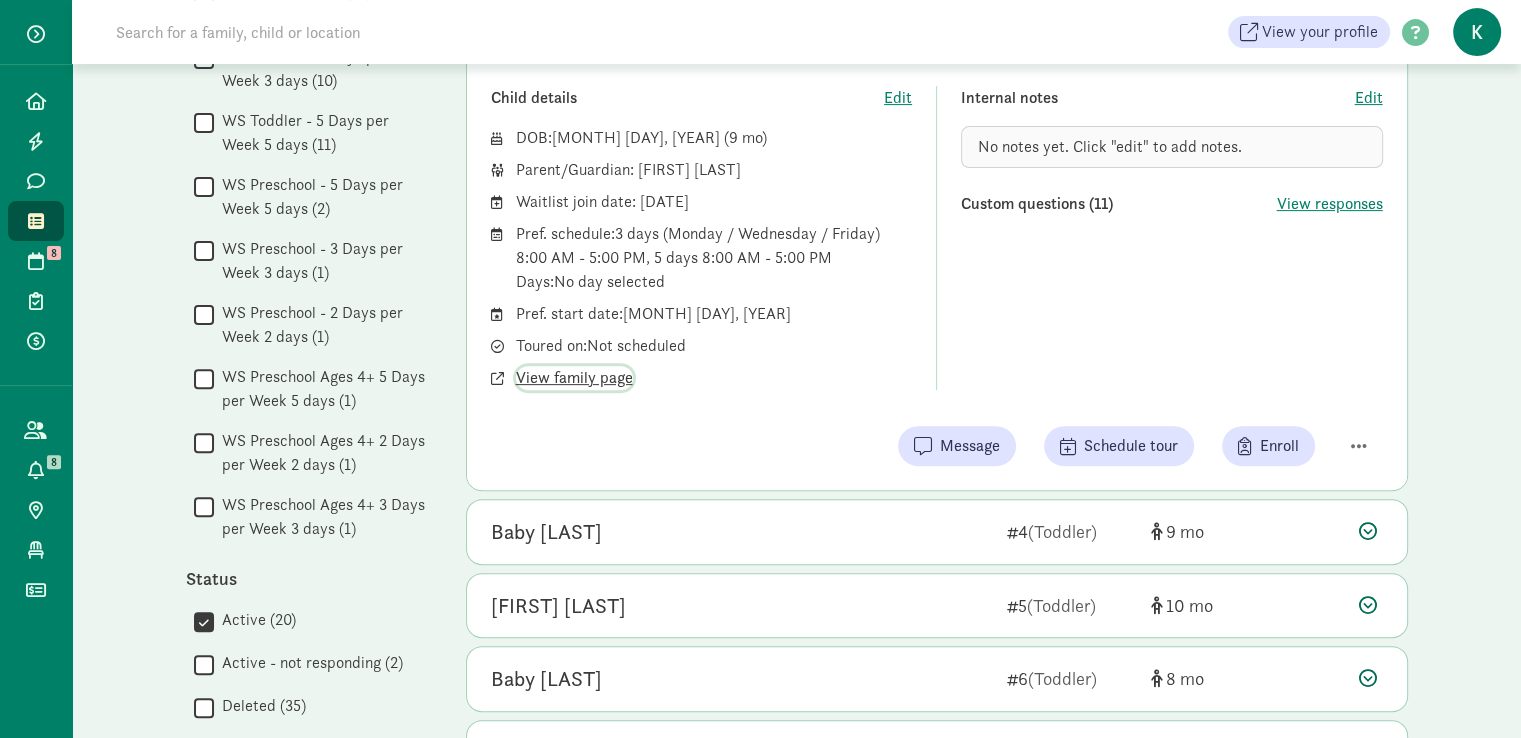 click on "View family page" at bounding box center (574, 378) 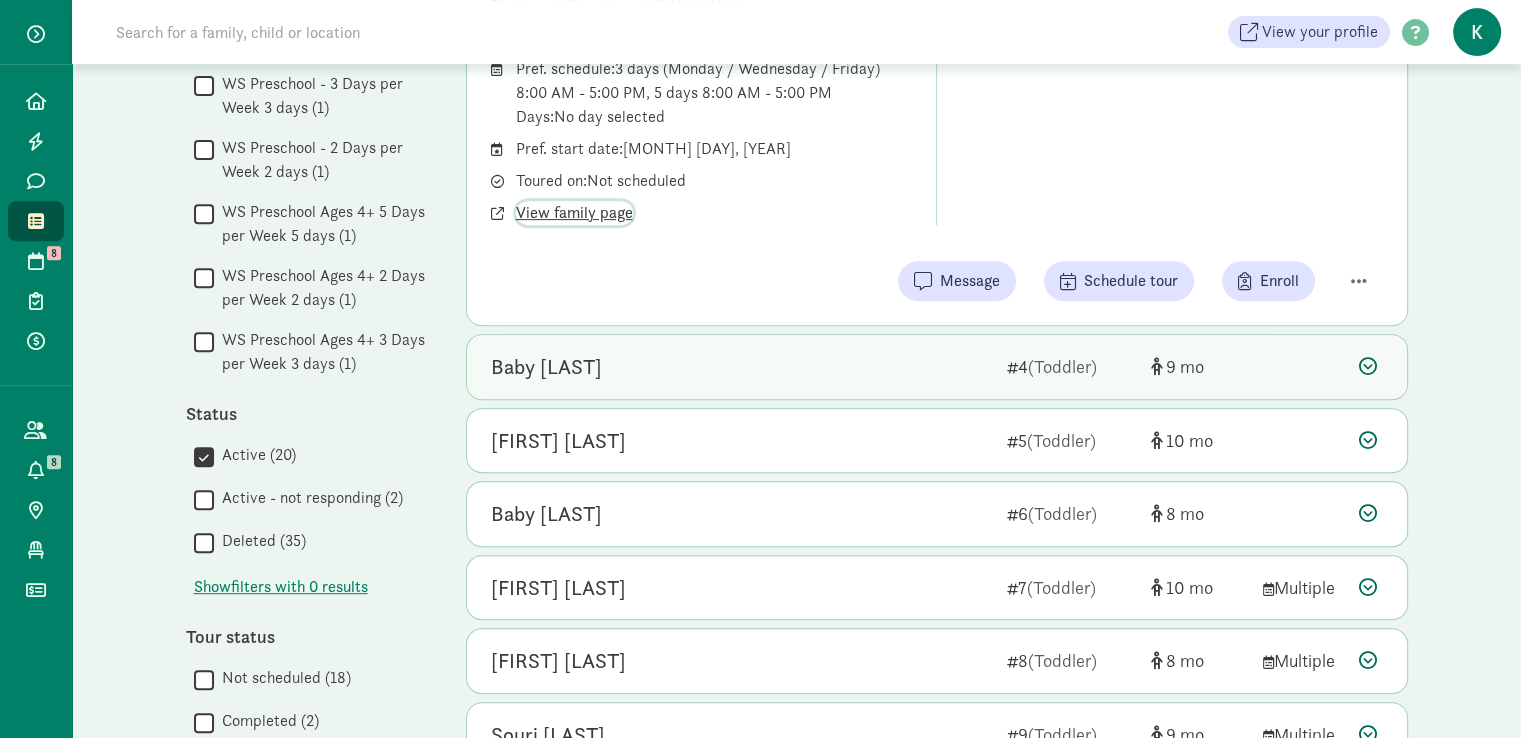 scroll, scrollTop: 600, scrollLeft: 0, axis: vertical 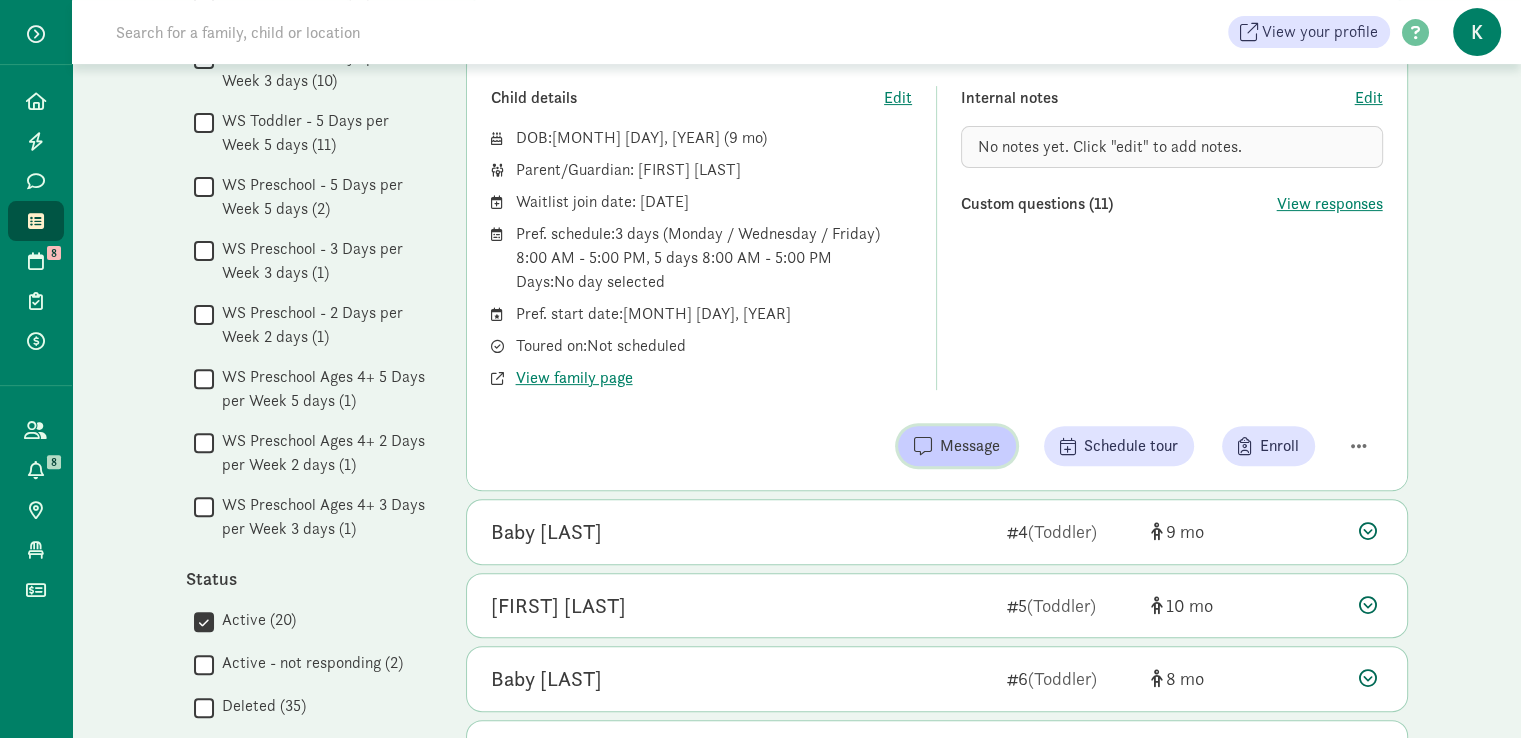 click on "Message" at bounding box center (970, 446) 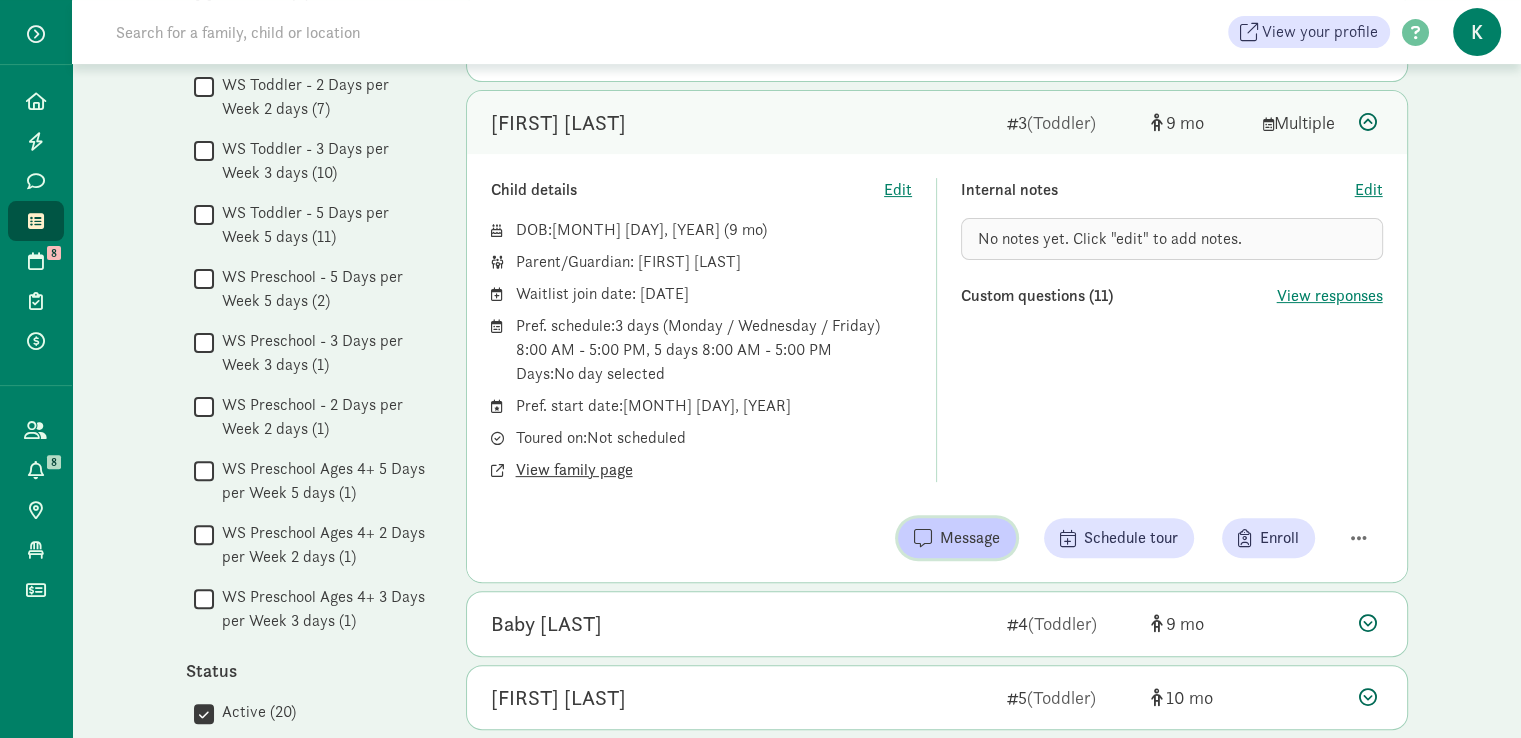 scroll, scrollTop: 400, scrollLeft: 0, axis: vertical 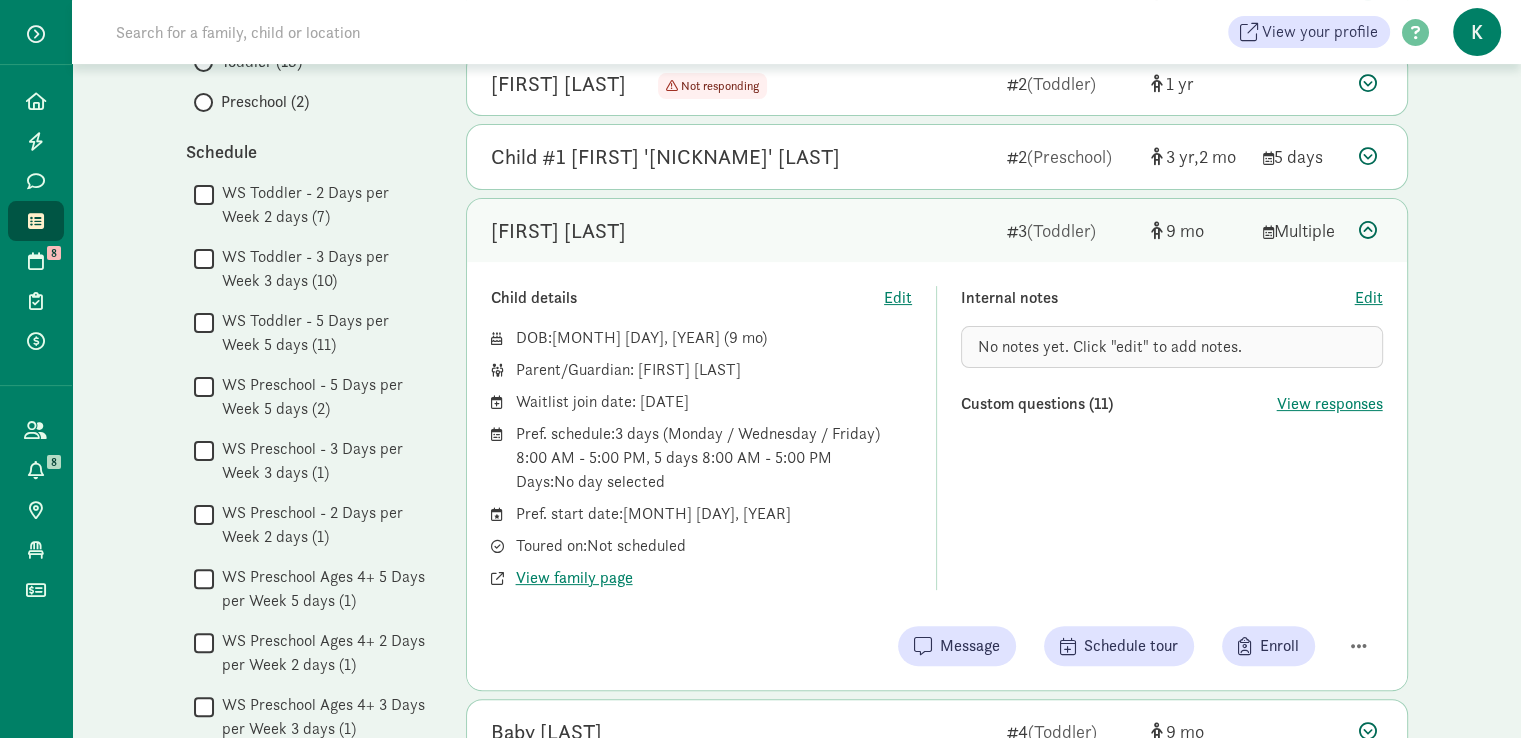 click at bounding box center [1368, 230] 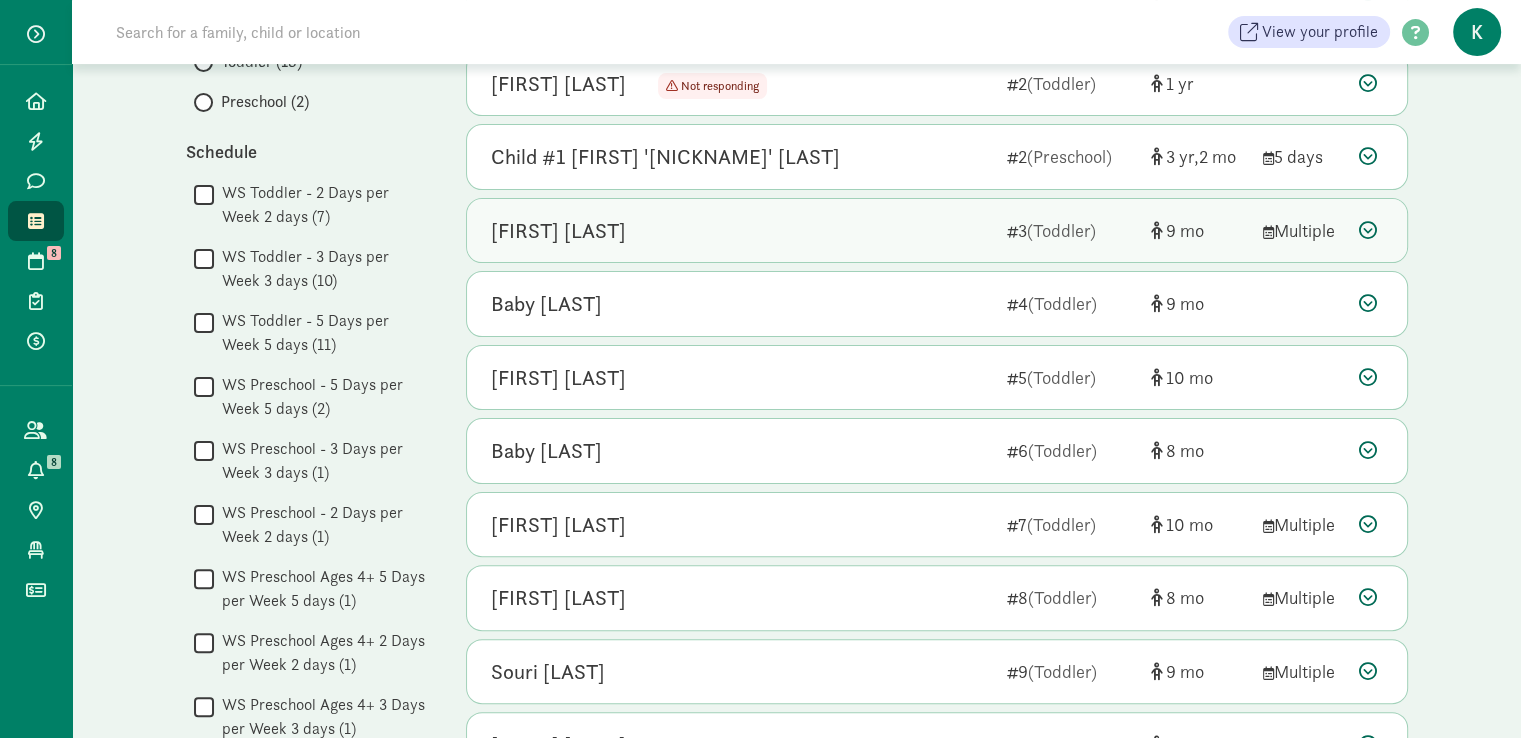 click on "Madeleine Frantz" at bounding box center [558, 231] 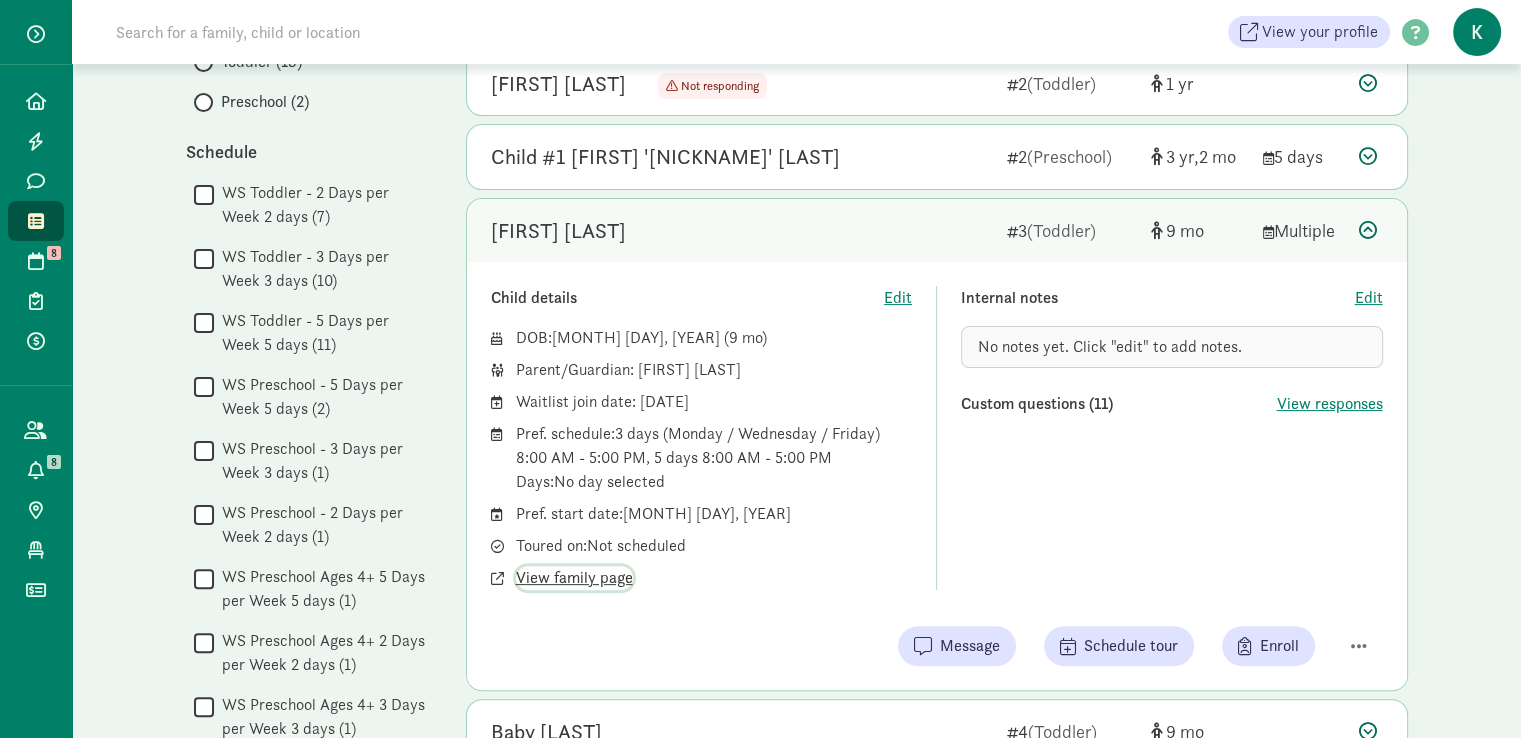 click on "View family page" at bounding box center [574, 578] 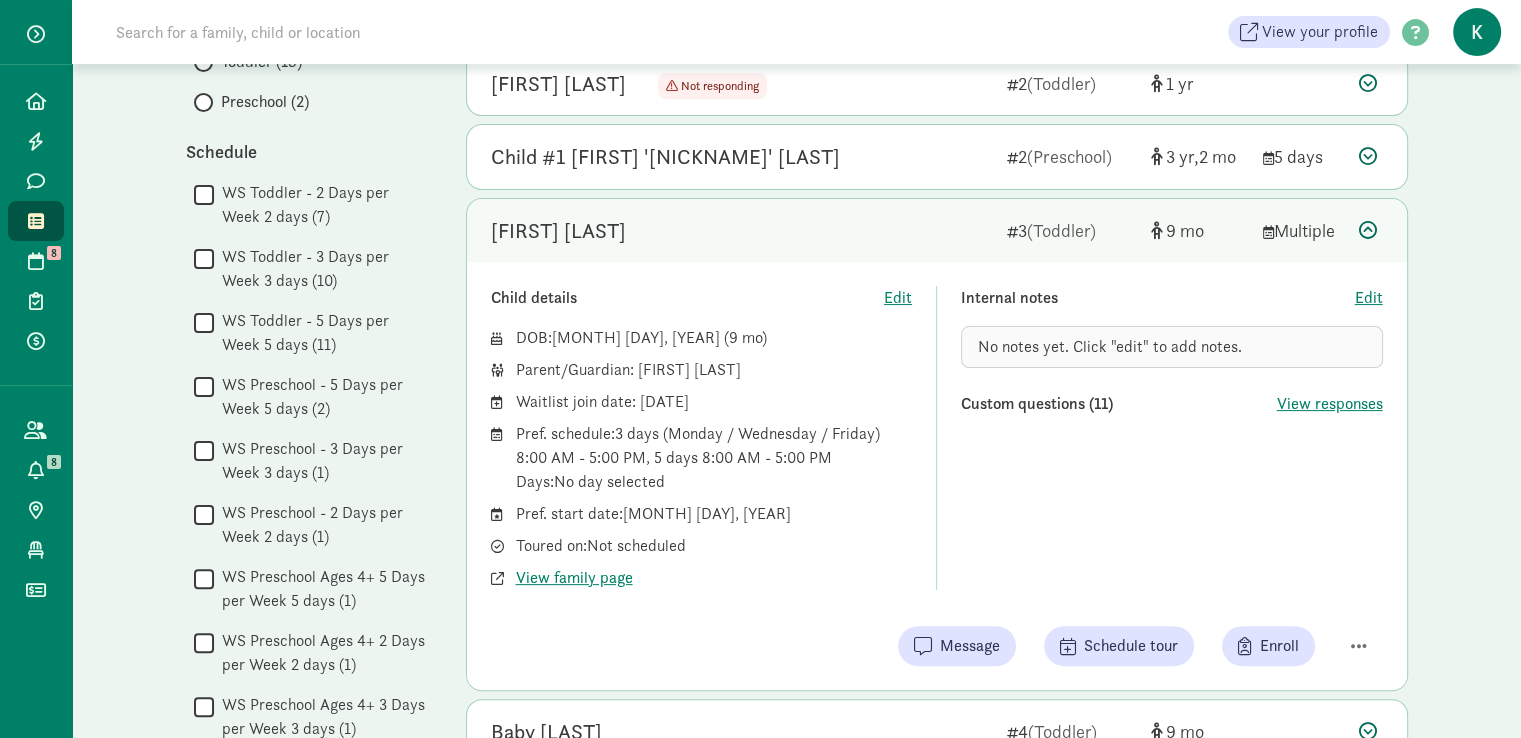 click at bounding box center (1368, 230) 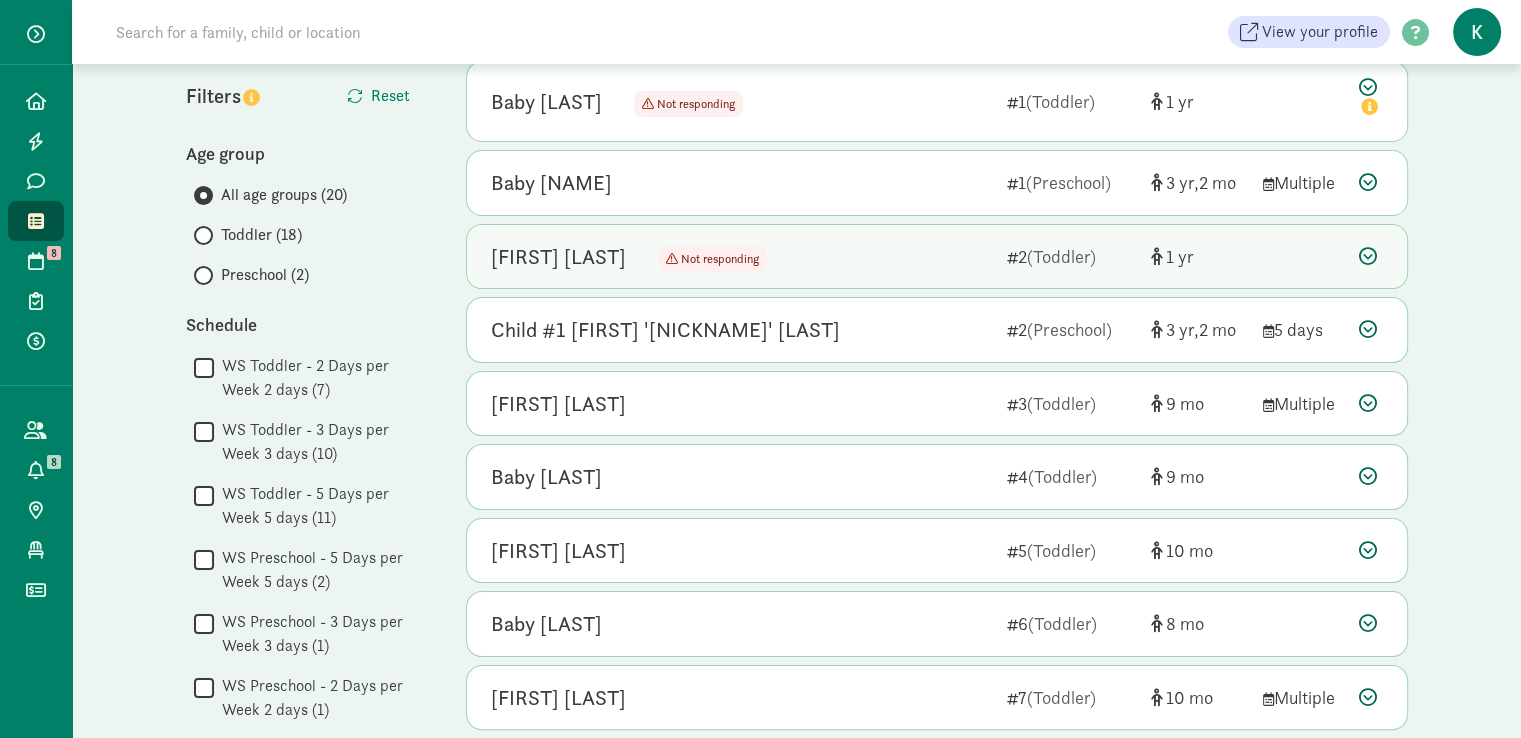 scroll, scrollTop: 200, scrollLeft: 0, axis: vertical 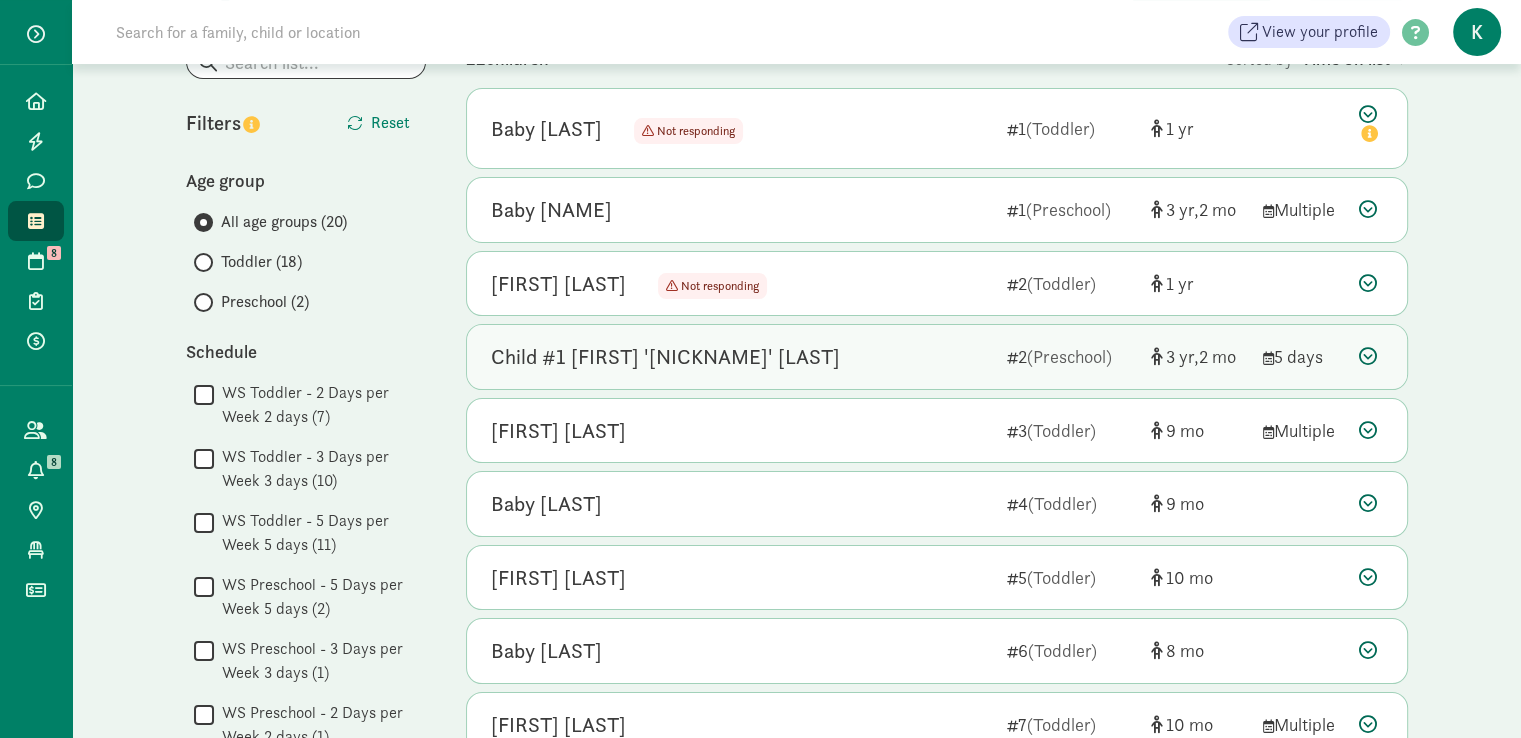 click on "Child #1 Michael 'Teddy' Young" at bounding box center (665, 357) 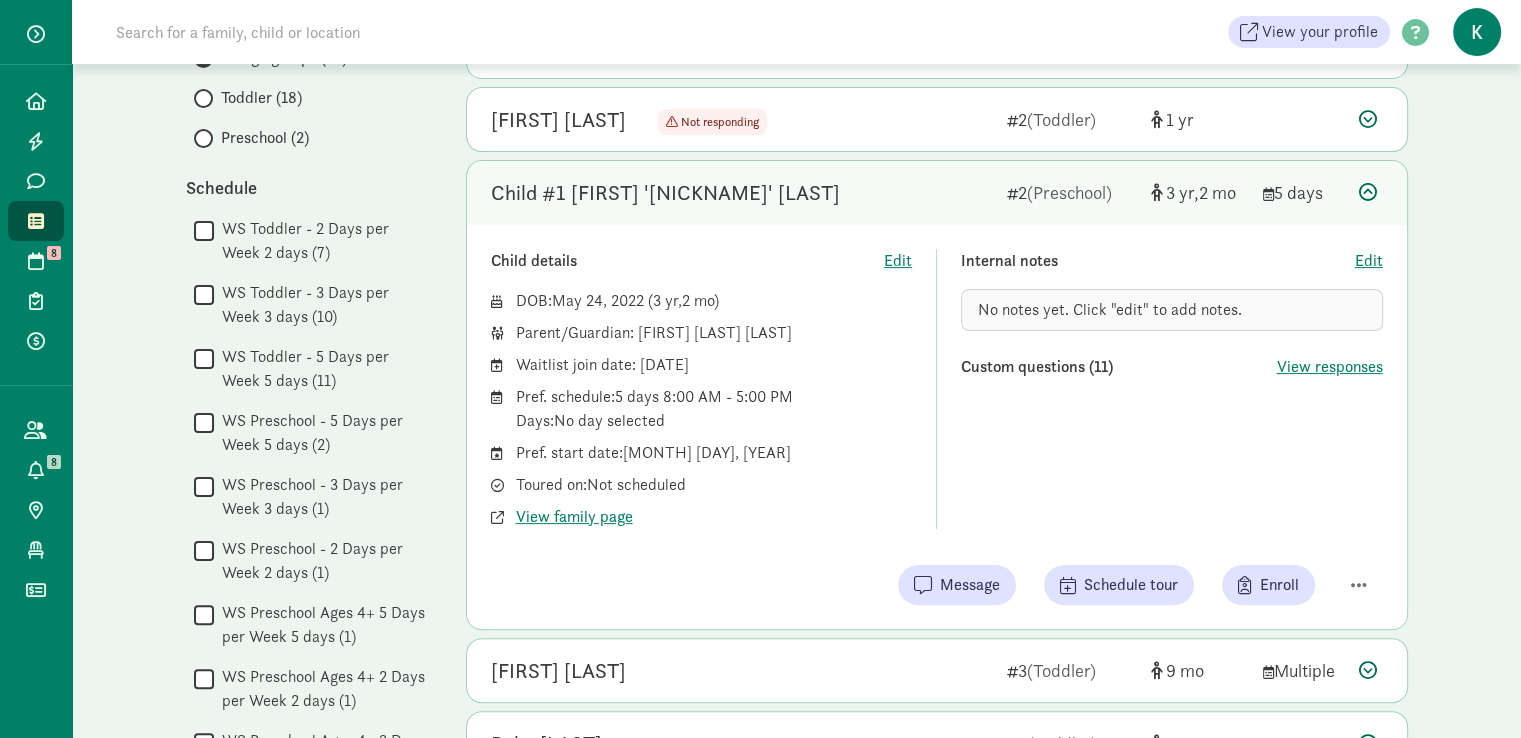 scroll, scrollTop: 400, scrollLeft: 0, axis: vertical 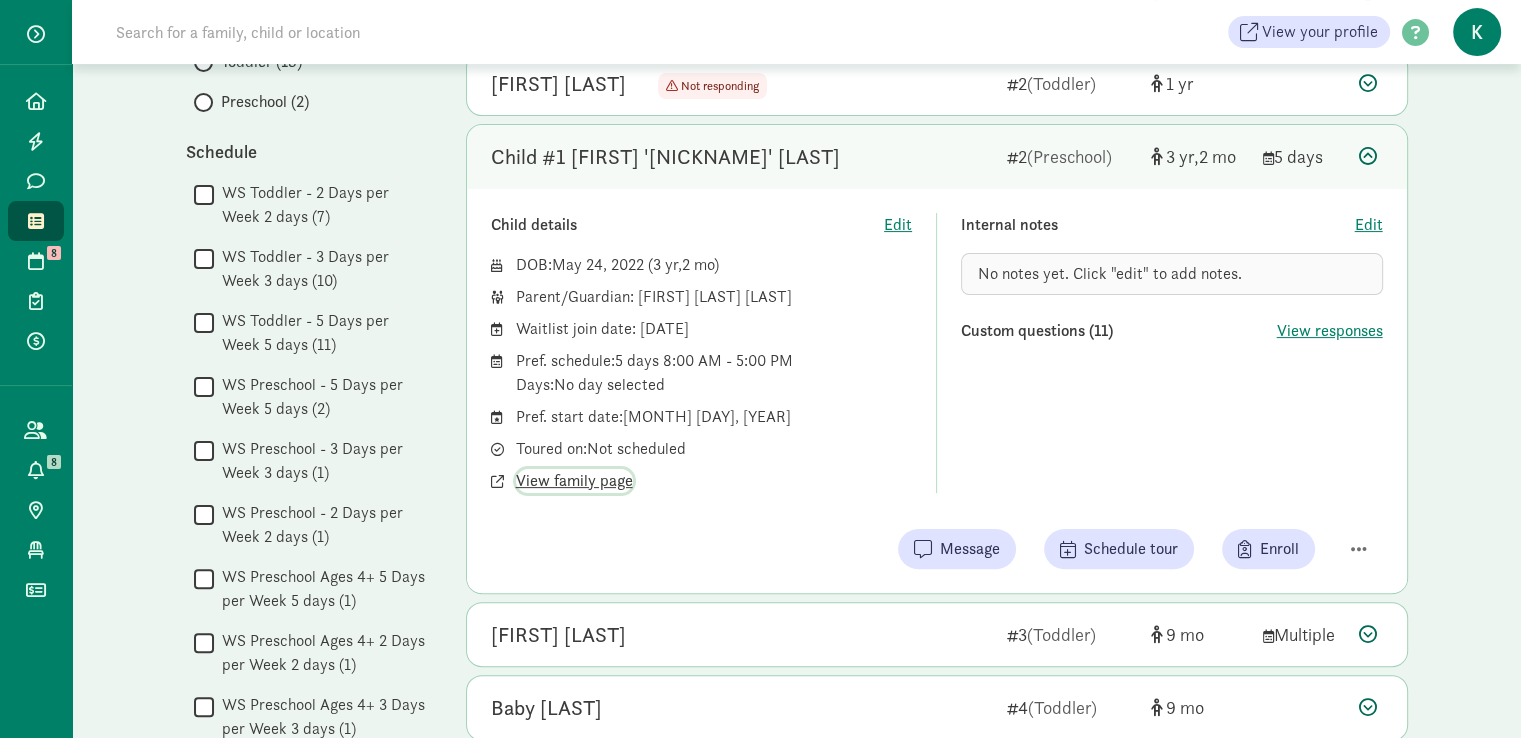 click on "View family page" at bounding box center (574, 481) 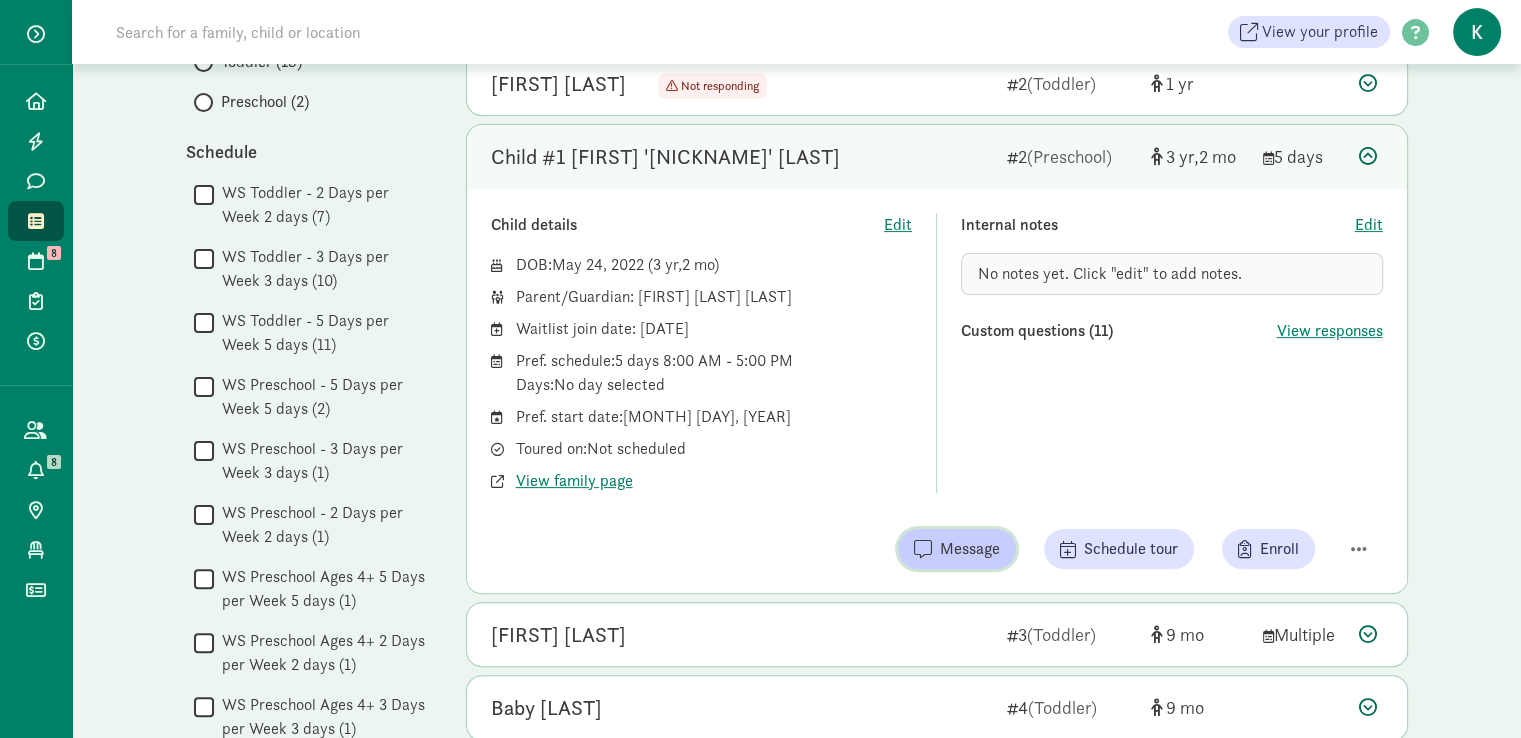 click on "Message" at bounding box center [957, 549] 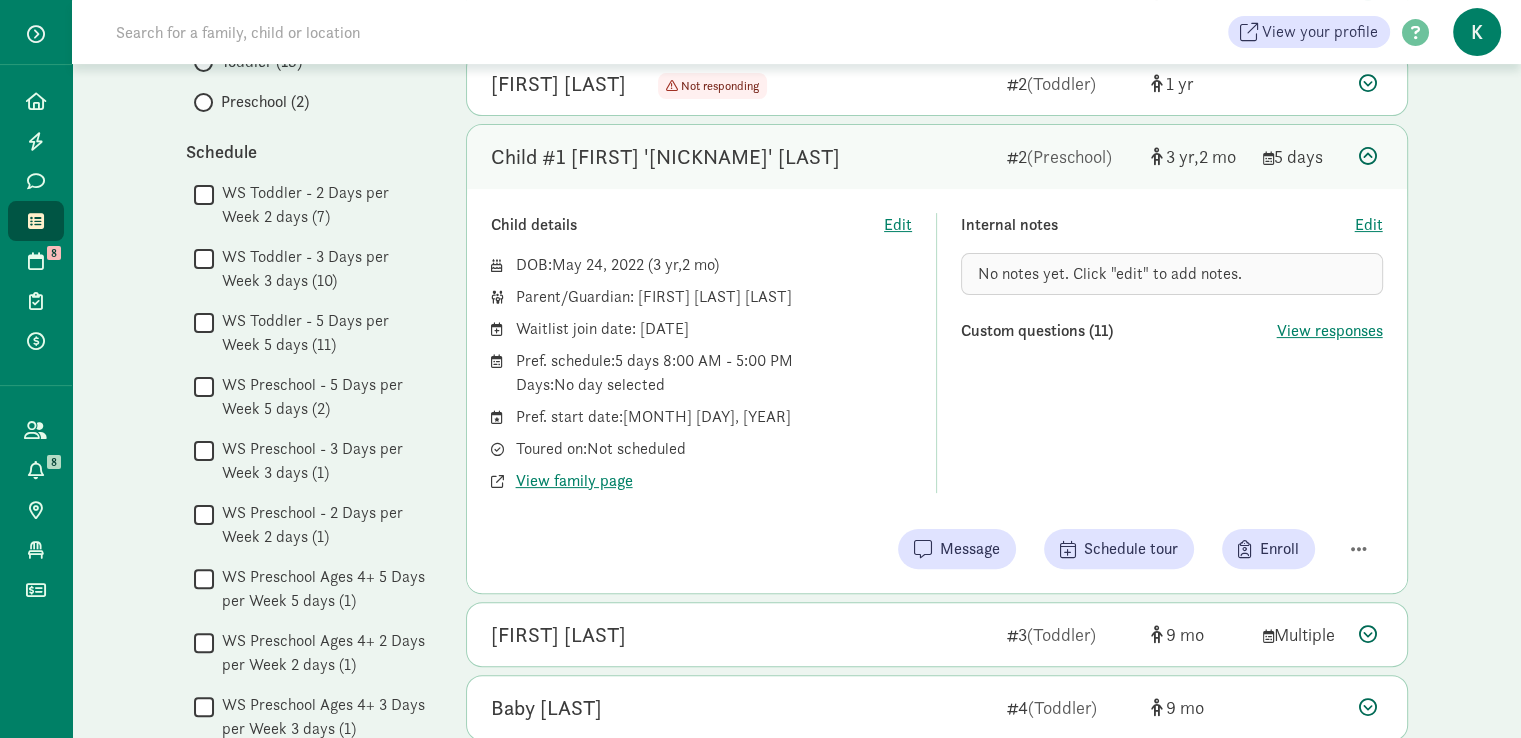 click at bounding box center [1368, 156] 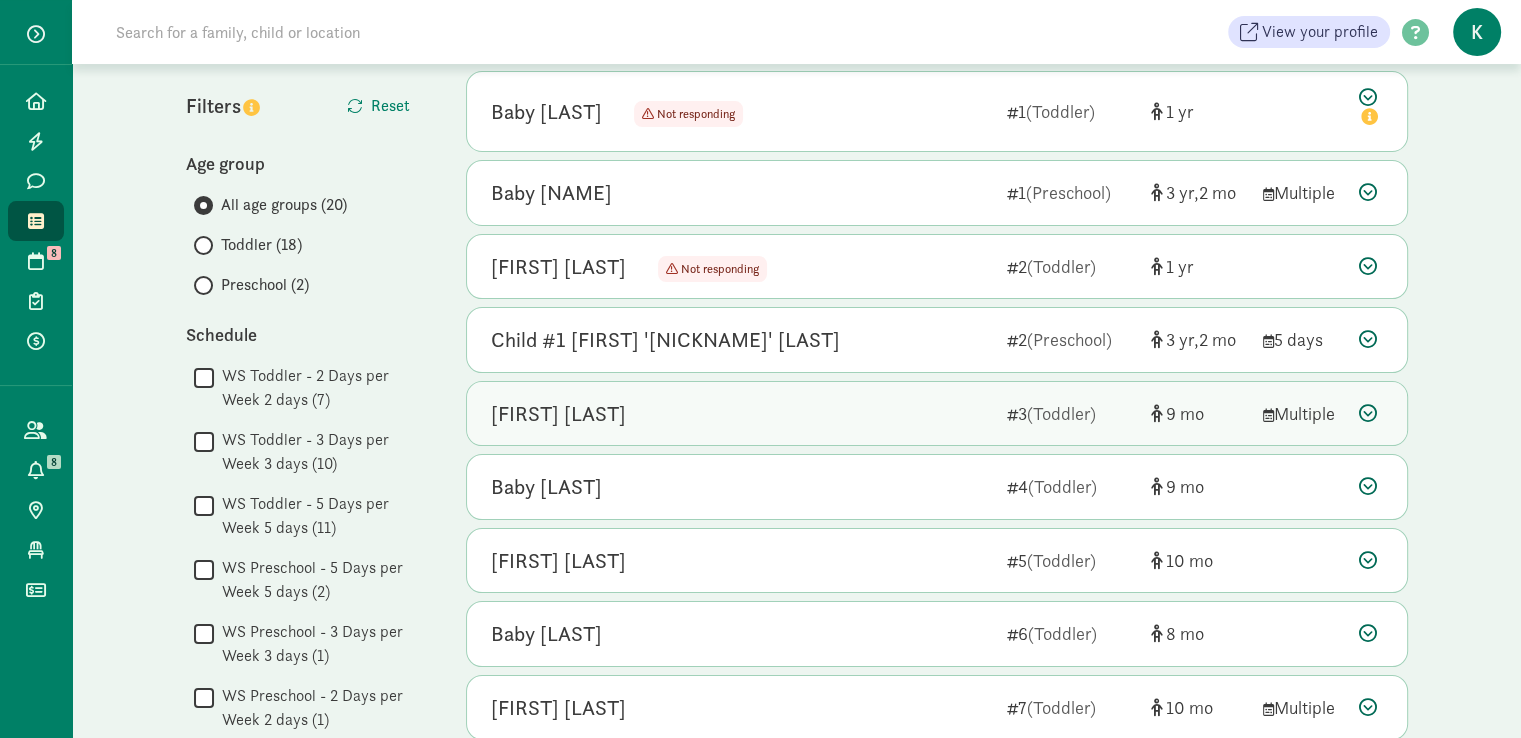 scroll, scrollTop: 100, scrollLeft: 0, axis: vertical 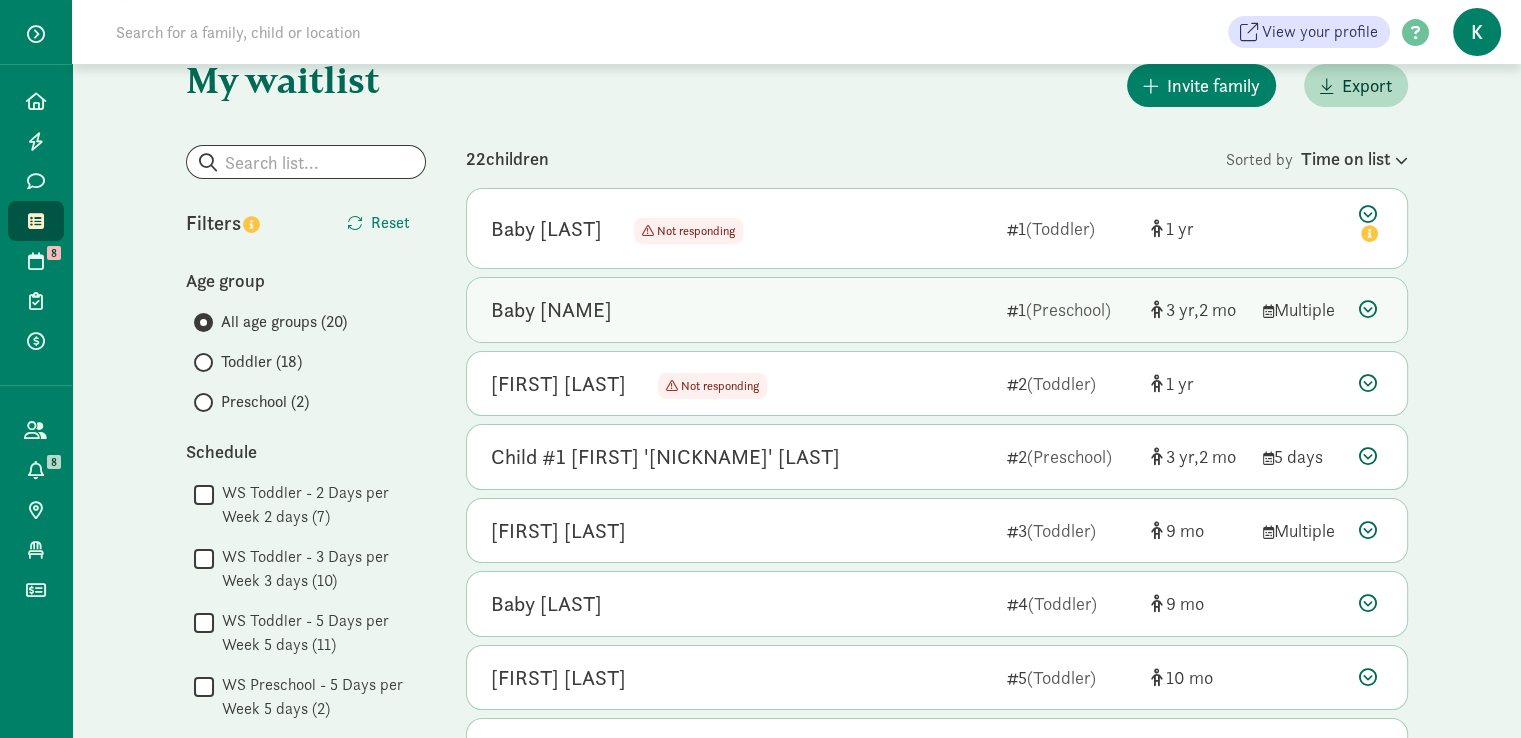 click on "Baby Enright" at bounding box center (741, 310) 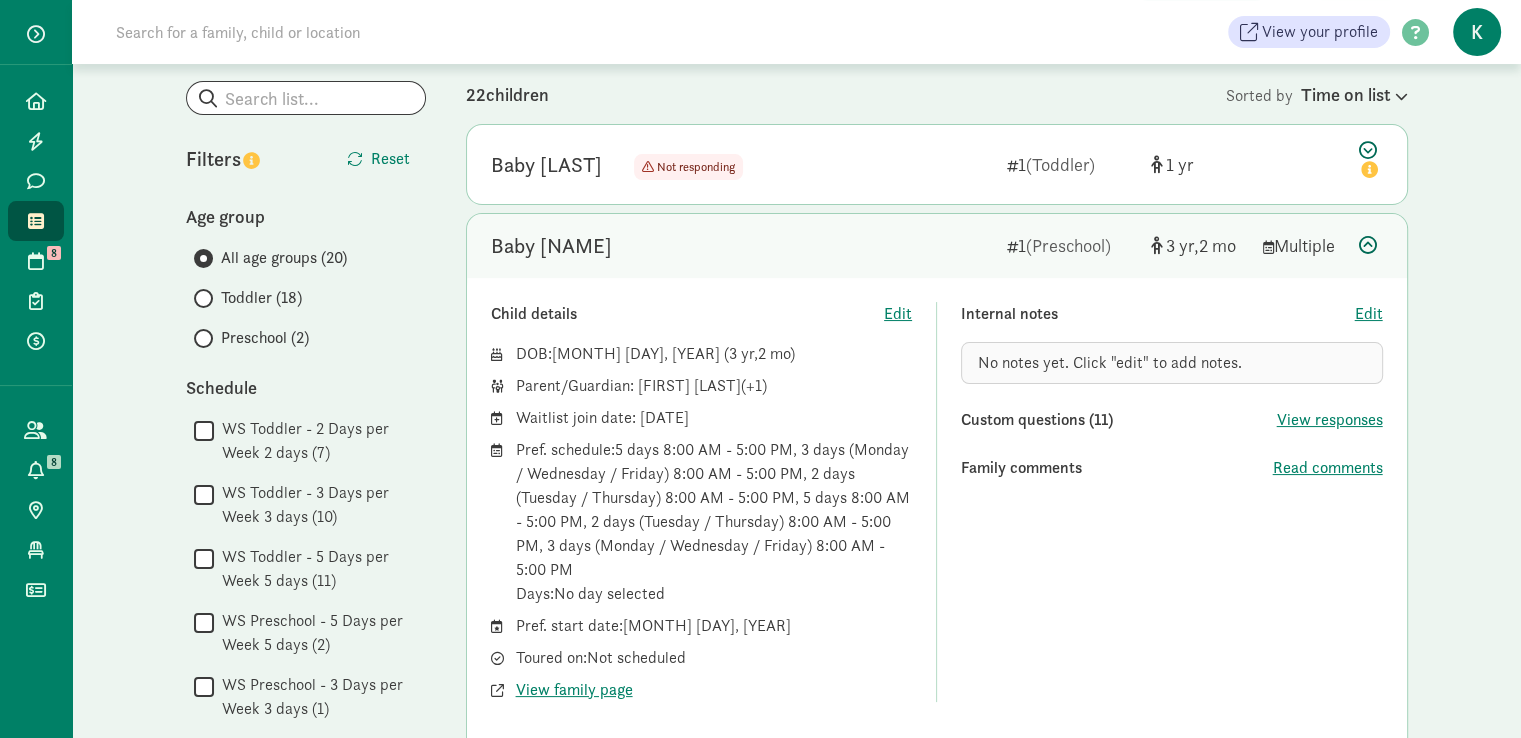 scroll, scrollTop: 200, scrollLeft: 0, axis: vertical 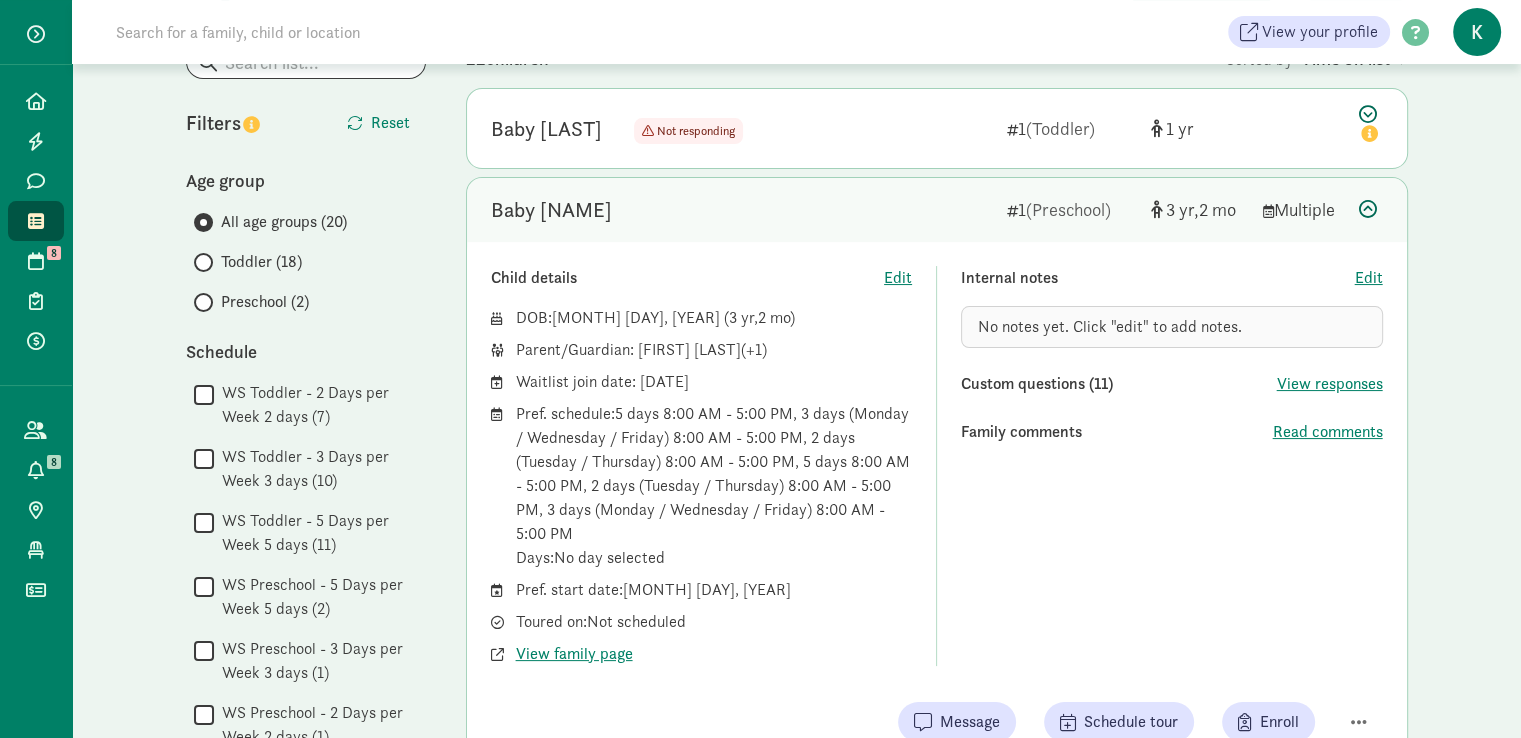 click at bounding box center (1368, 209) 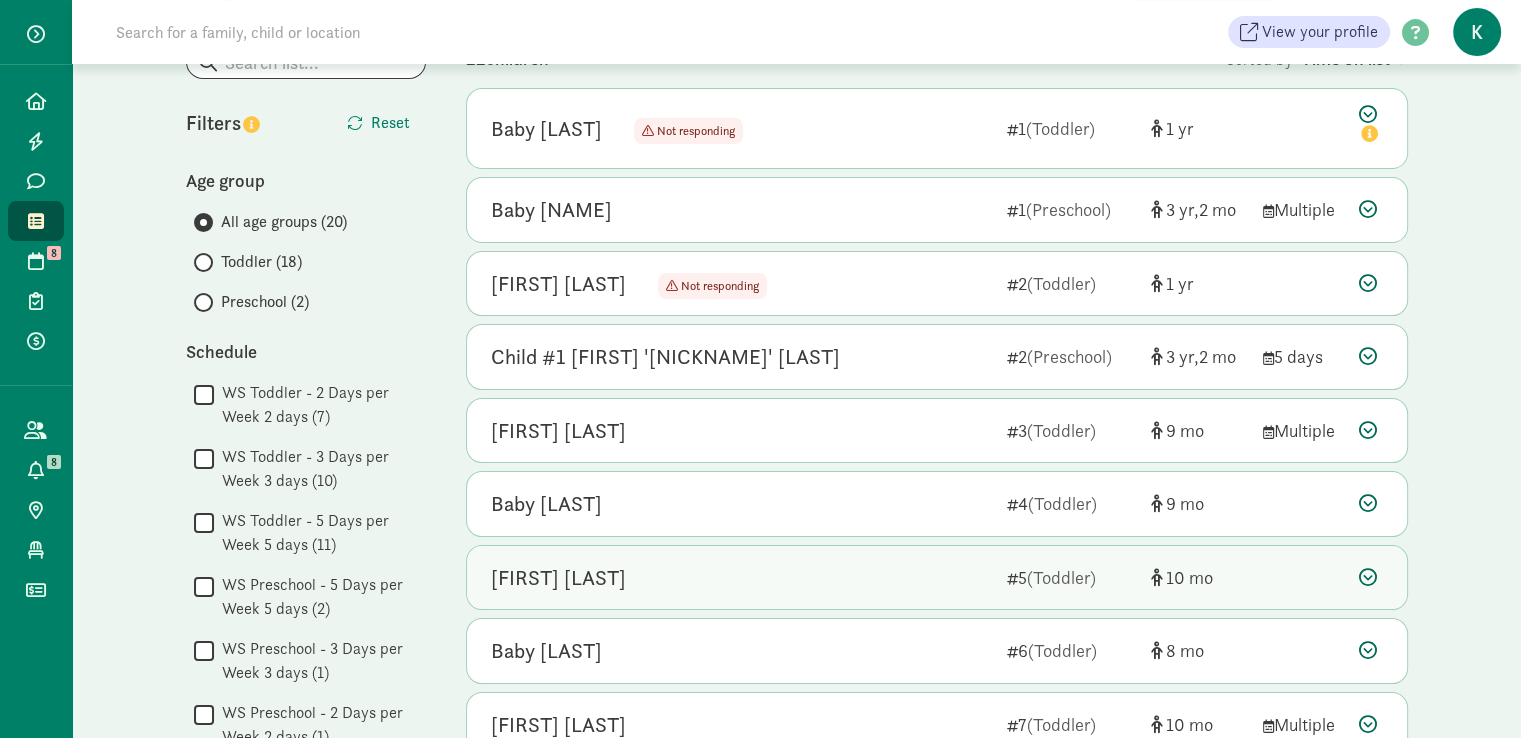 click on "Naksh Gupta" at bounding box center (741, 578) 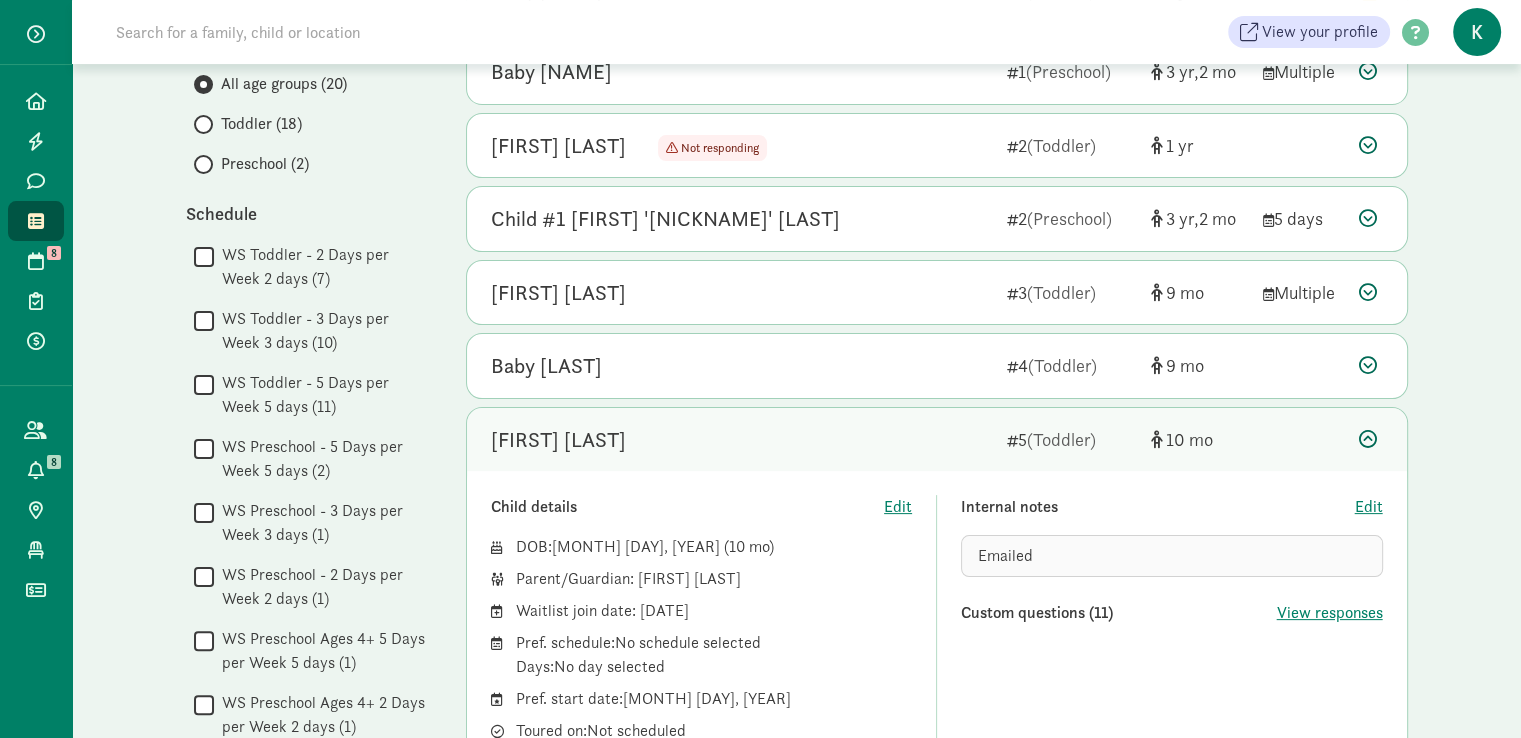 scroll, scrollTop: 400, scrollLeft: 0, axis: vertical 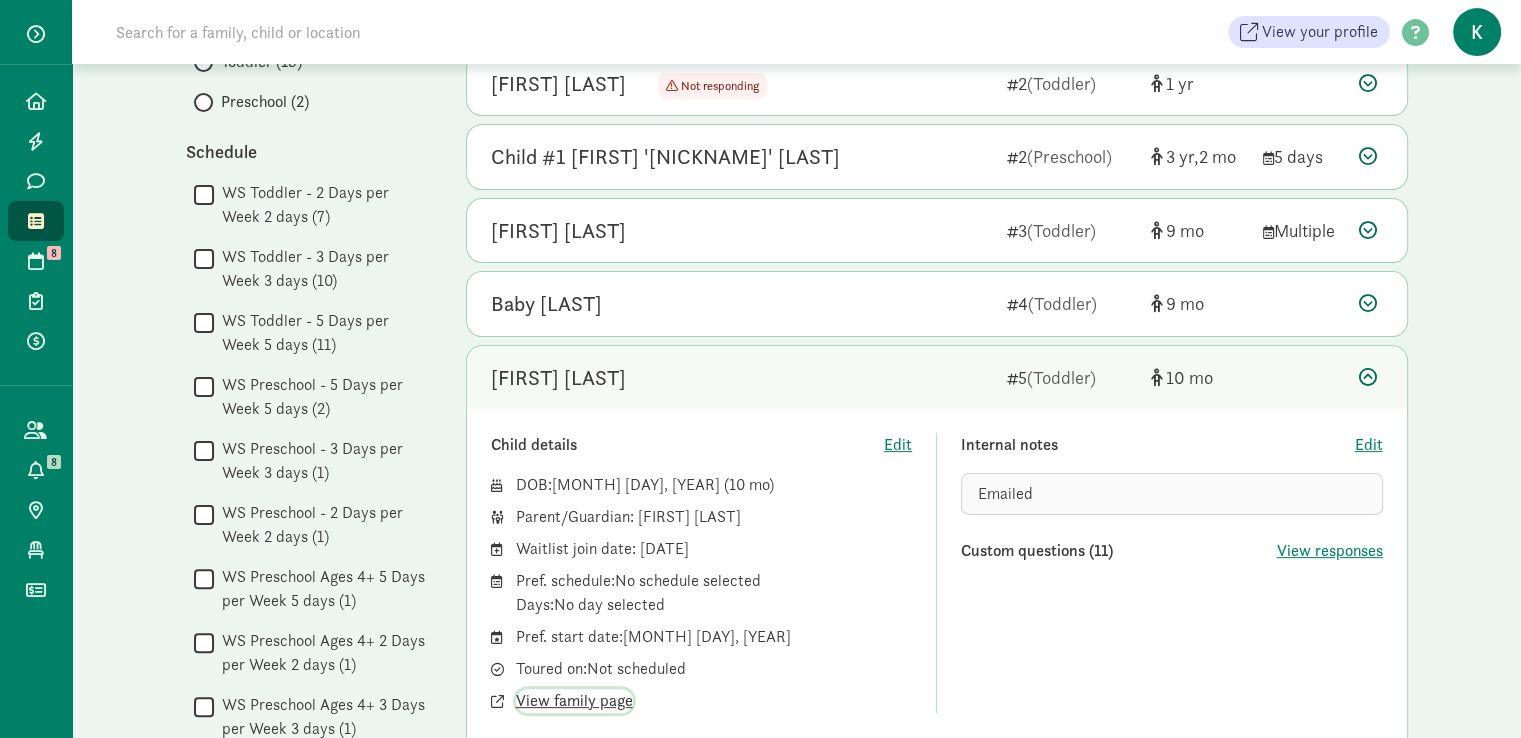 click on "View family page" at bounding box center (574, 701) 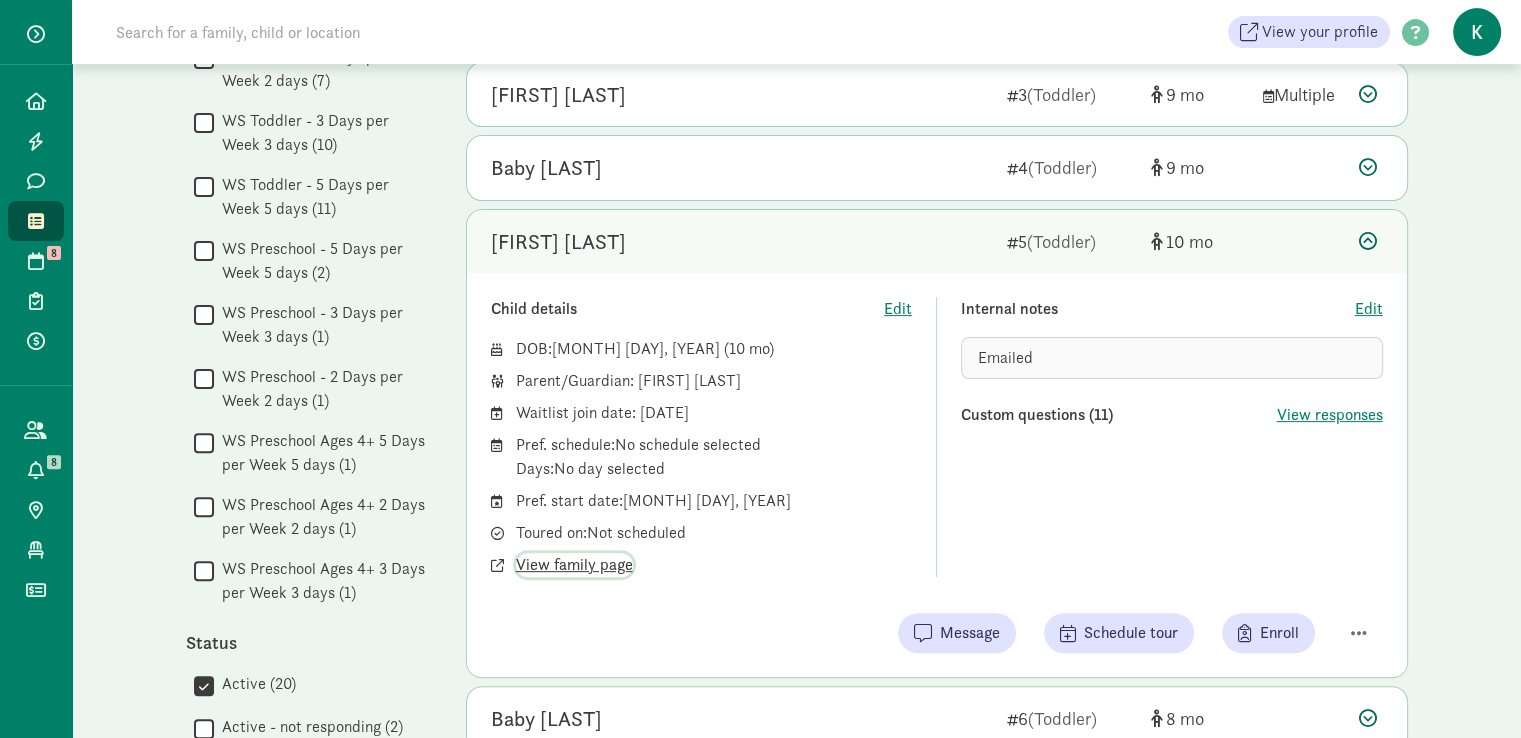 scroll, scrollTop: 700, scrollLeft: 0, axis: vertical 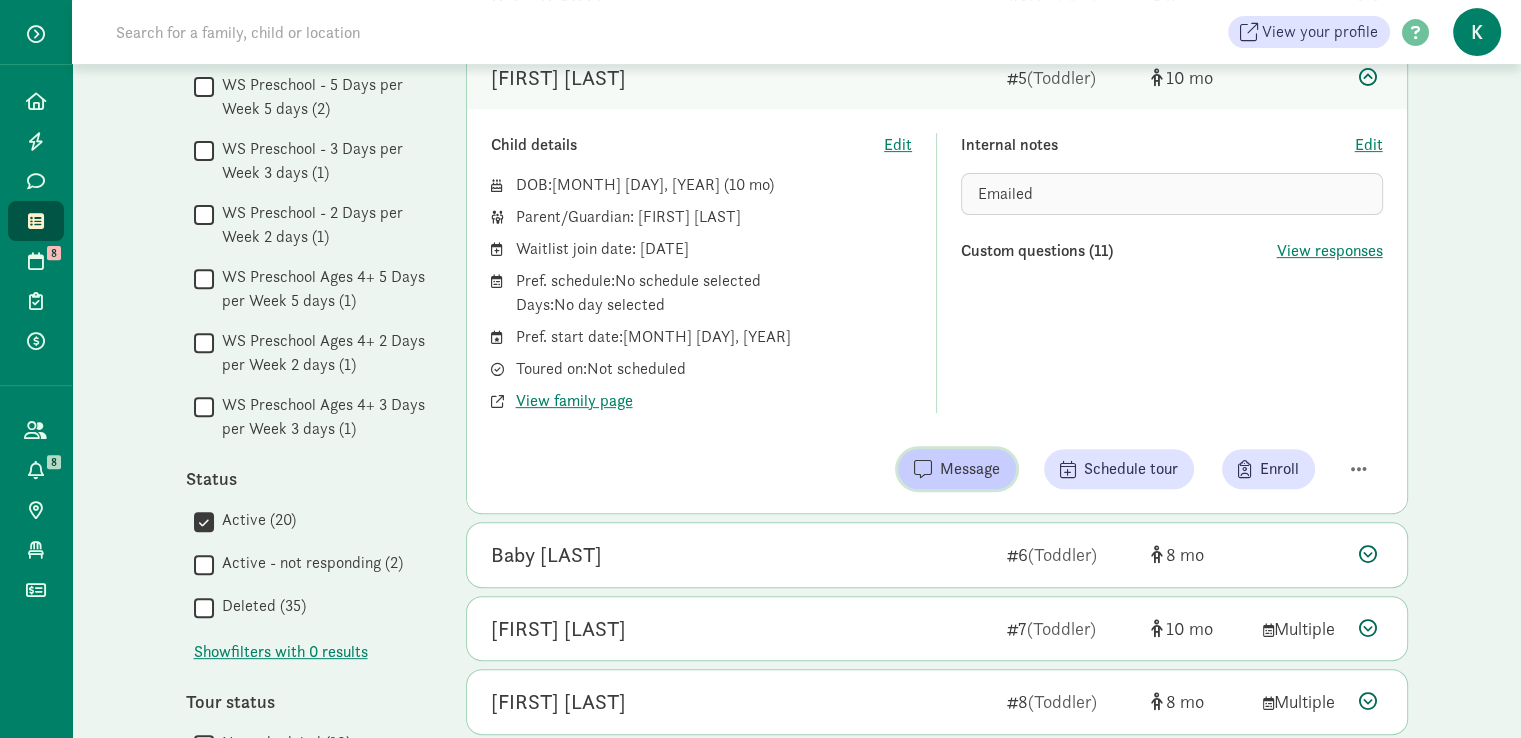 click on "Message" at bounding box center (970, 469) 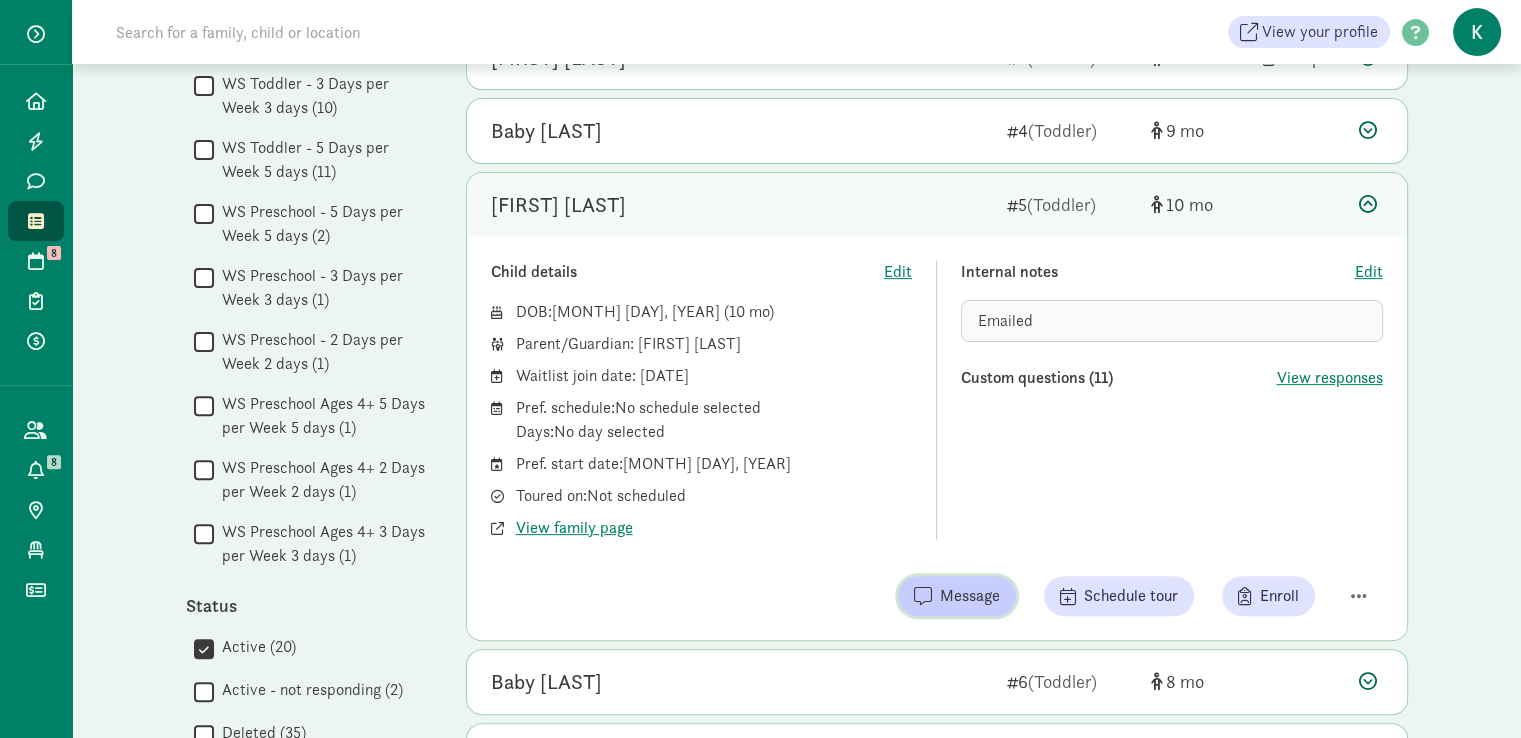 scroll, scrollTop: 500, scrollLeft: 0, axis: vertical 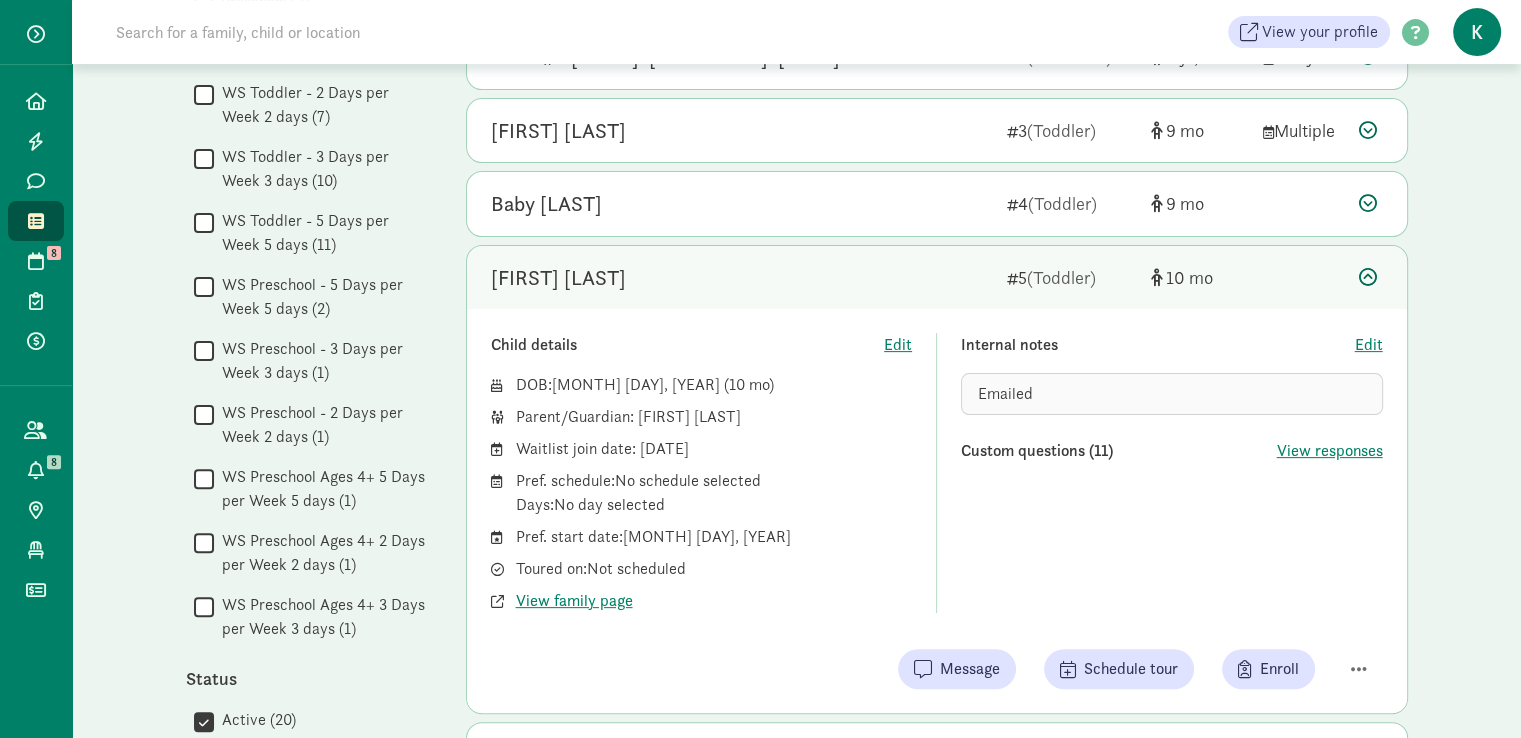 click at bounding box center (1368, 277) 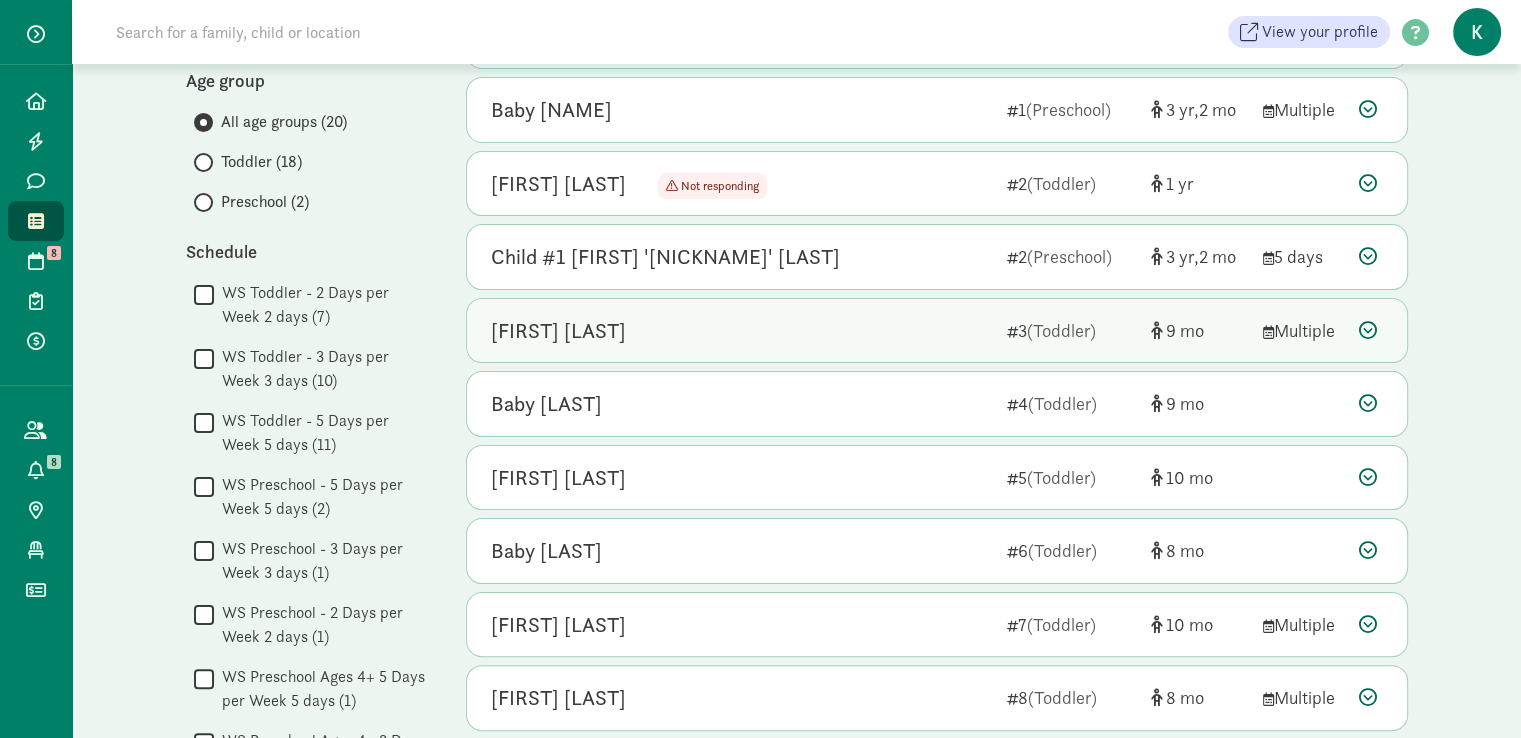 scroll, scrollTop: 200, scrollLeft: 0, axis: vertical 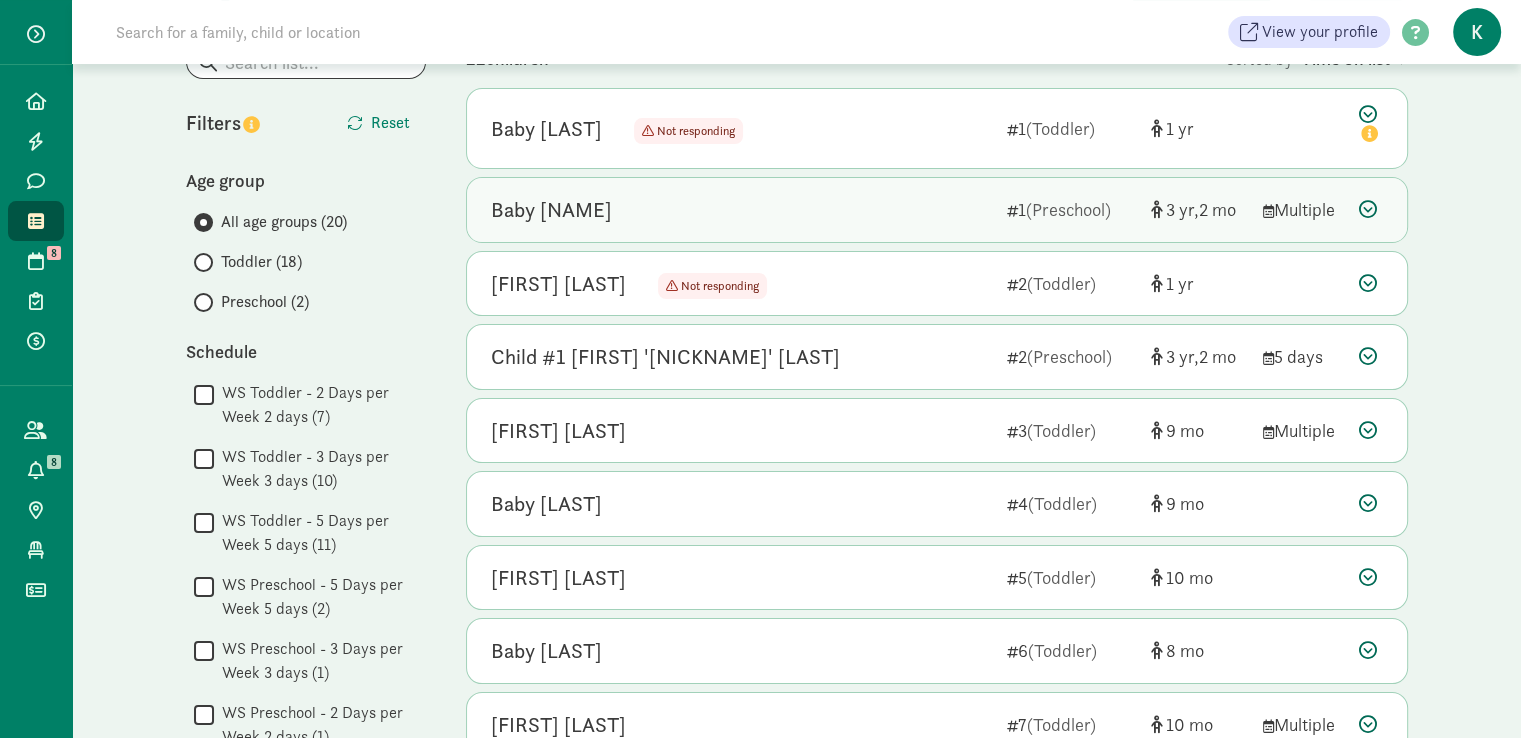 click on "[FIRST] [LAST]" at bounding box center (551, 210) 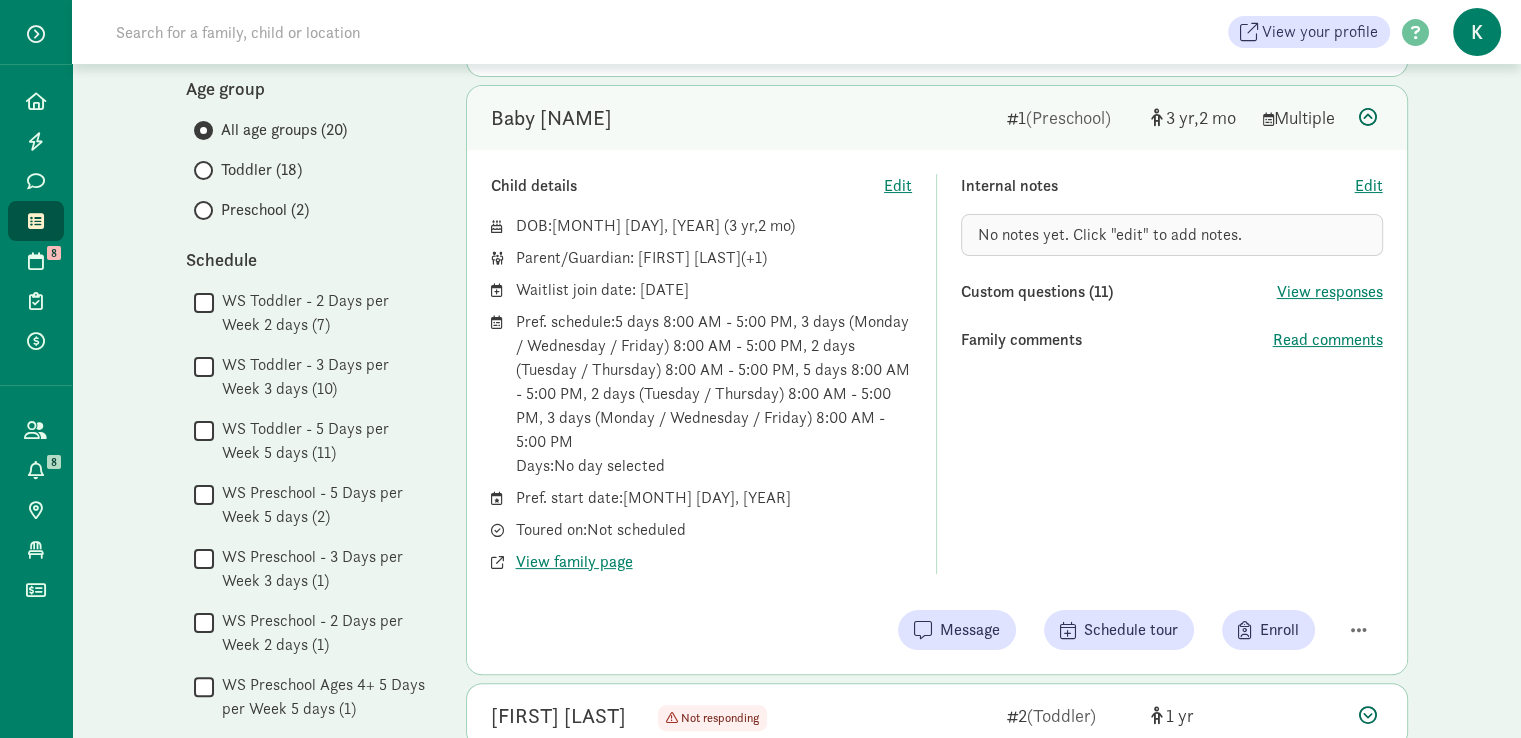 scroll, scrollTop: 400, scrollLeft: 0, axis: vertical 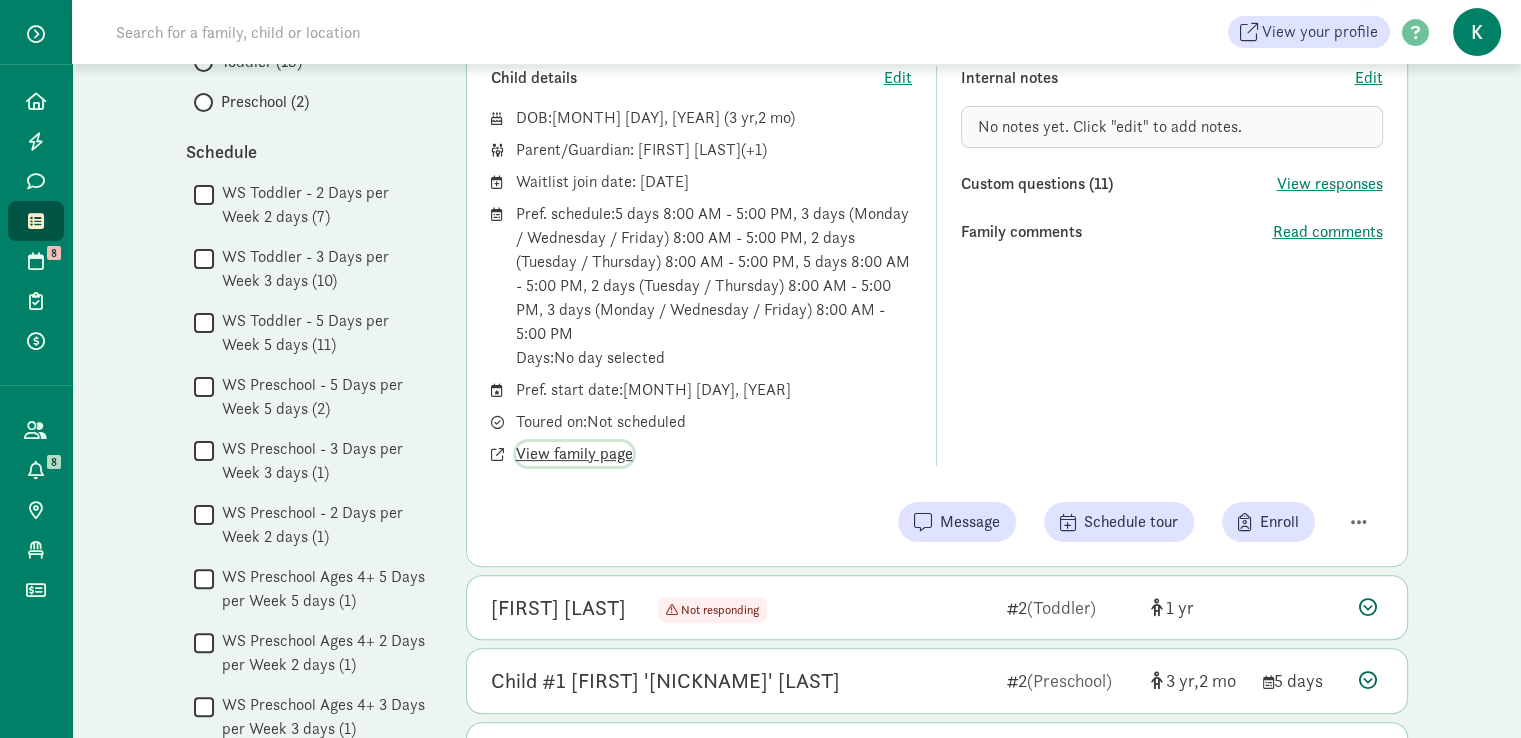 click on "View family page" at bounding box center [574, 454] 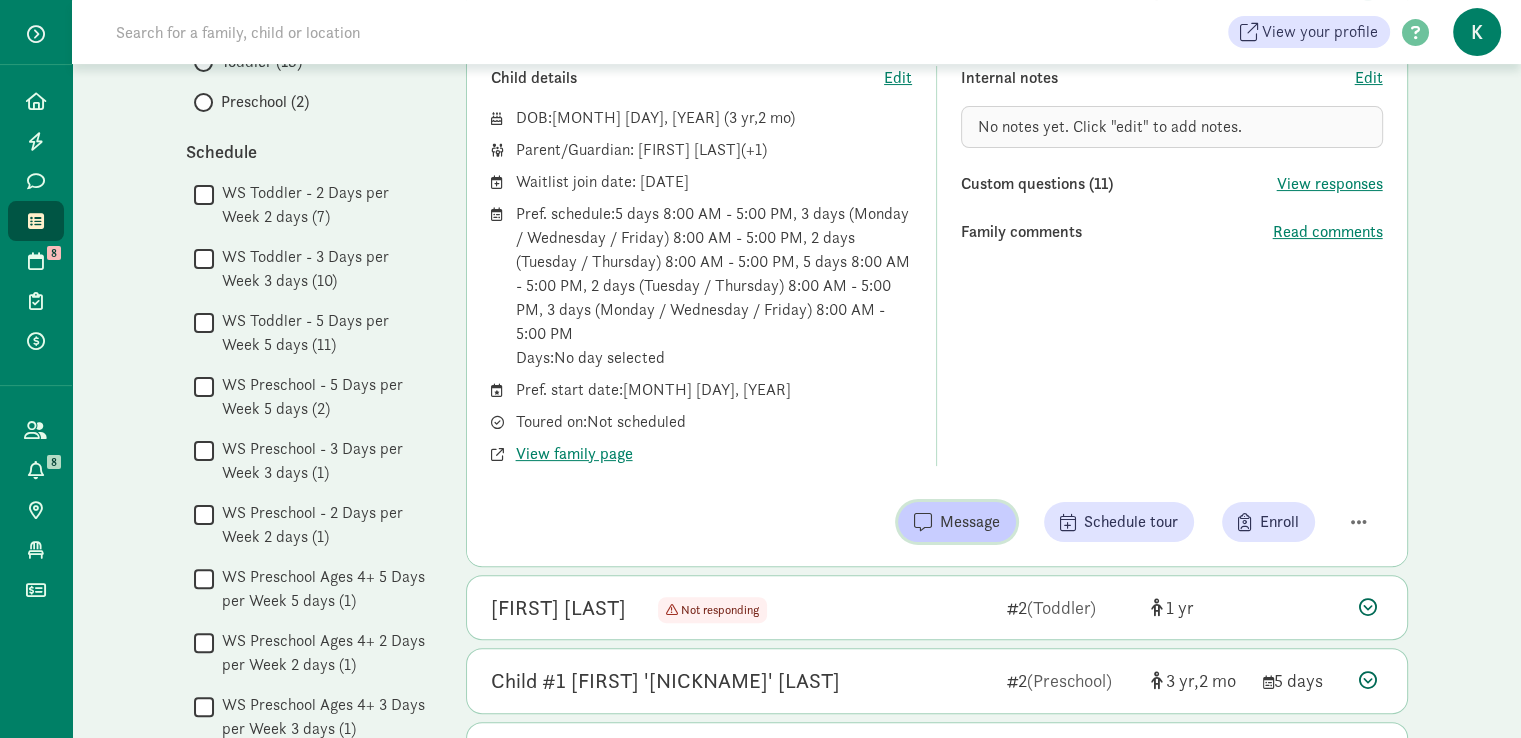 click at bounding box center [923, 522] 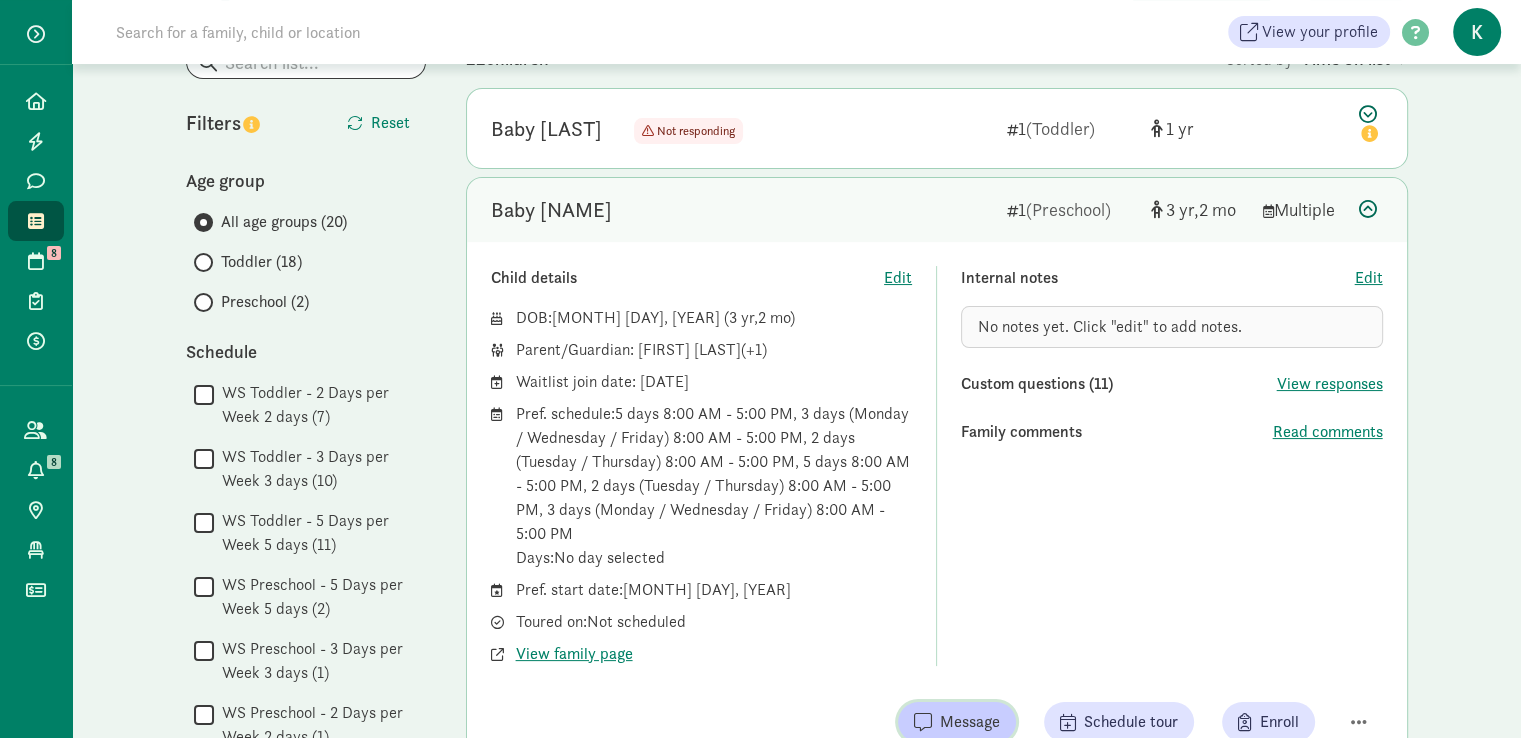 scroll, scrollTop: 200, scrollLeft: 0, axis: vertical 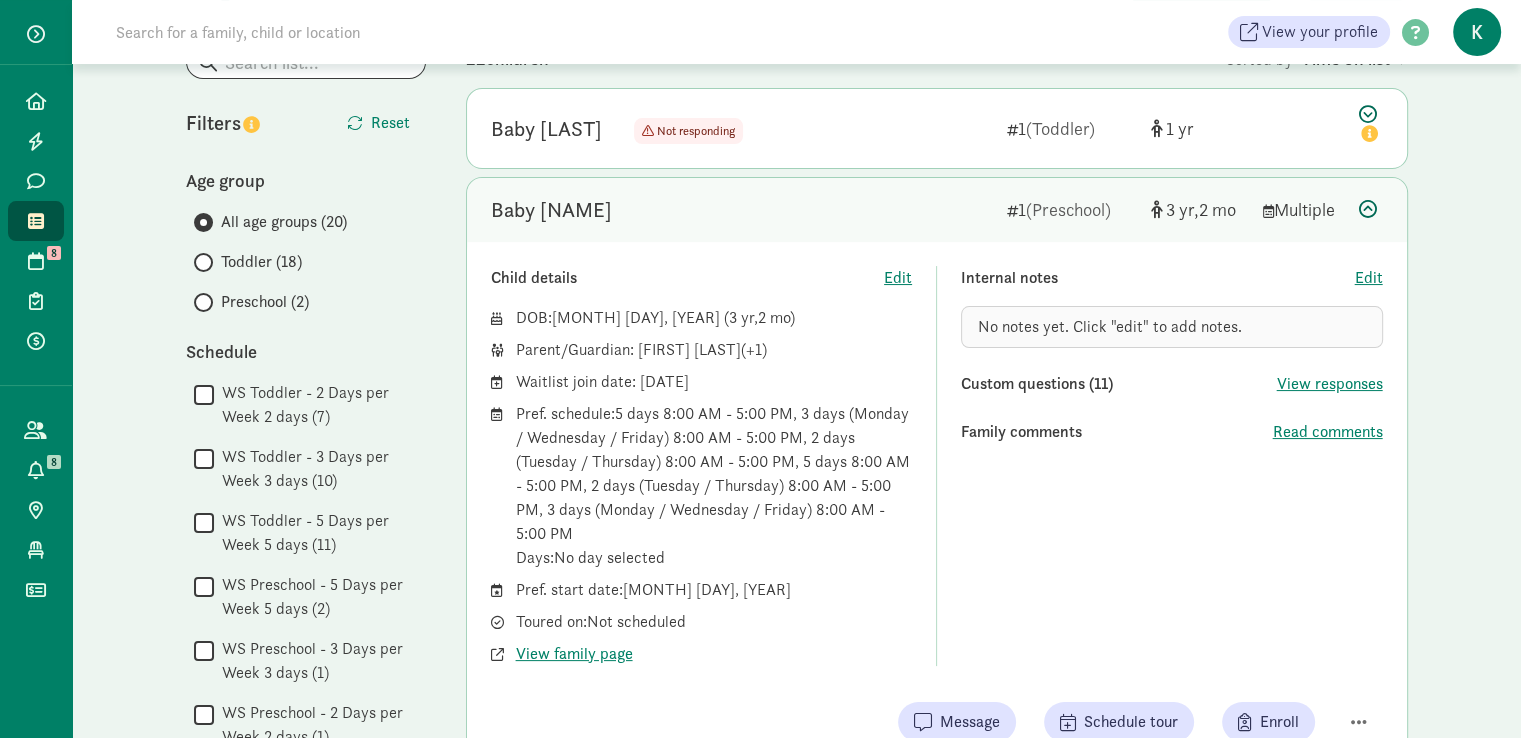 click at bounding box center (1368, 209) 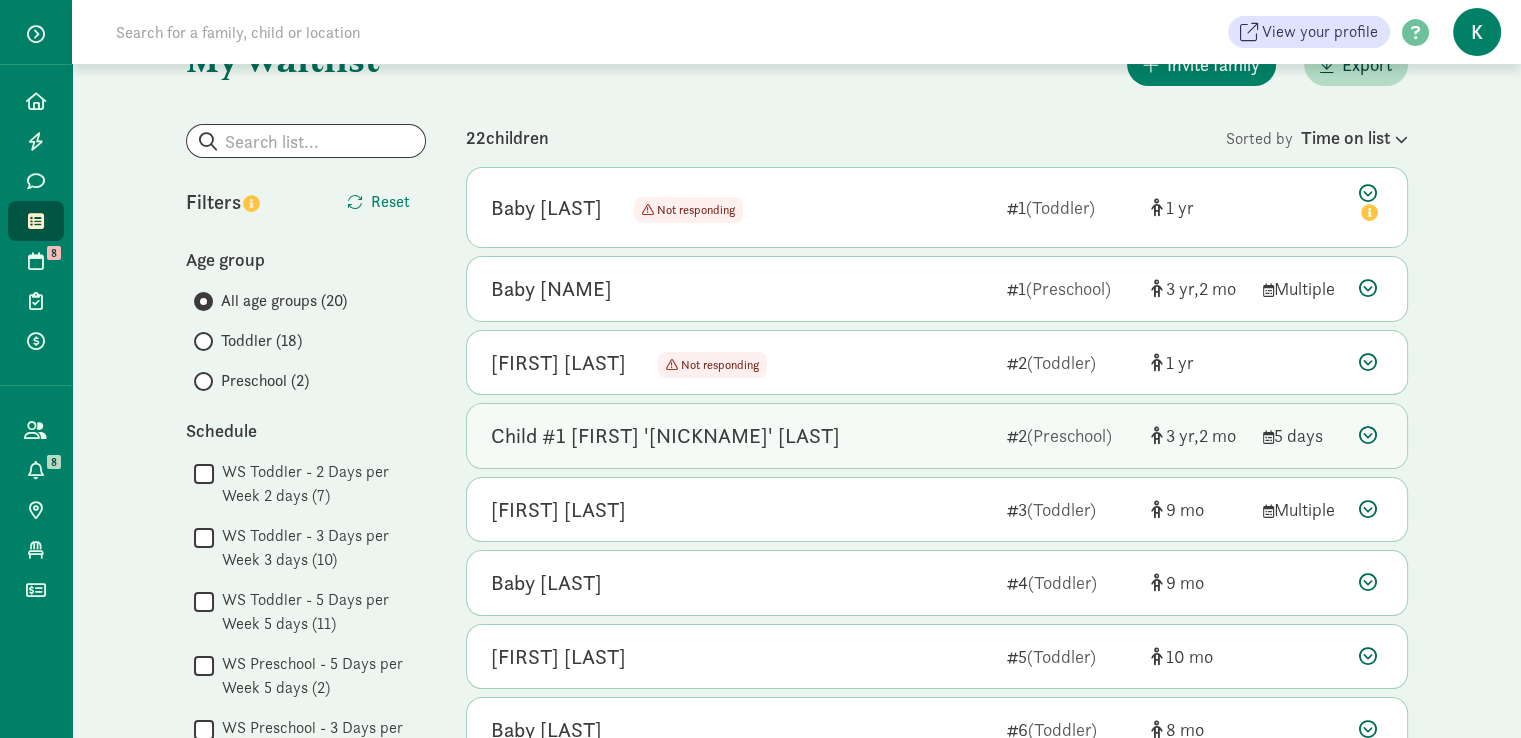 scroll, scrollTop: 0, scrollLeft: 0, axis: both 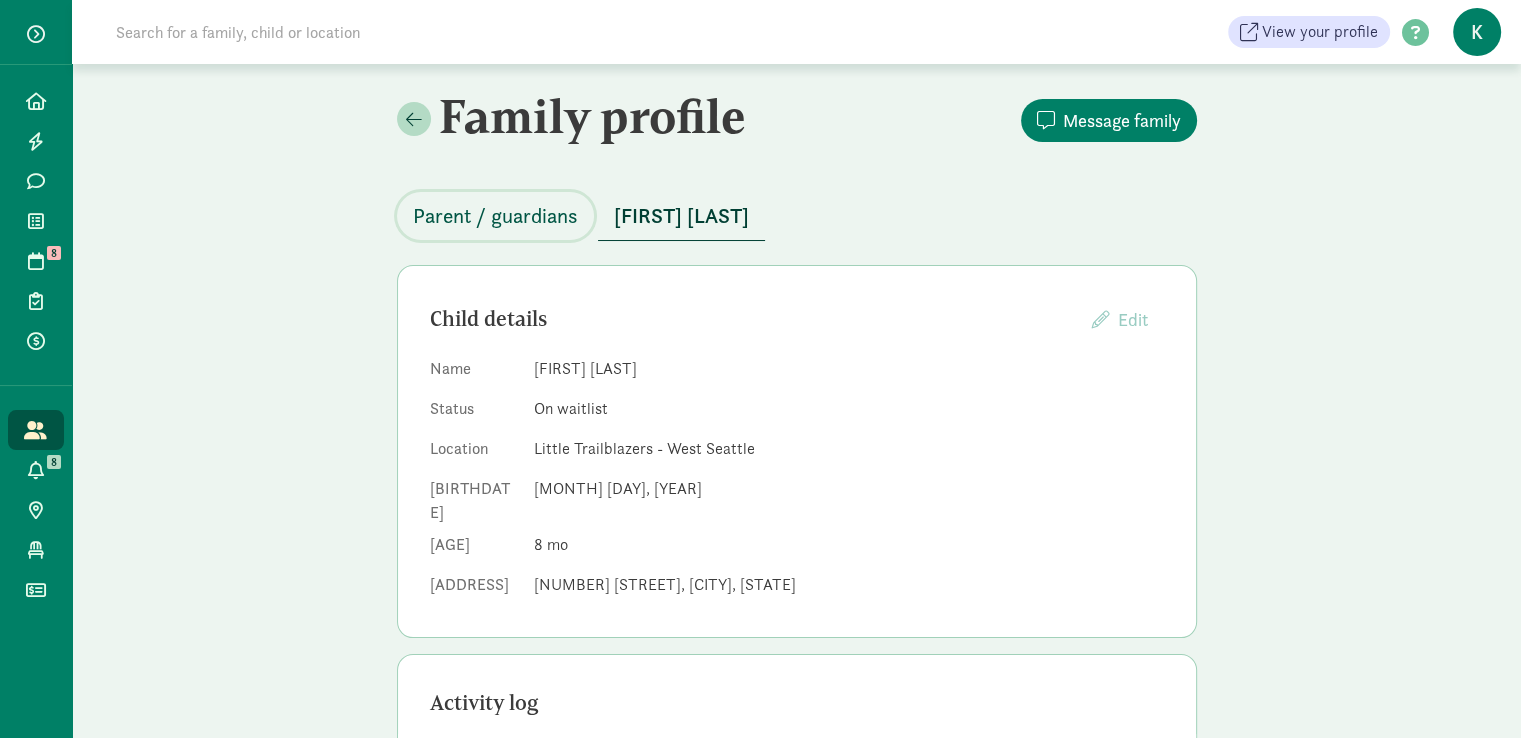 click on "Parent / guardians" at bounding box center (495, 216) 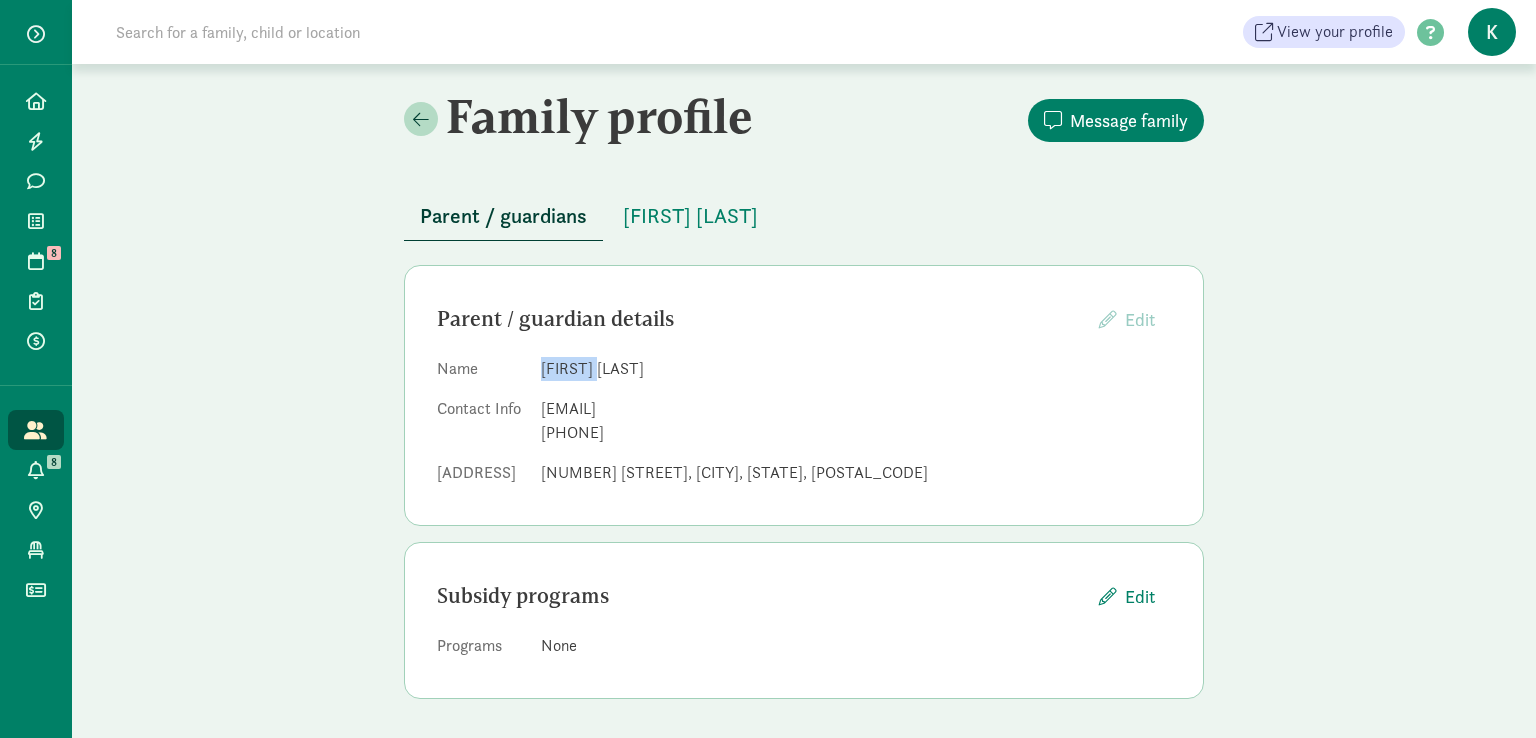 drag, startPoint x: 534, startPoint y: 369, endPoint x: 595, endPoint y: 369, distance: 61 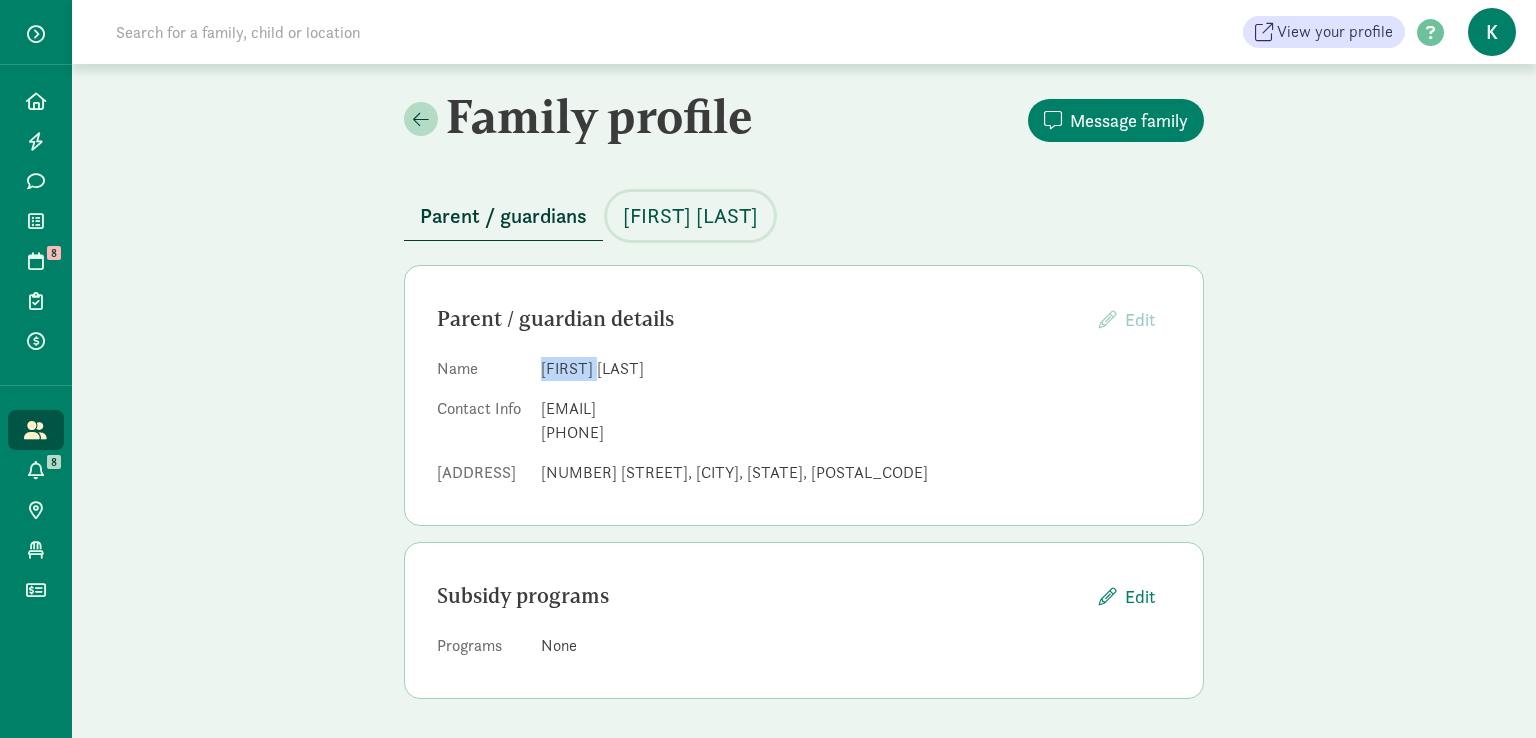 click on "[FIRST] [LAST]" at bounding box center [690, 216] 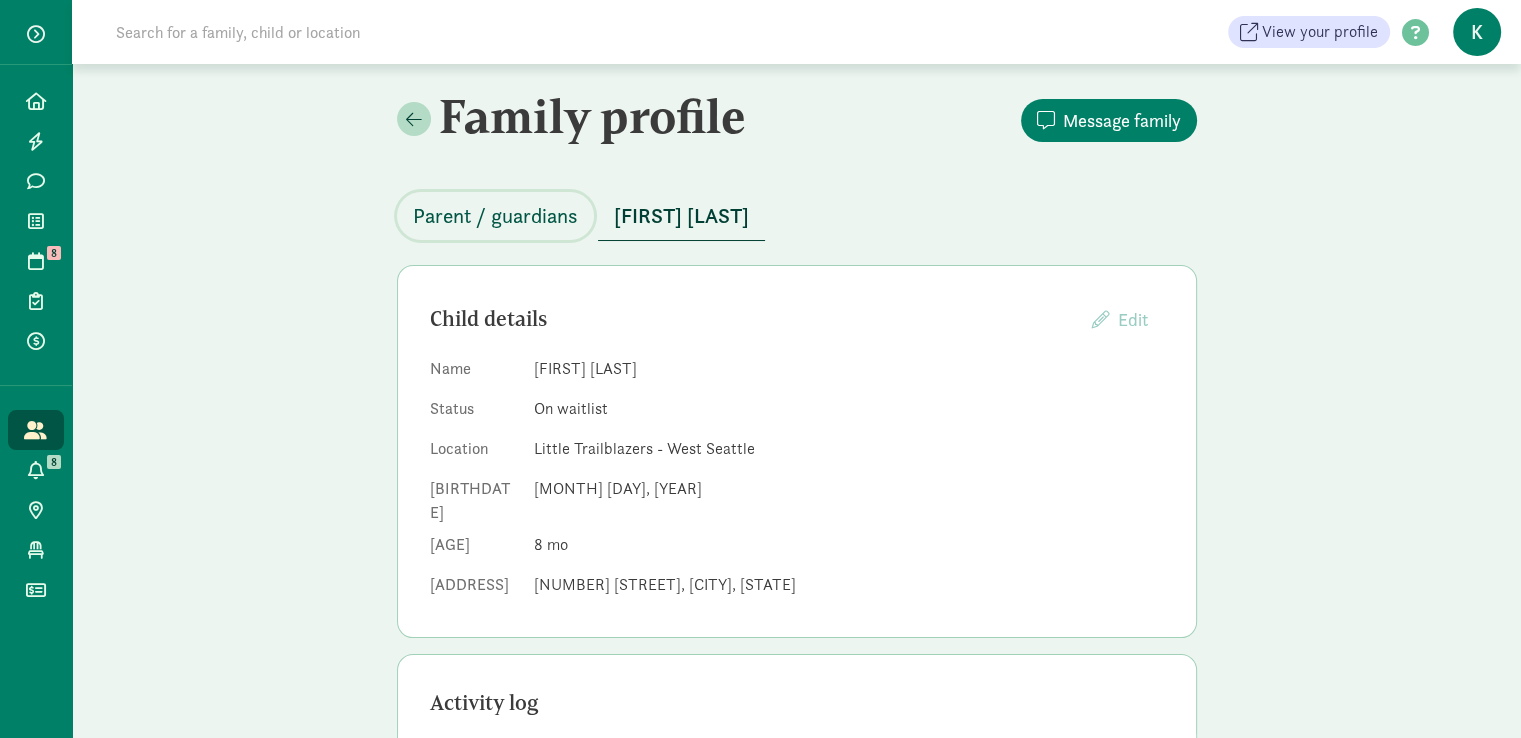 click on "Parent / guardians" at bounding box center (495, 216) 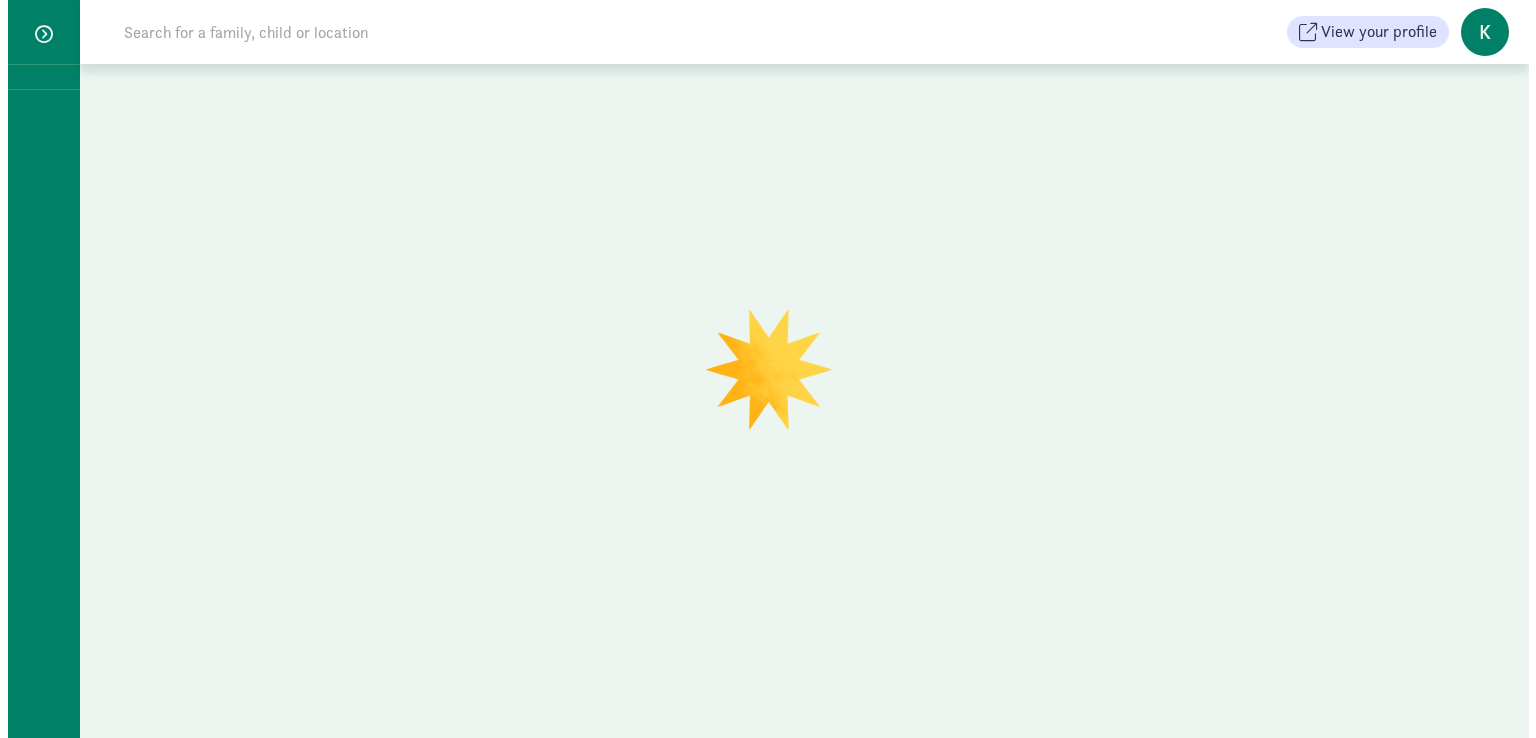 scroll, scrollTop: 0, scrollLeft: 0, axis: both 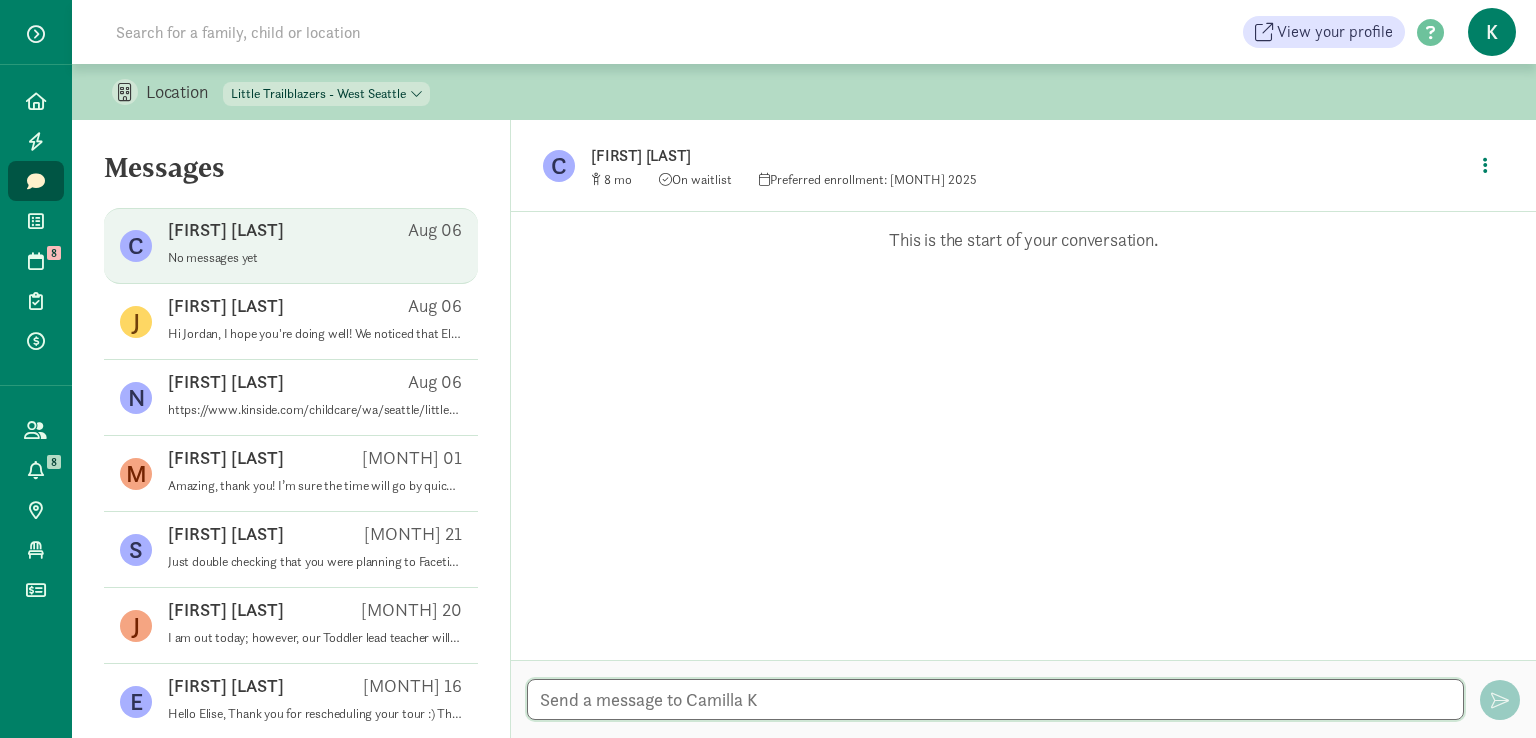 click at bounding box center (995, 699) 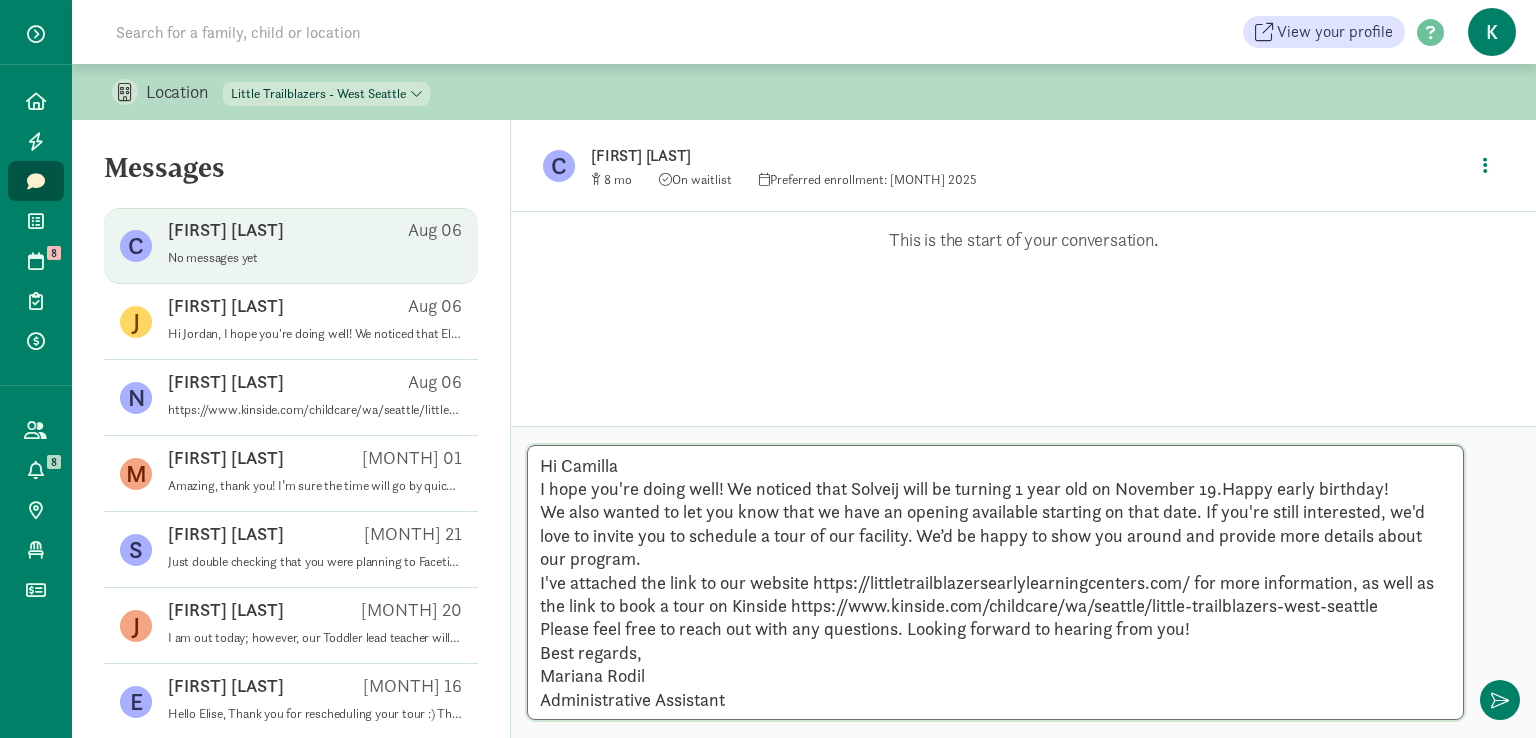 click on "Hi Camilla
I hope you're doing well! We noticed that Solveij will be turning 1 year old on November 19.Happy early birthday!
We also wanted to let you know that we have an opening available starting on that date. If you're still interested, we'd love to invite you to schedule a tour of our facility. We’d be happy to show you around and provide more details about our program.
I've attached the link to our website https://littletrailblazersearlylearningcenters.com/ for more information, as well as the link to book a tour on Kinside https://www.kinside.com/childcare/wa/seattle/little-trailblazers-west-seattle
Please feel free to reach out with any questions. Looking forward to hearing from you!
Best regards,
Mariana Rodil
Administrative Assistant" at bounding box center [995, 582] 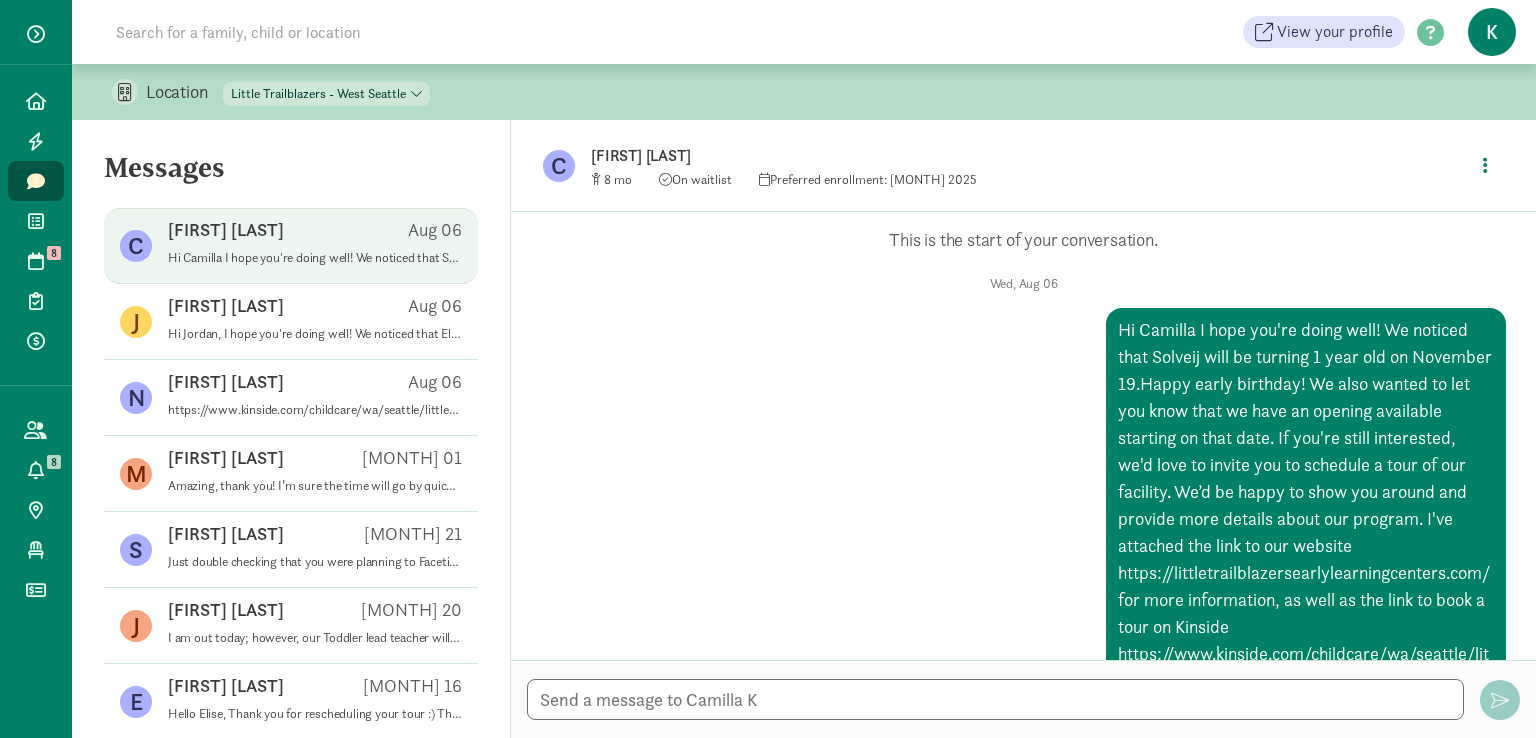 scroll, scrollTop: 147, scrollLeft: 0, axis: vertical 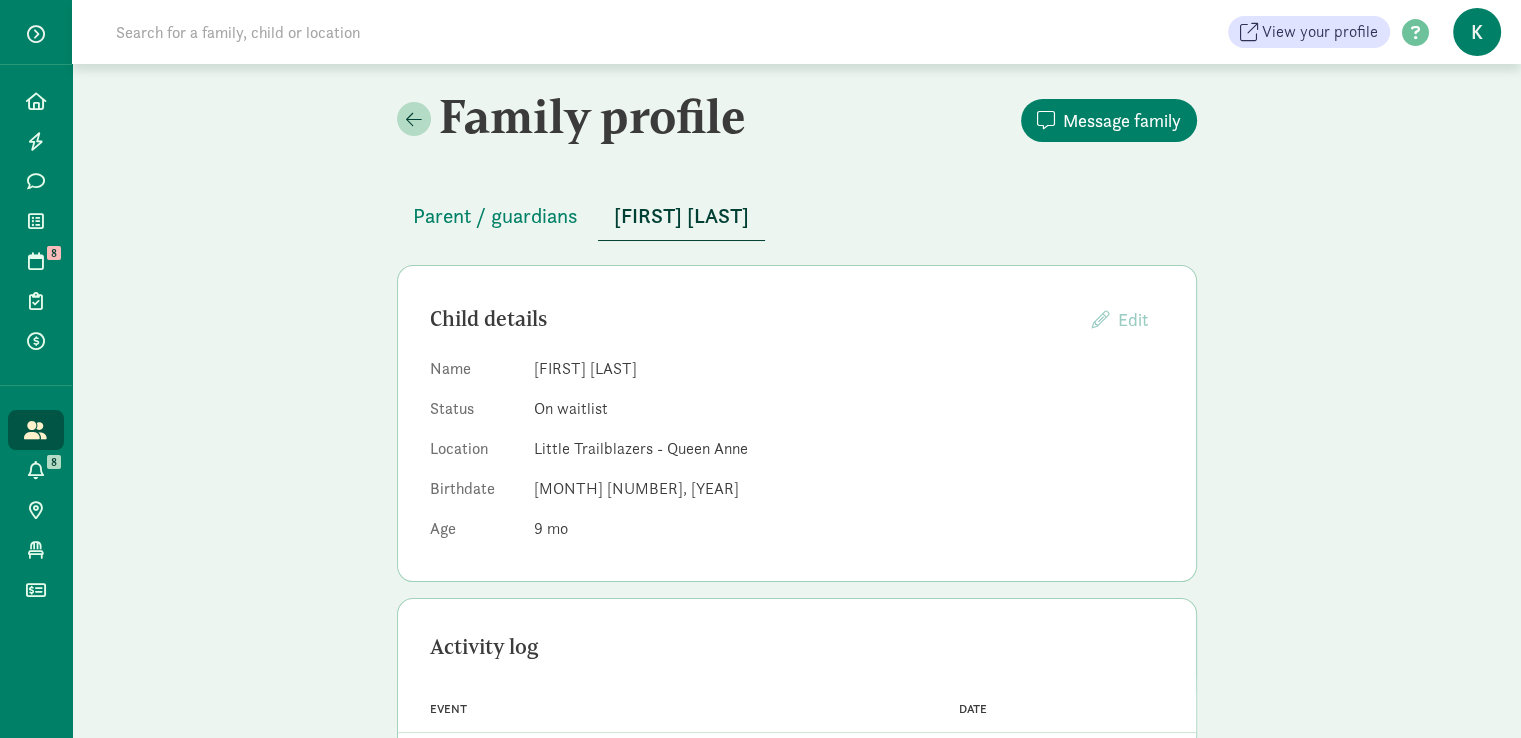 click on "Parent / guardians
Souri  Baharmast" 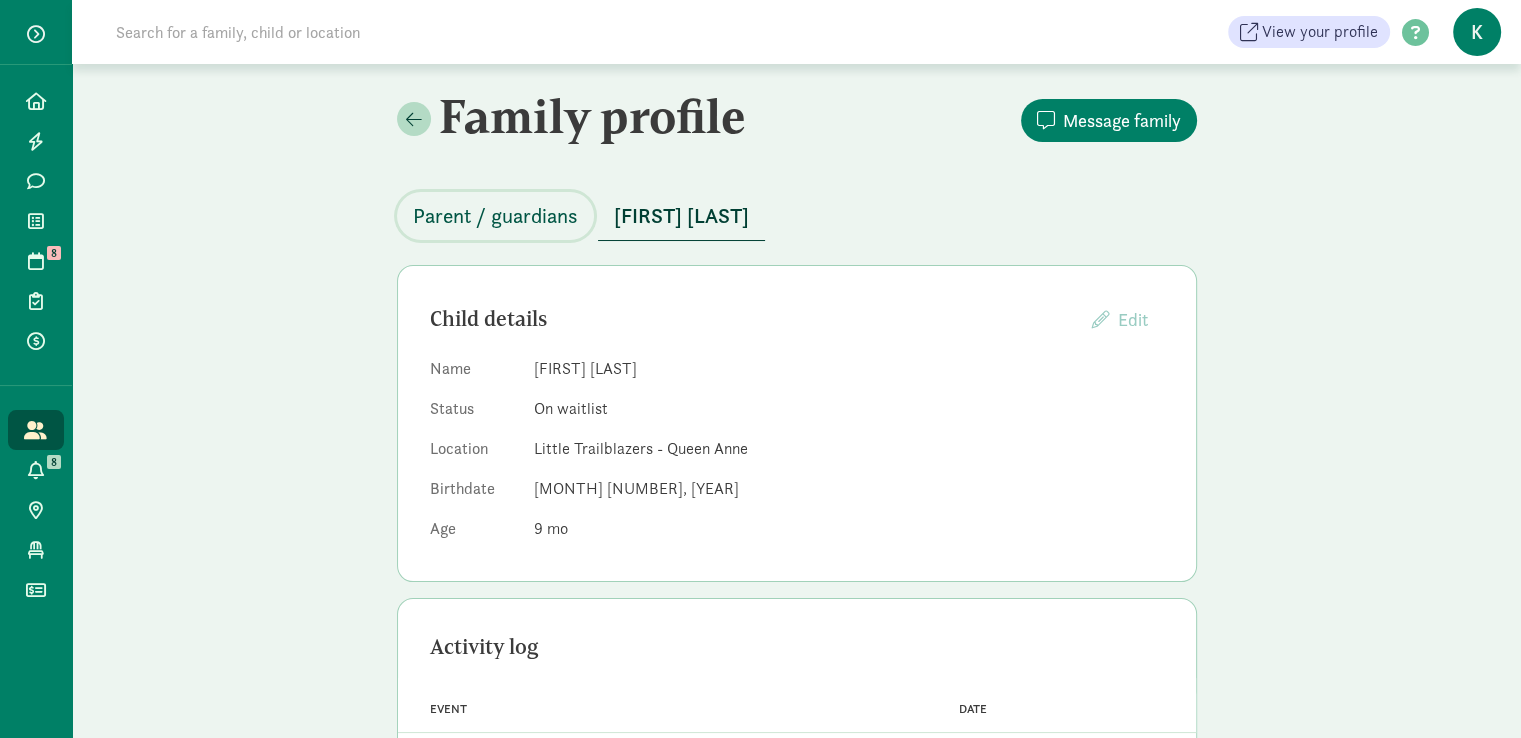 click on "Parent / guardians" at bounding box center [495, 216] 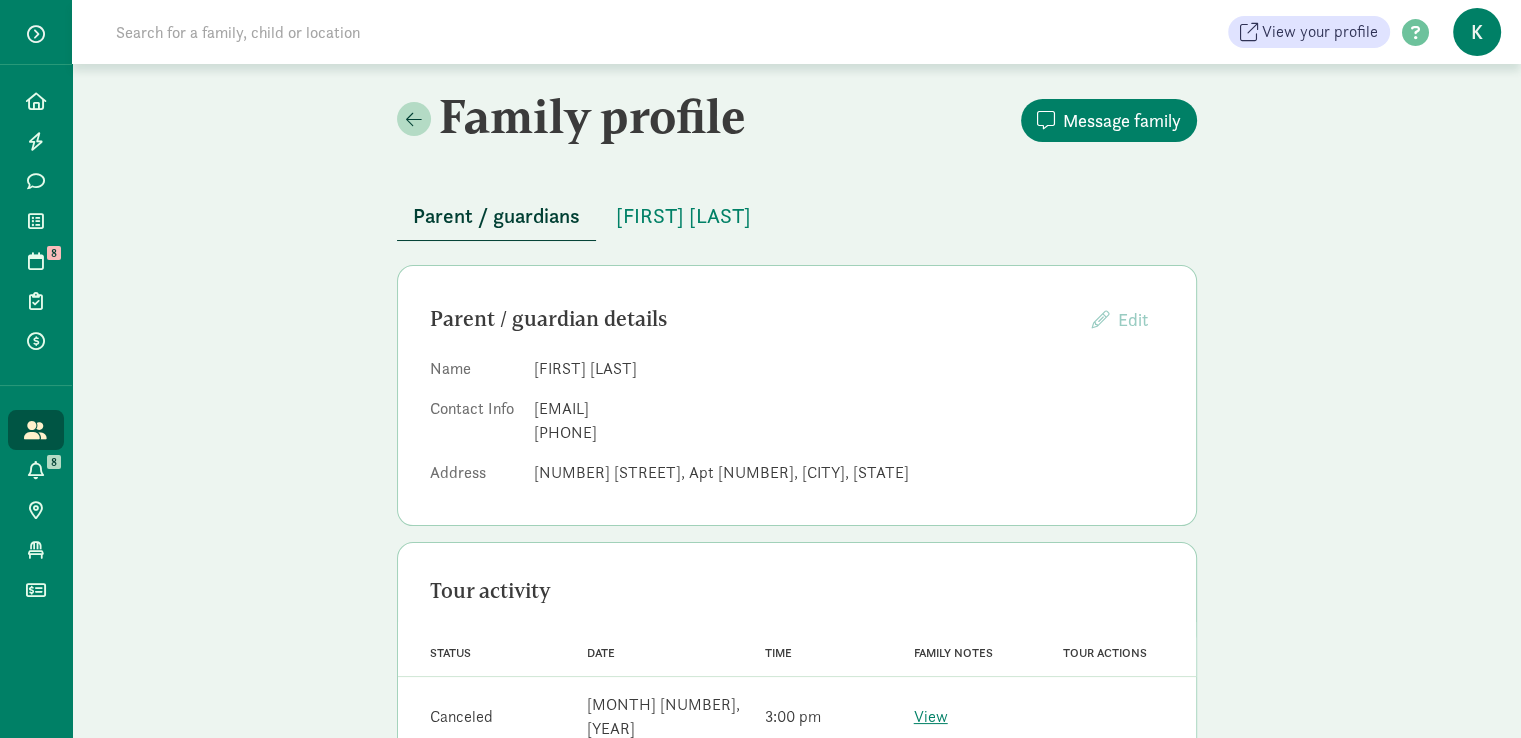 drag, startPoint x: 532, startPoint y: 409, endPoint x: 722, endPoint y: 410, distance: 190.00262 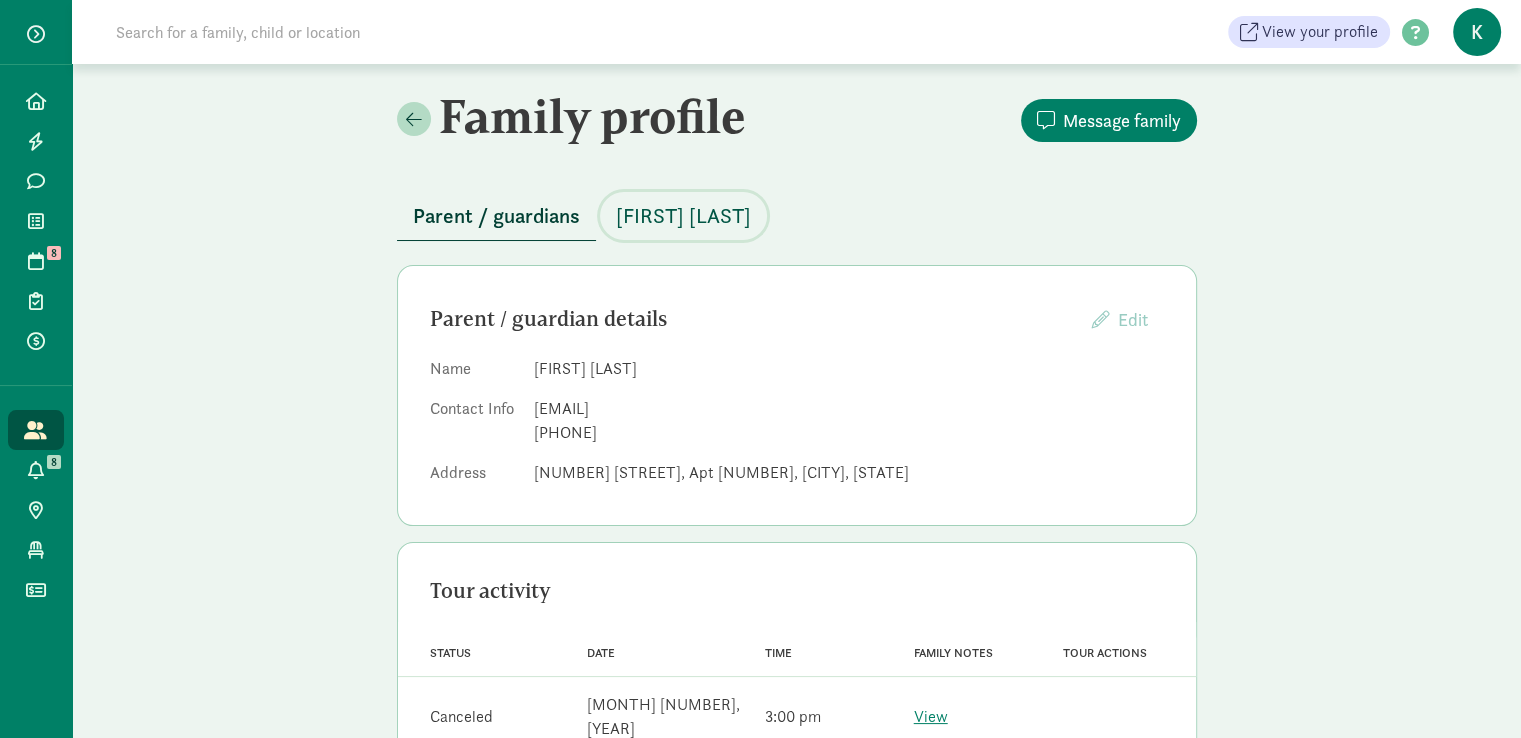 click on "Souri  Baharmast" at bounding box center [683, 216] 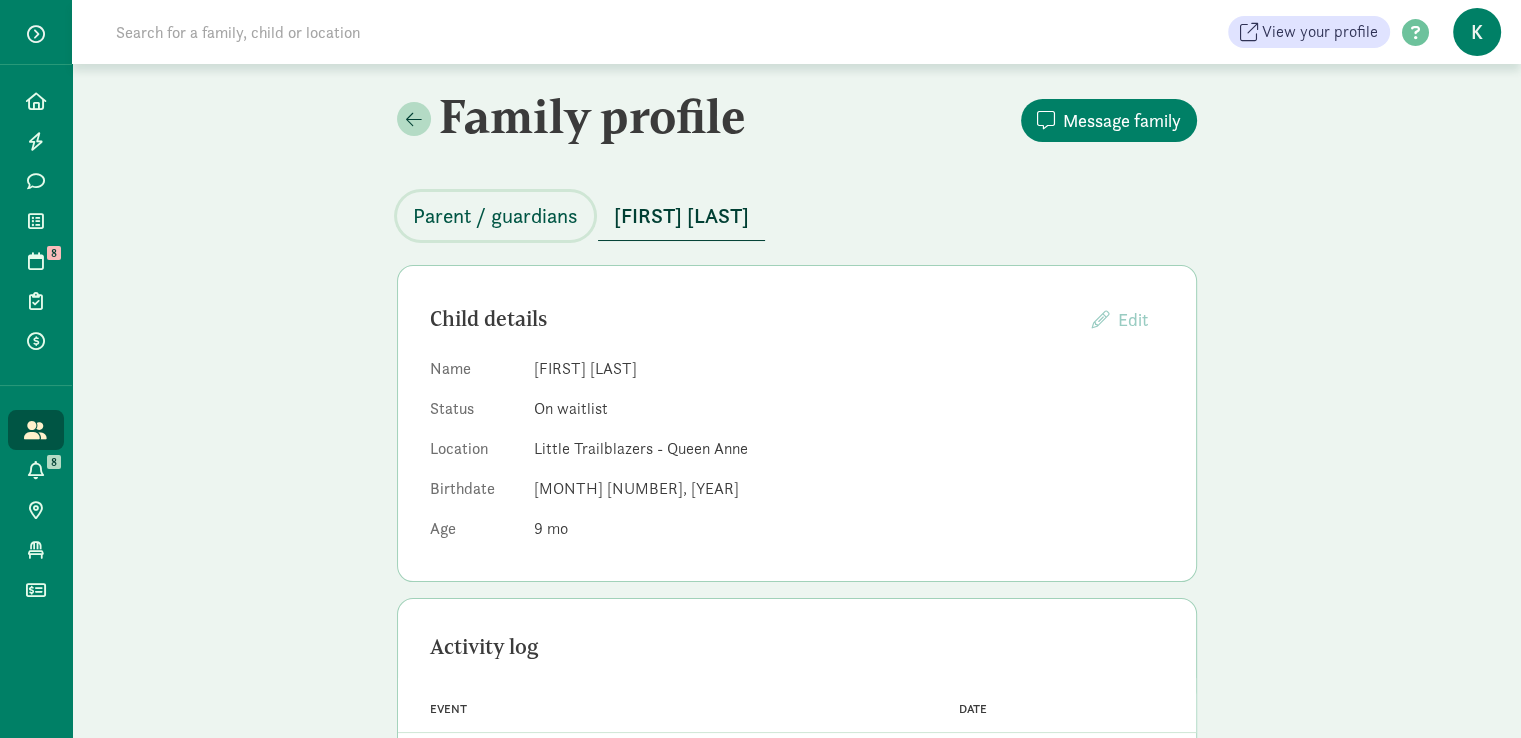 click on "Parent / guardians" at bounding box center (495, 216) 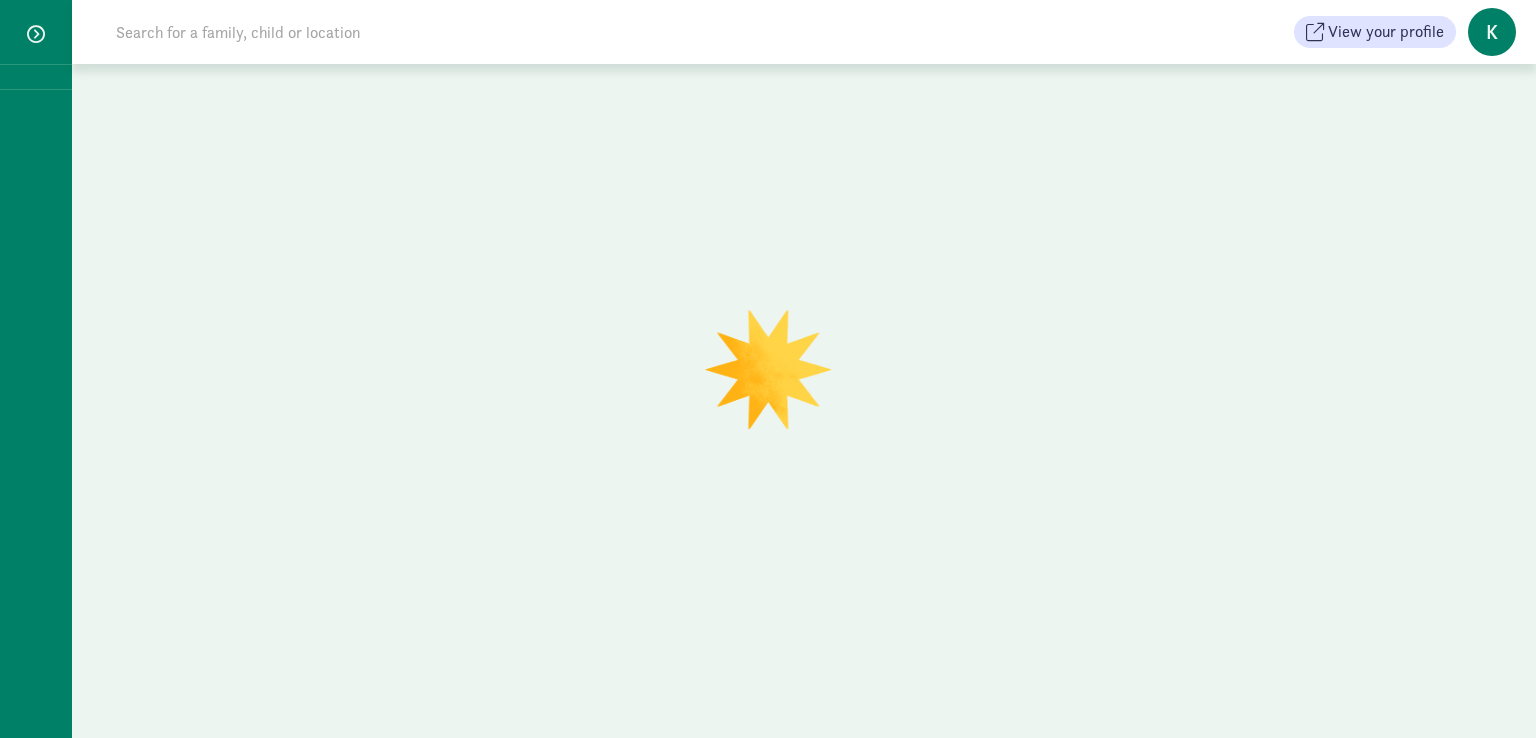 scroll, scrollTop: 0, scrollLeft: 0, axis: both 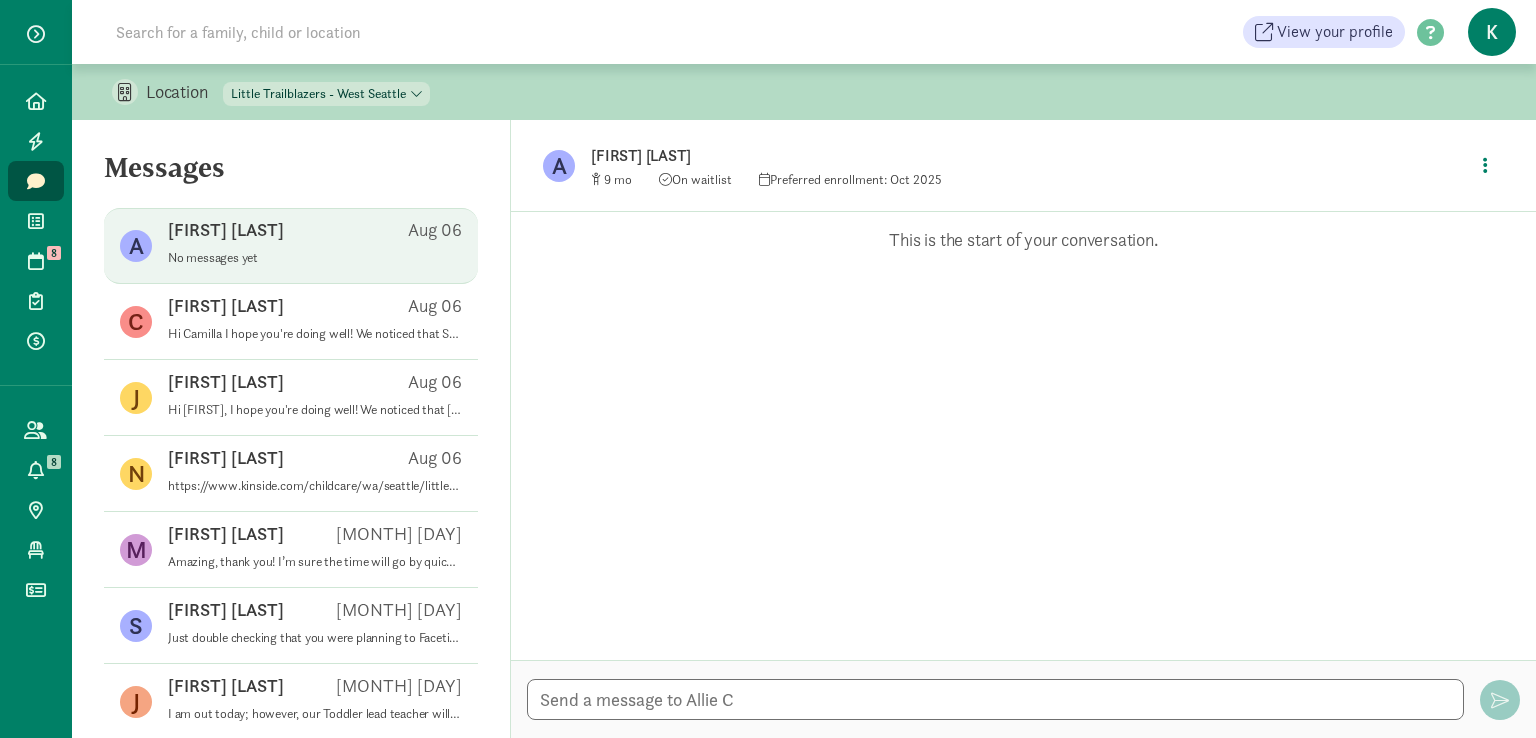 click at bounding box center [1023, 699] 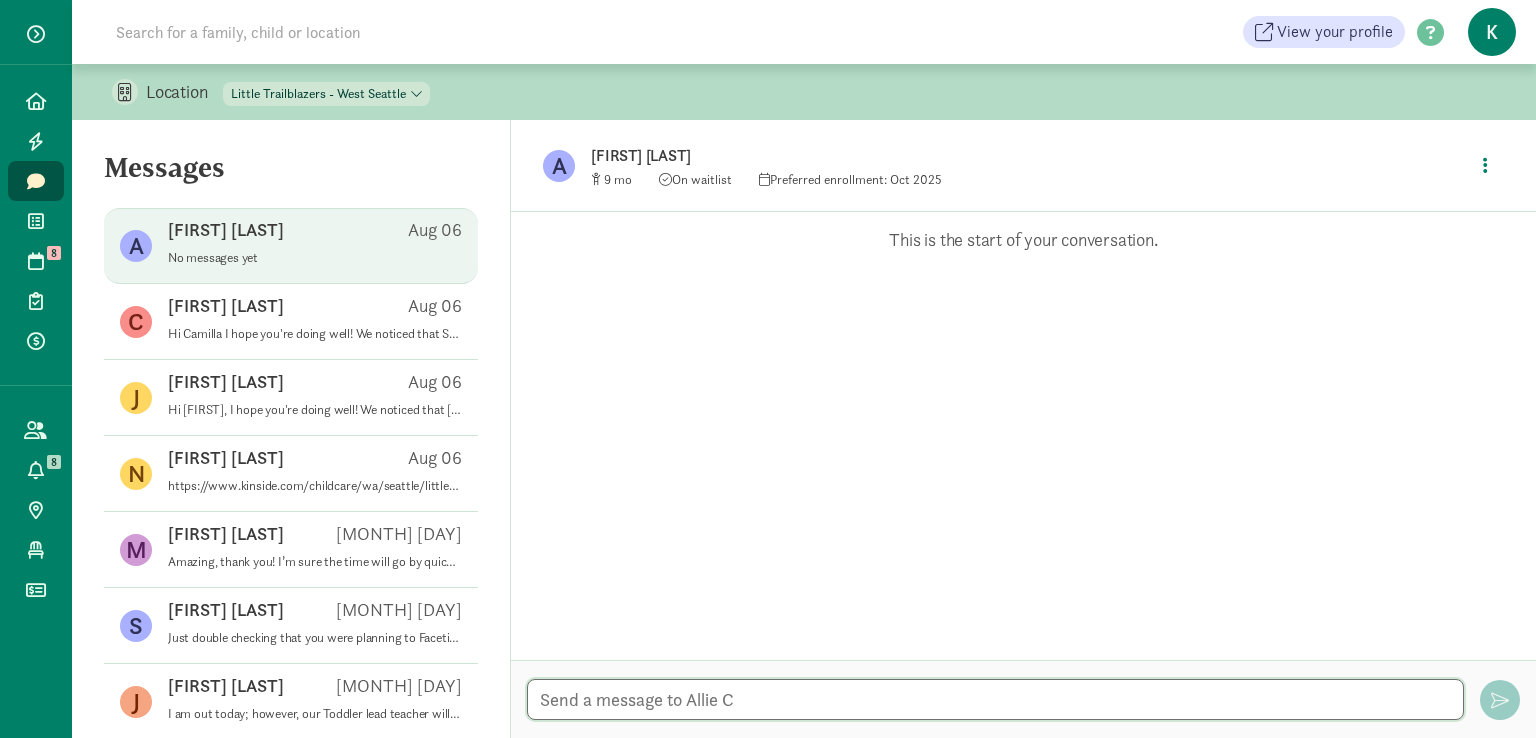 click at bounding box center (995, 699) 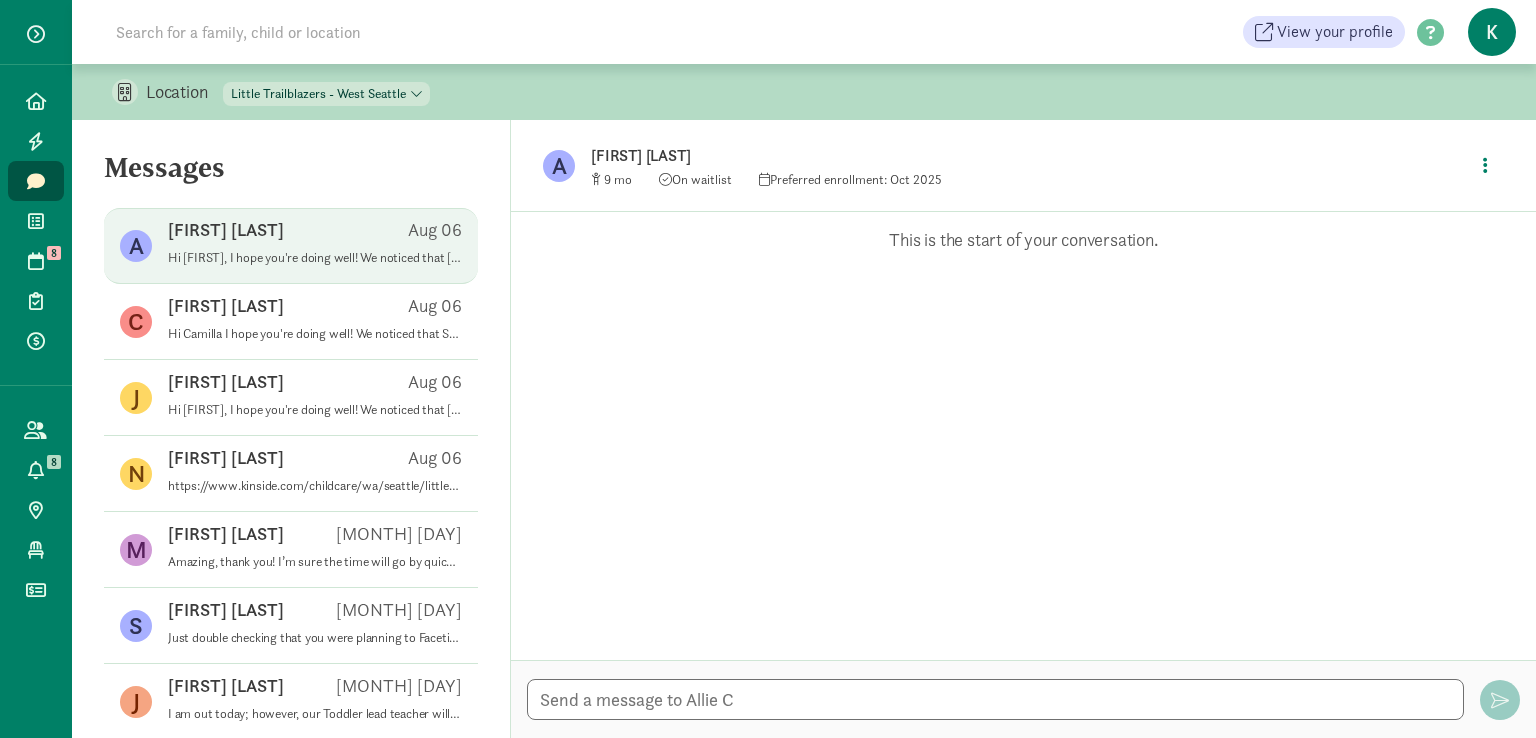 scroll, scrollTop: 147, scrollLeft: 0, axis: vertical 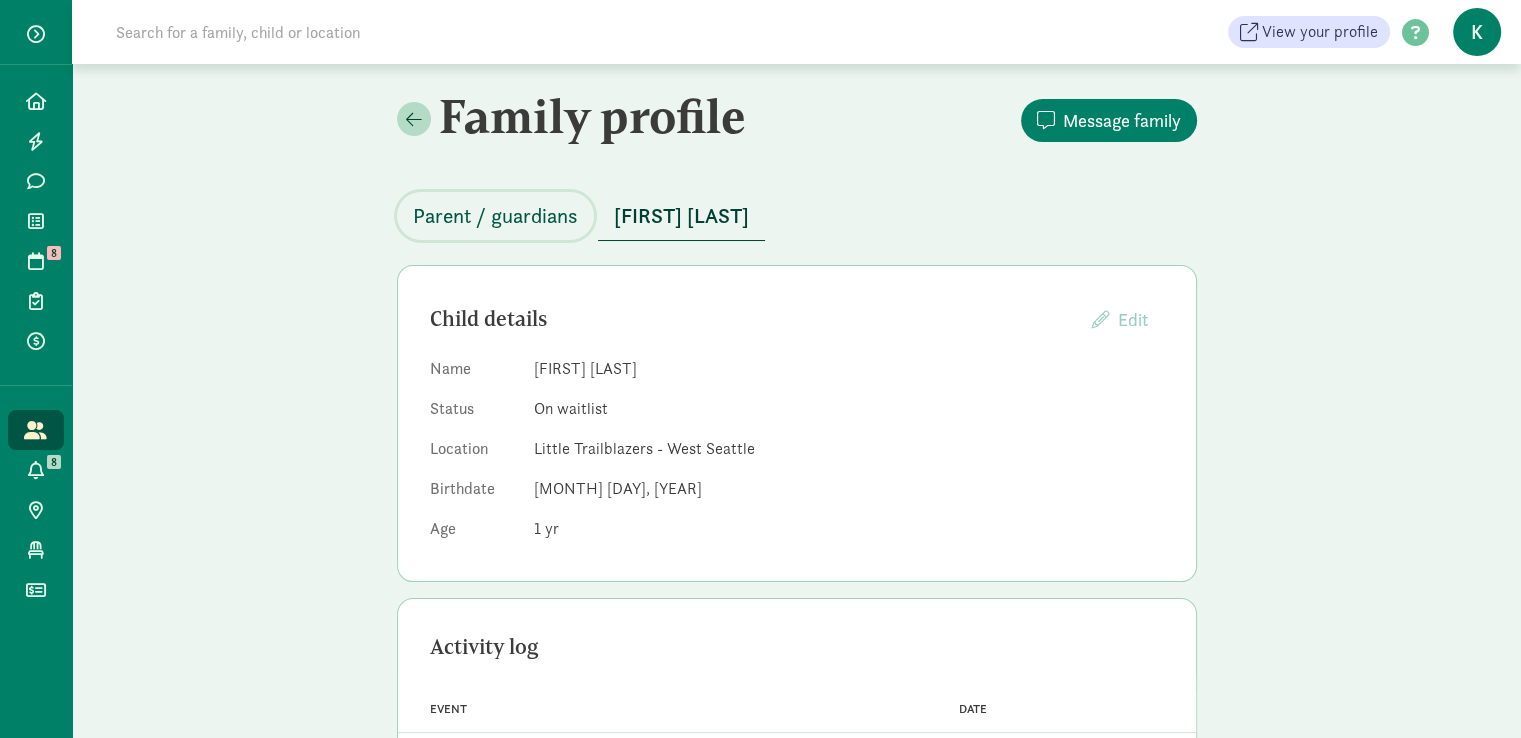 click on "Parent / guardians" at bounding box center (495, 216) 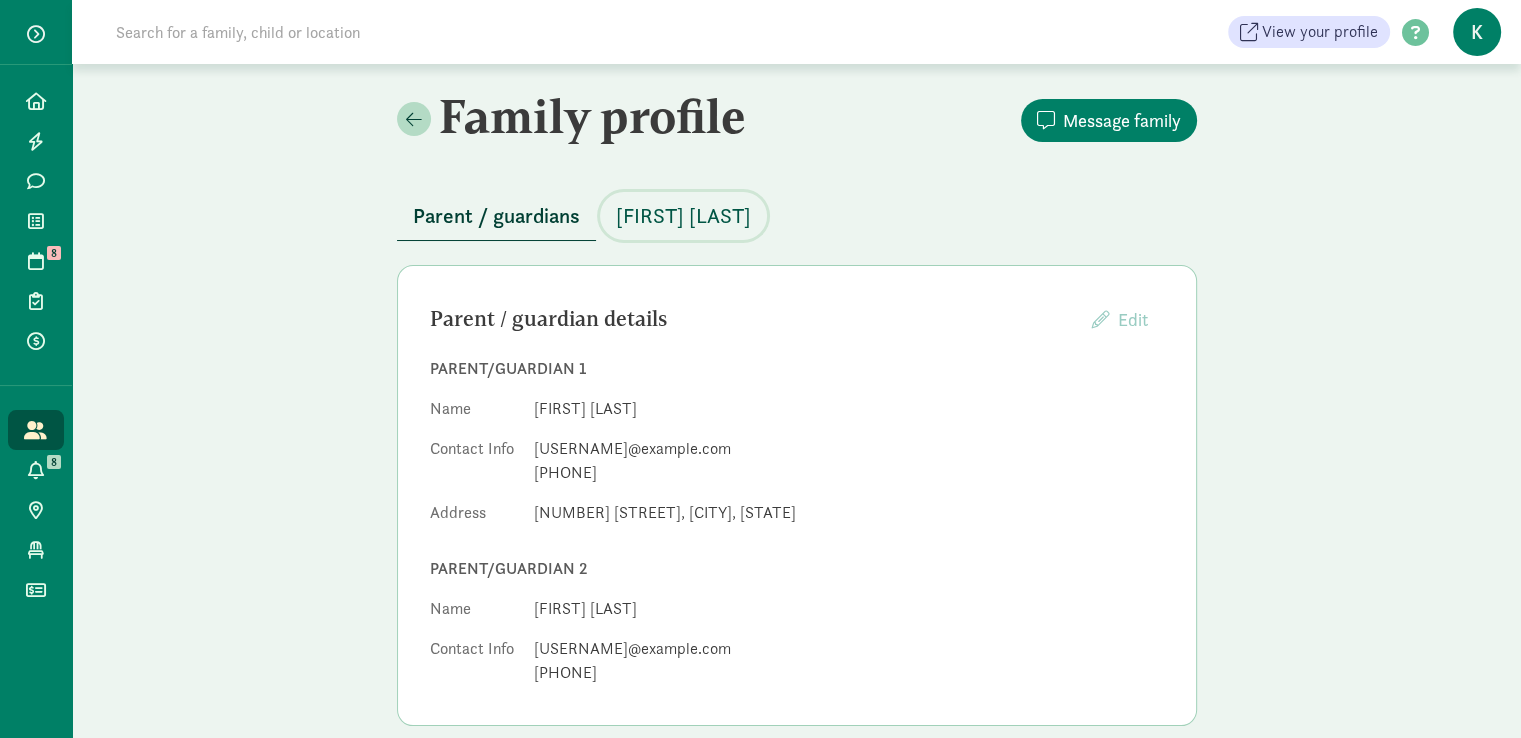 click on "[FIRST] [LAST]" at bounding box center [683, 216] 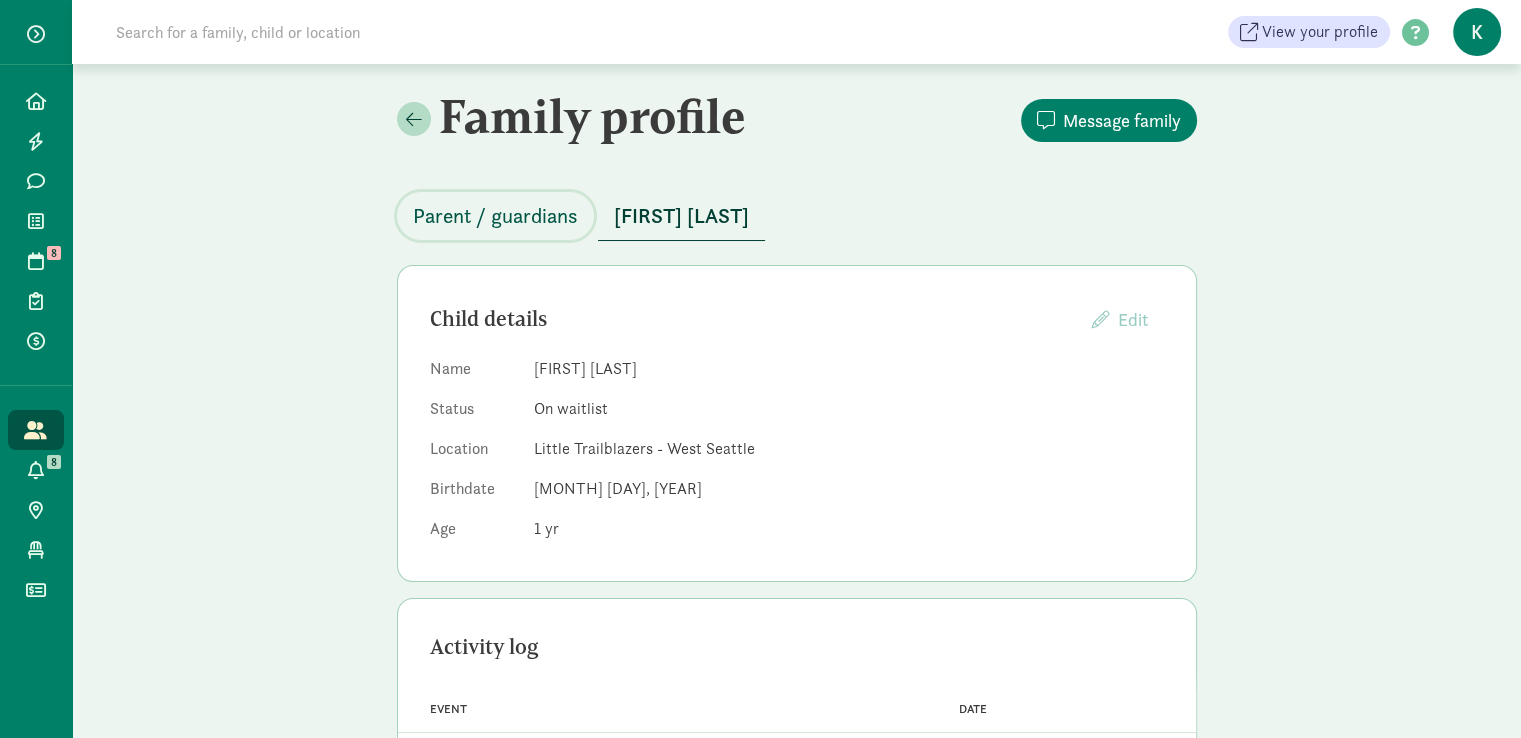 click on "Parent / guardians" at bounding box center [495, 216] 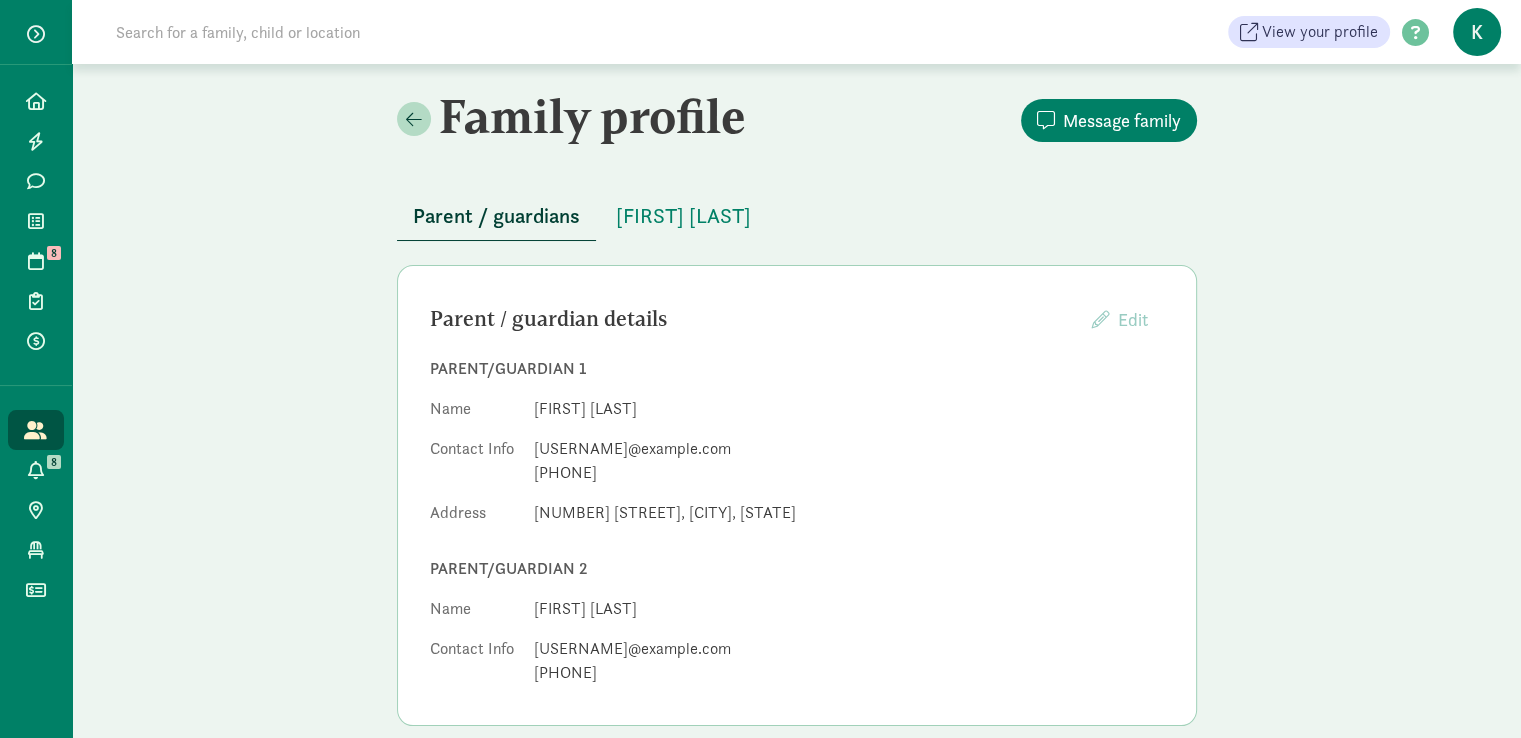 drag, startPoint x: 531, startPoint y: 450, endPoint x: 741, endPoint y: 453, distance: 210.02142 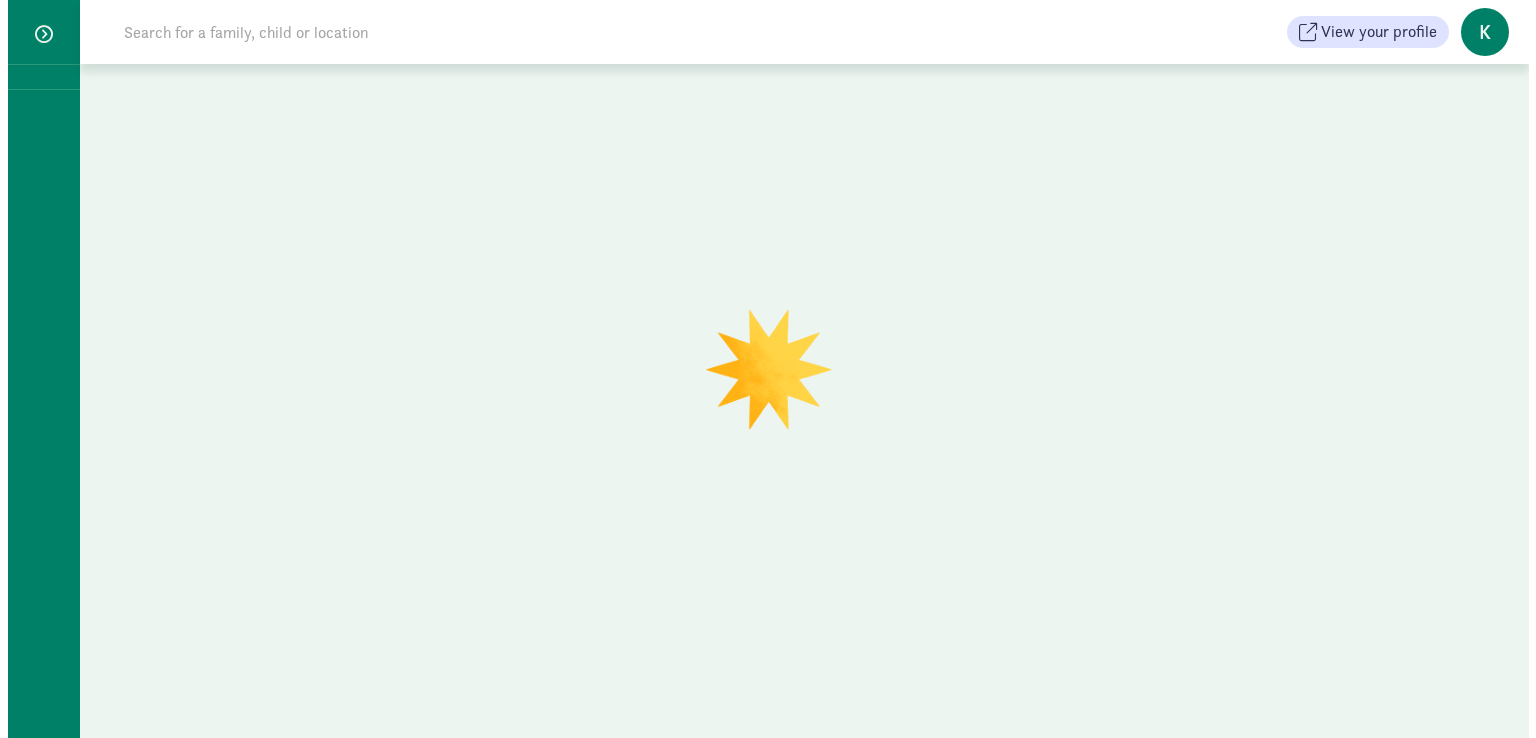 scroll, scrollTop: 0, scrollLeft: 0, axis: both 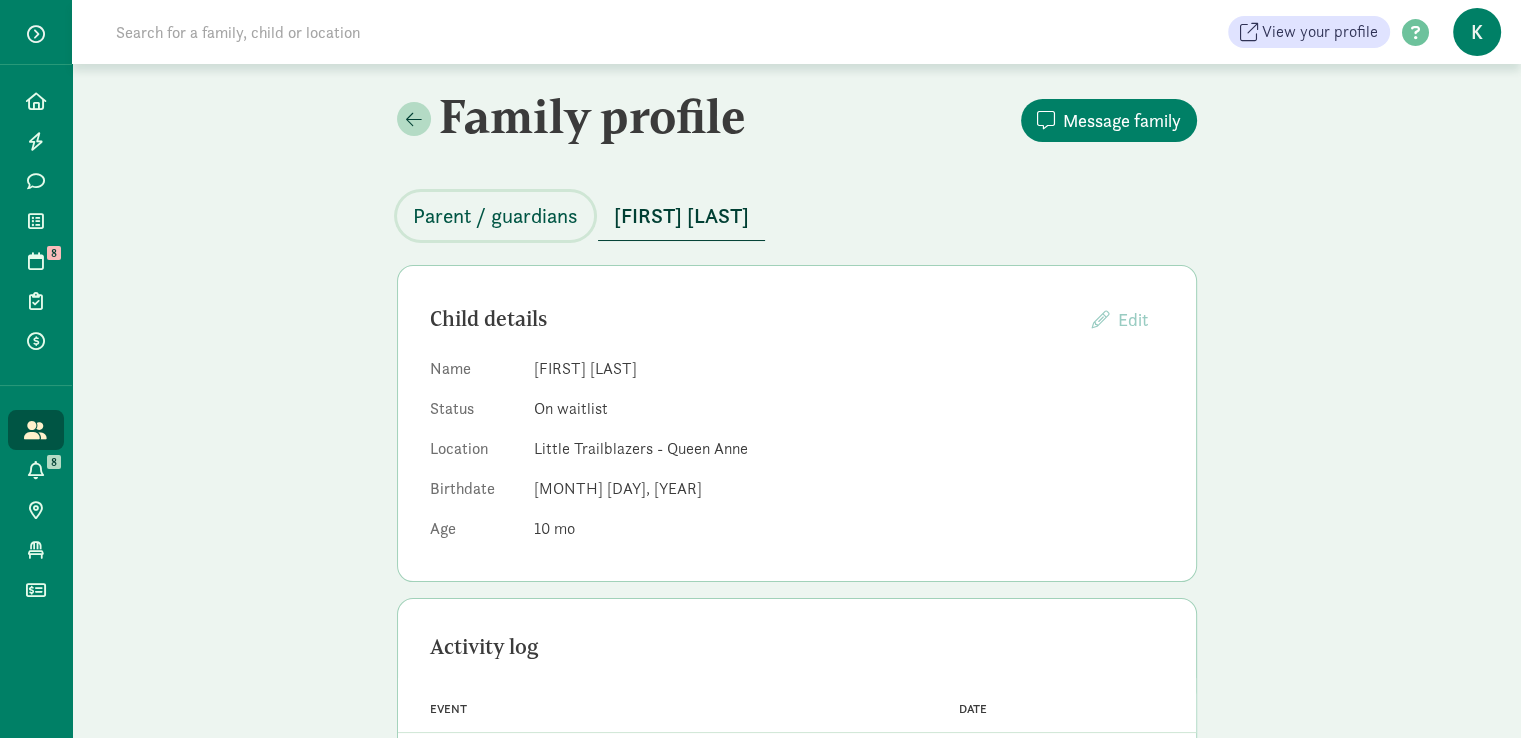 click on "Parent / guardians" at bounding box center [495, 216] 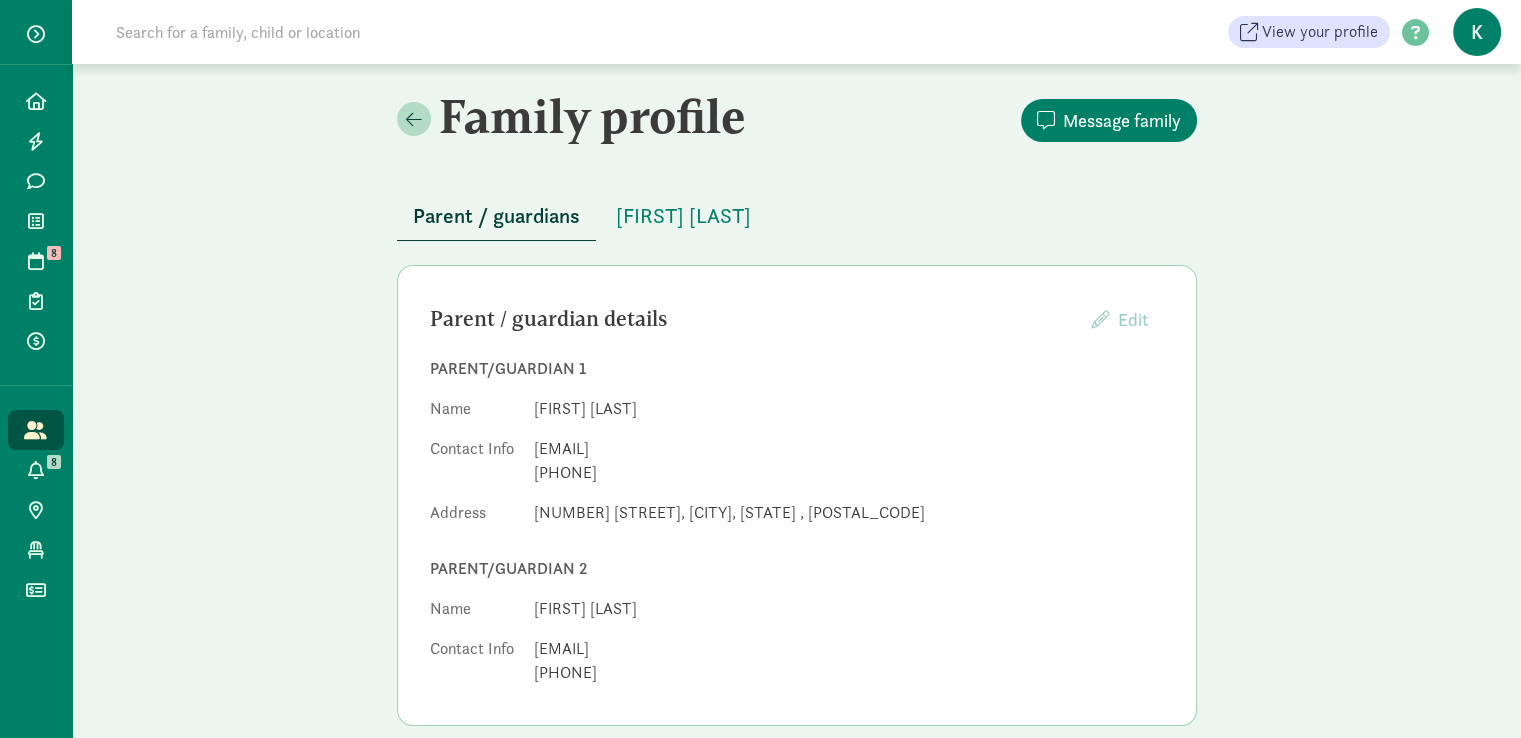 drag, startPoint x: 536, startPoint y: 441, endPoint x: 729, endPoint y: 442, distance: 193.0026 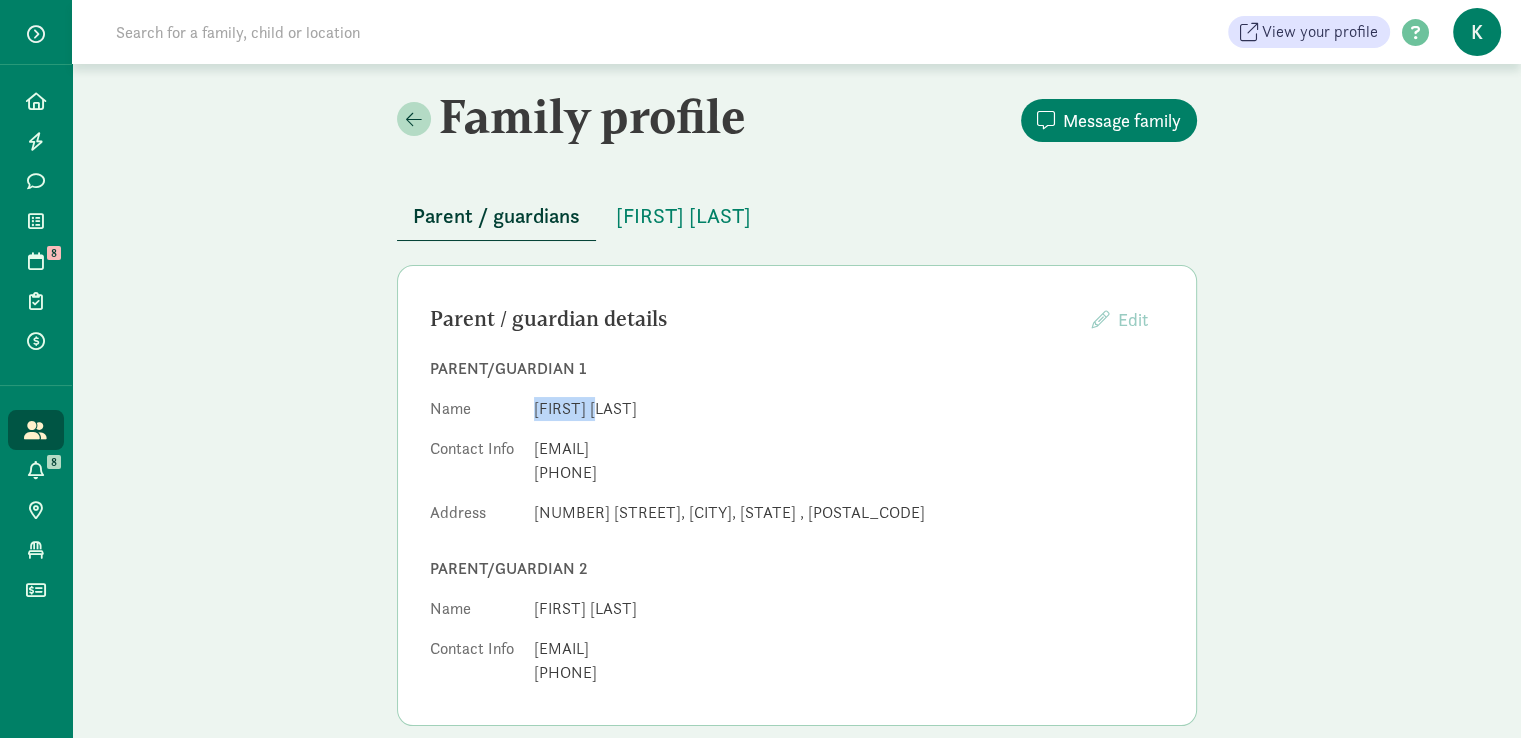 drag, startPoint x: 531, startPoint y: 408, endPoint x: 601, endPoint y: 406, distance: 70.028564 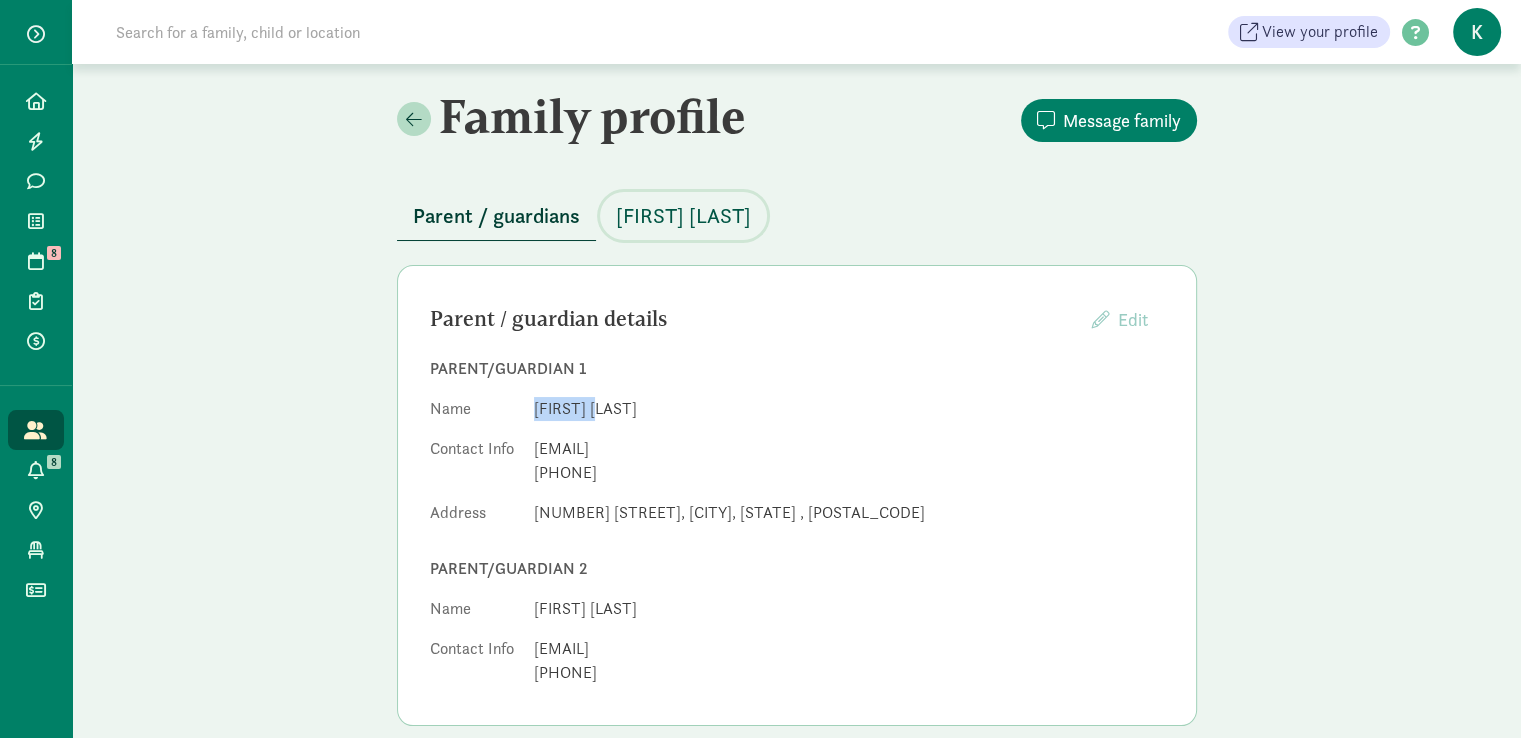 click on "[FIRST] [LAST]" at bounding box center [683, 216] 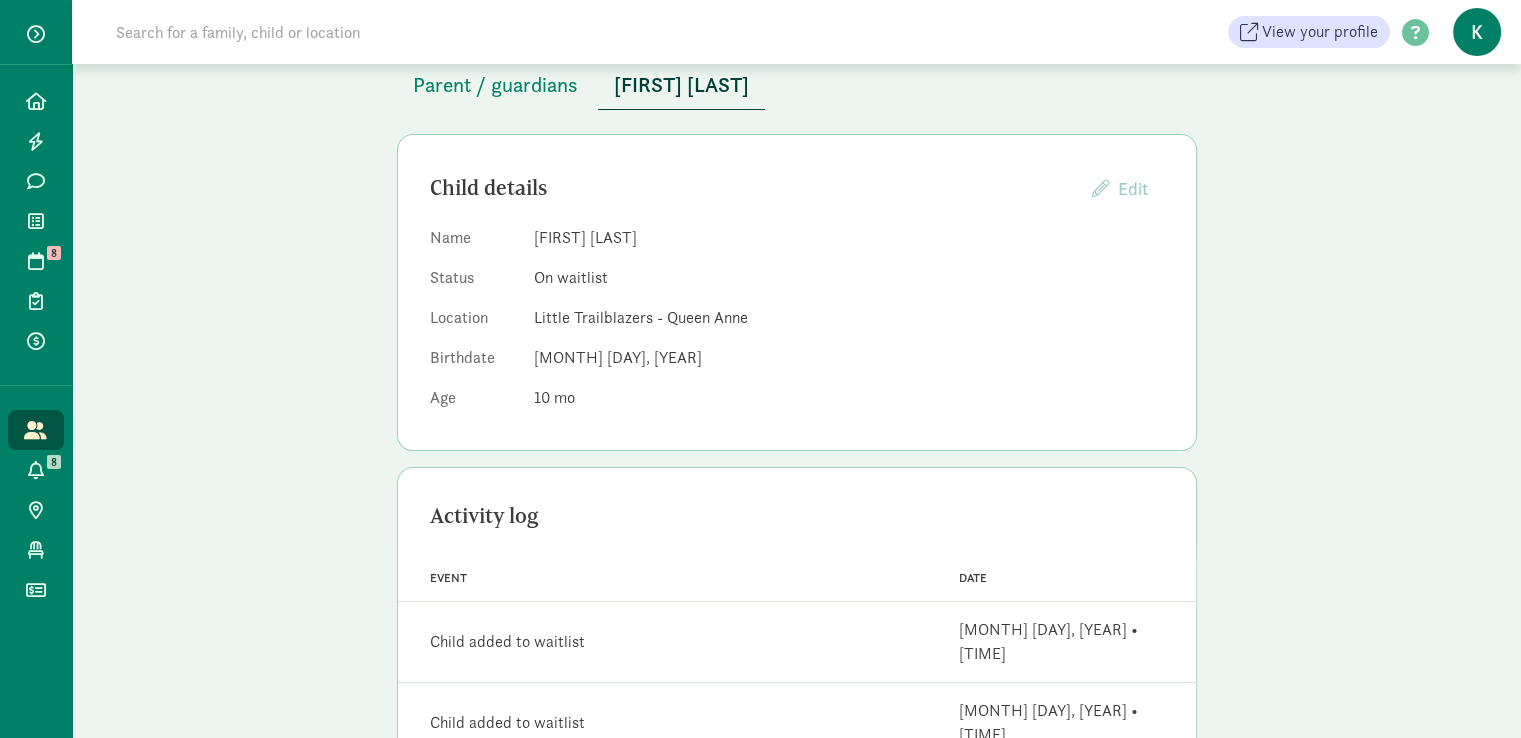 scroll, scrollTop: 0, scrollLeft: 0, axis: both 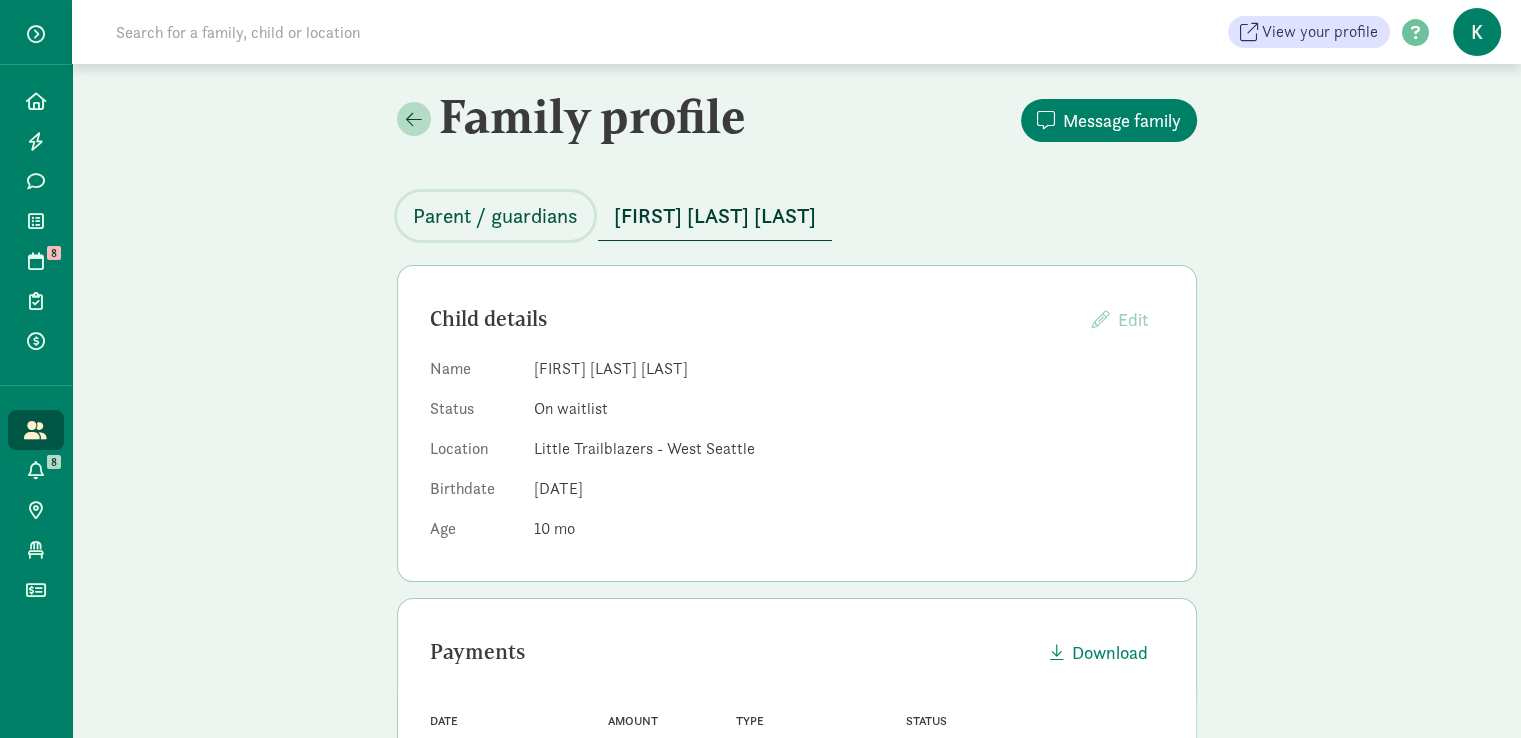 click on "Parent / guardians" at bounding box center (495, 216) 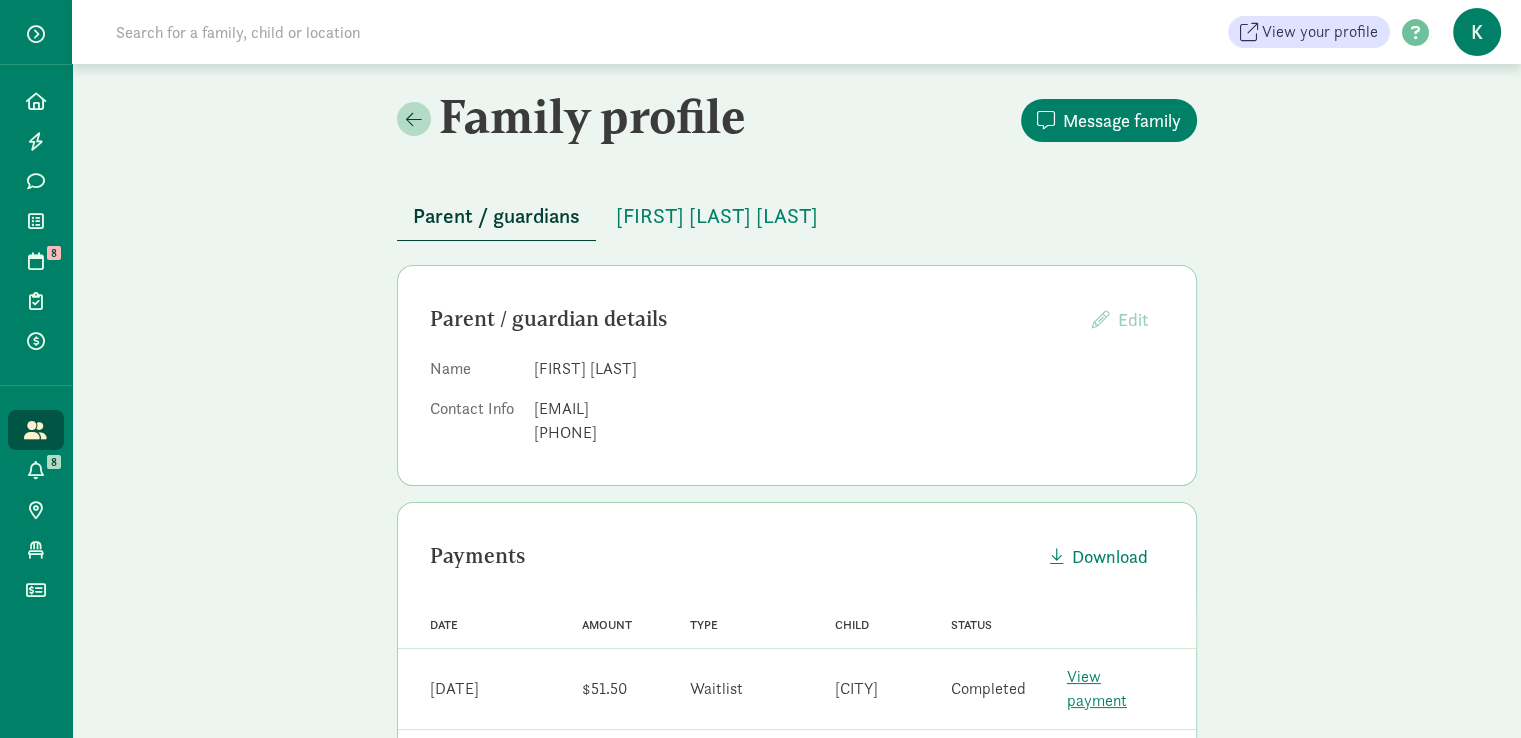 drag, startPoint x: 532, startPoint y: 413, endPoint x: 708, endPoint y: 413, distance: 176 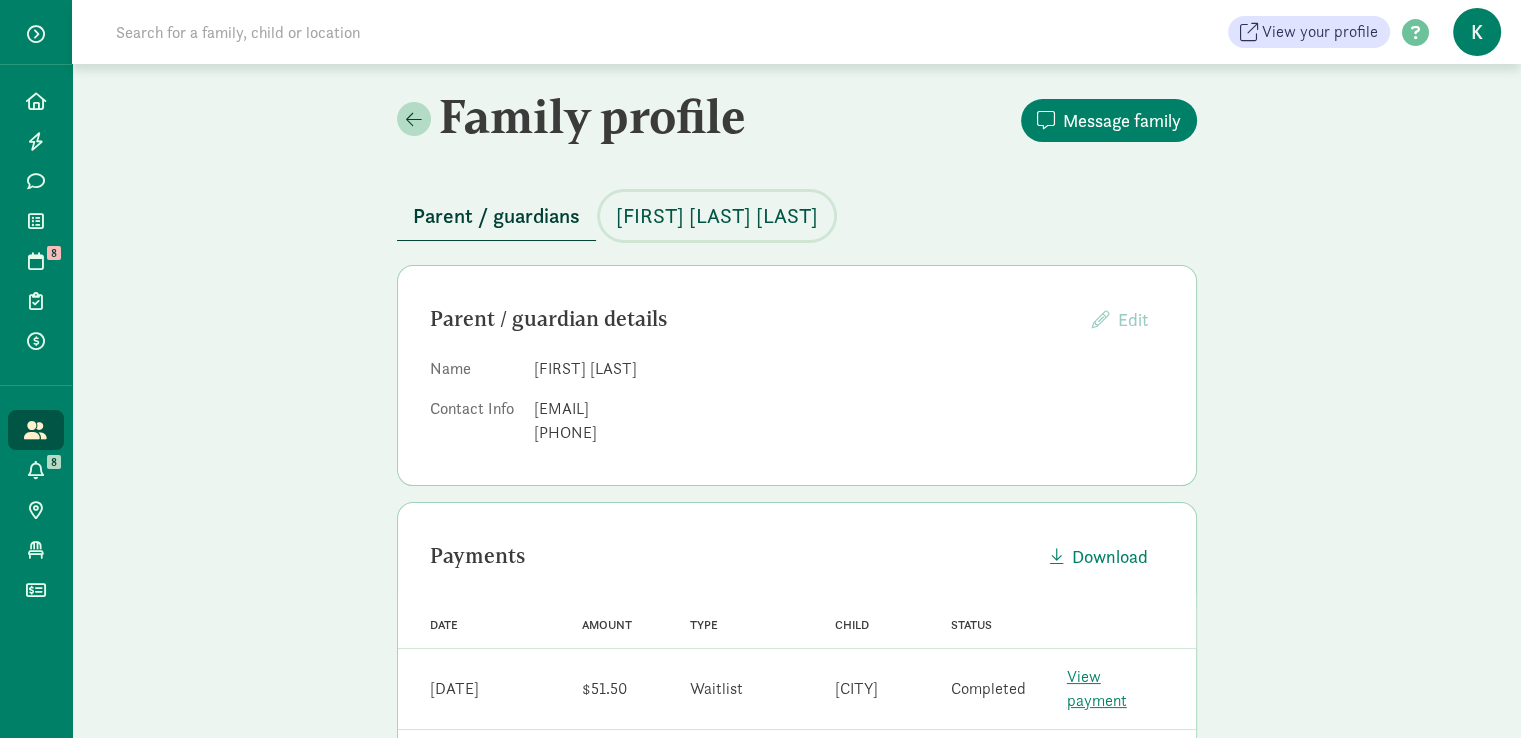 click on "Aurora Alexiev Haffey" at bounding box center [717, 216] 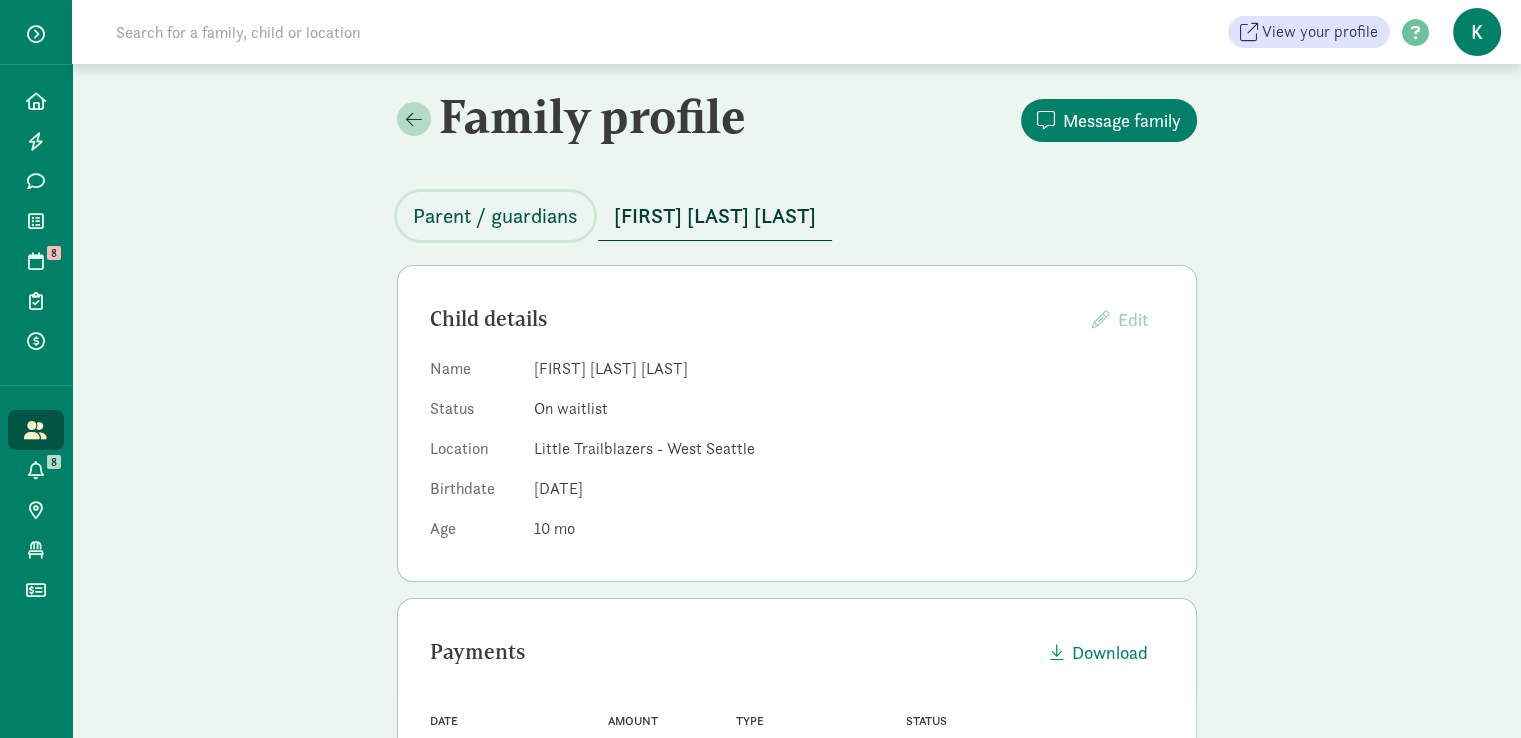 click on "Parent / guardians" at bounding box center (495, 216) 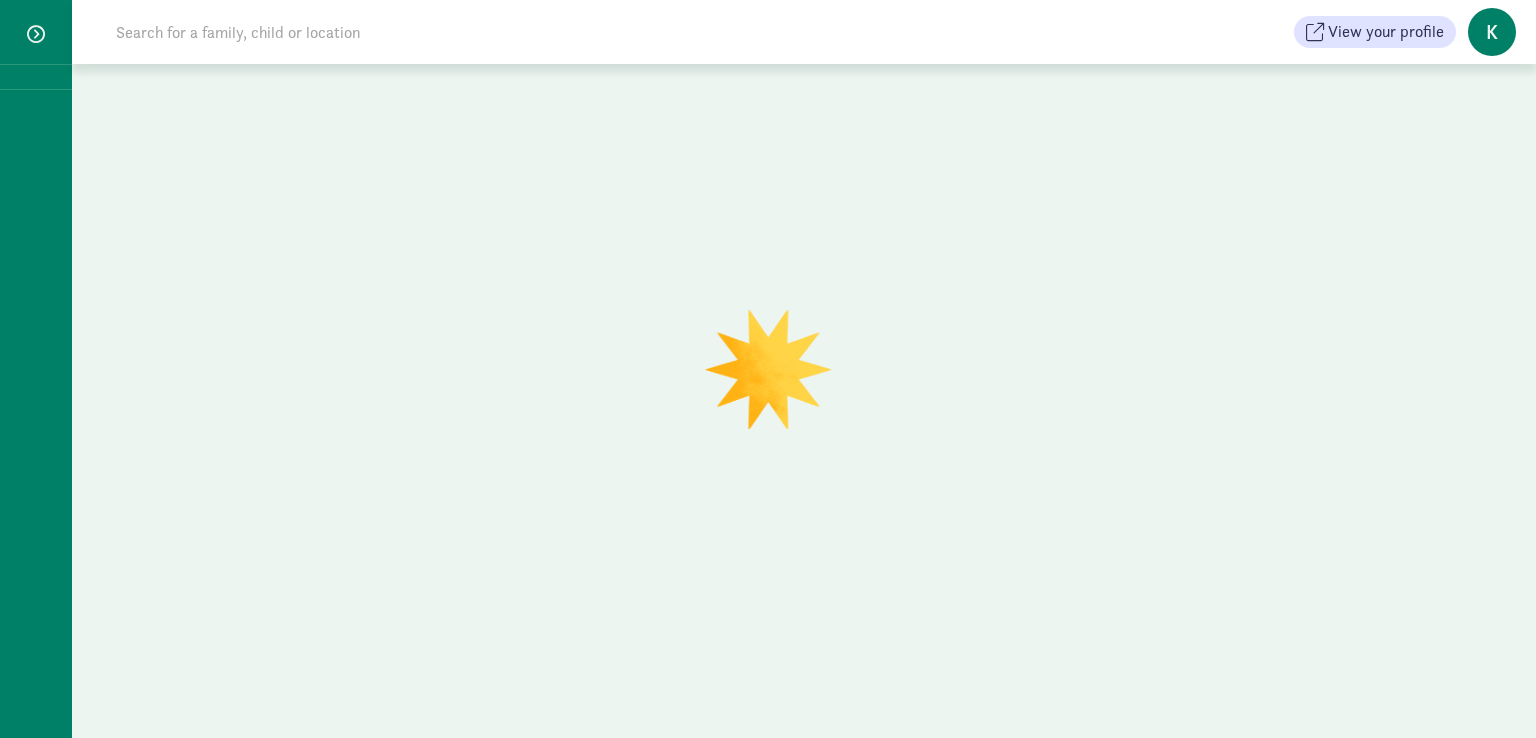 scroll, scrollTop: 0, scrollLeft: 0, axis: both 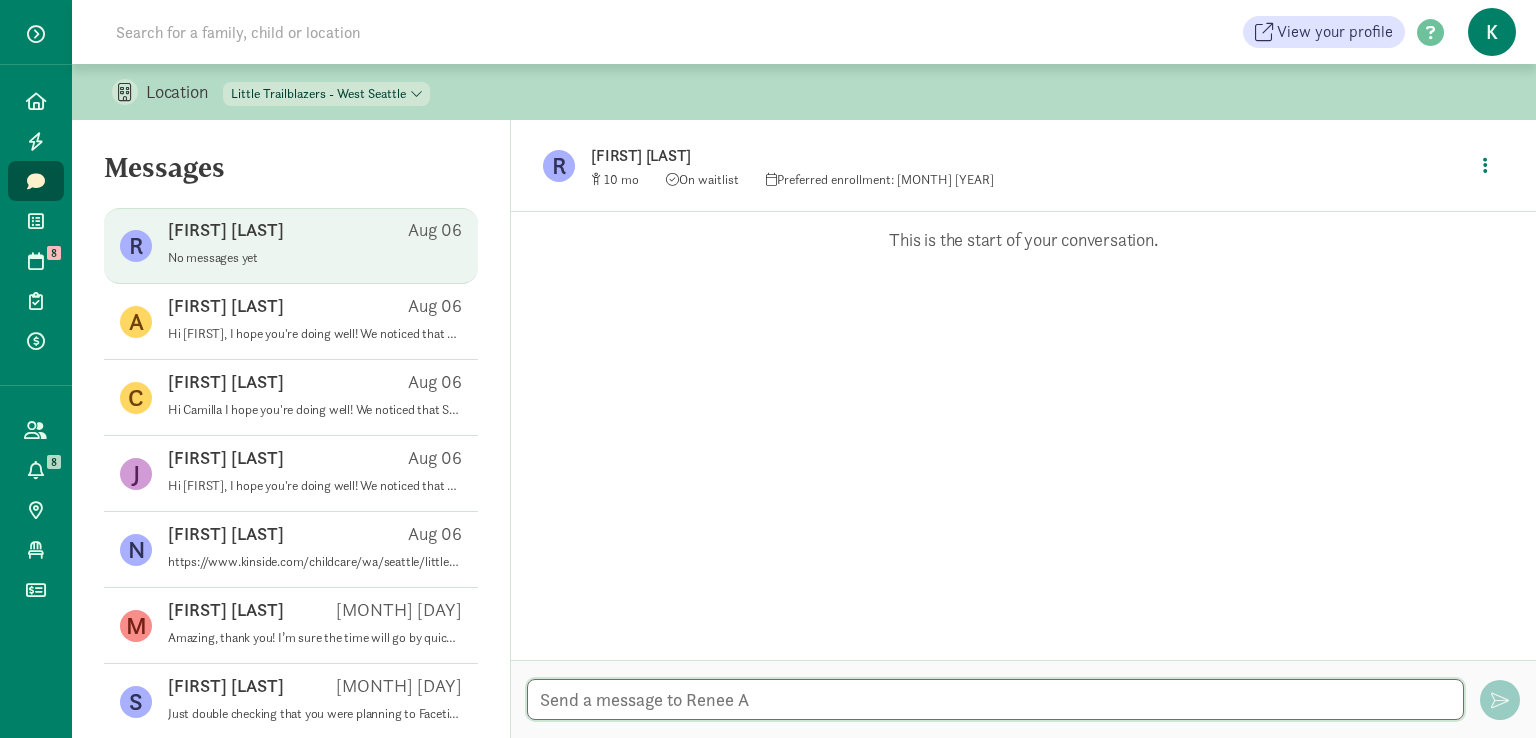 click at bounding box center [995, 699] 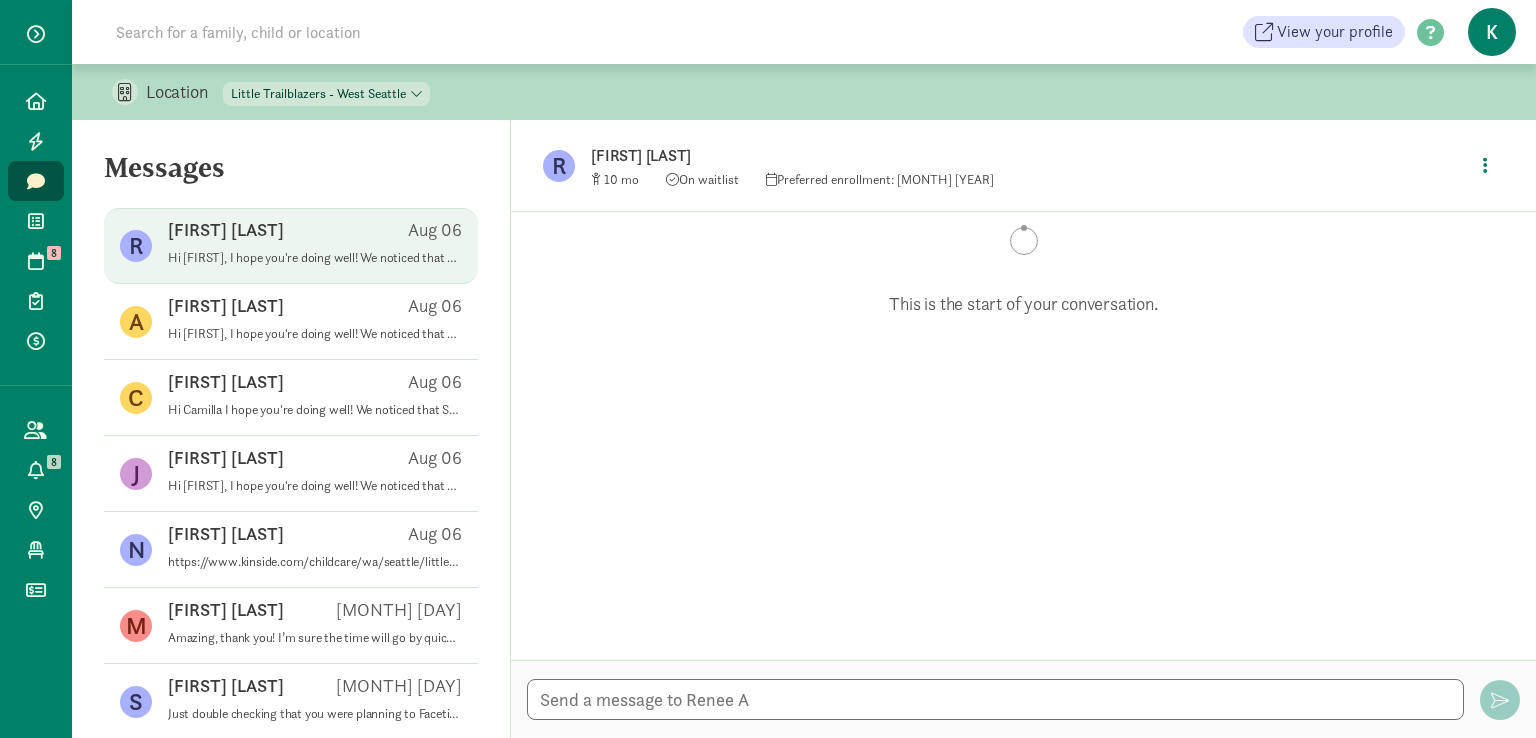 scroll, scrollTop: 147, scrollLeft: 0, axis: vertical 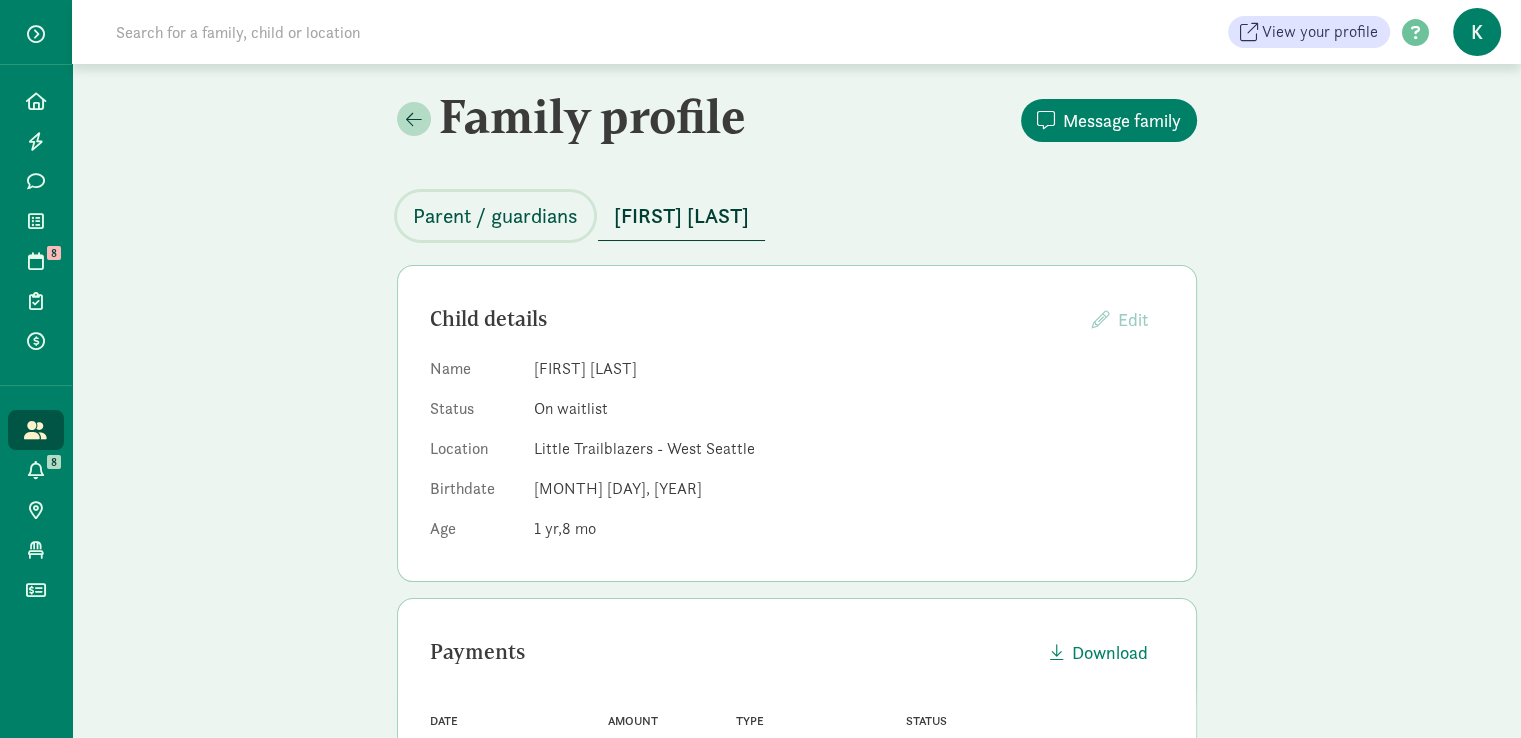 click on "Parent / guardians" at bounding box center (495, 216) 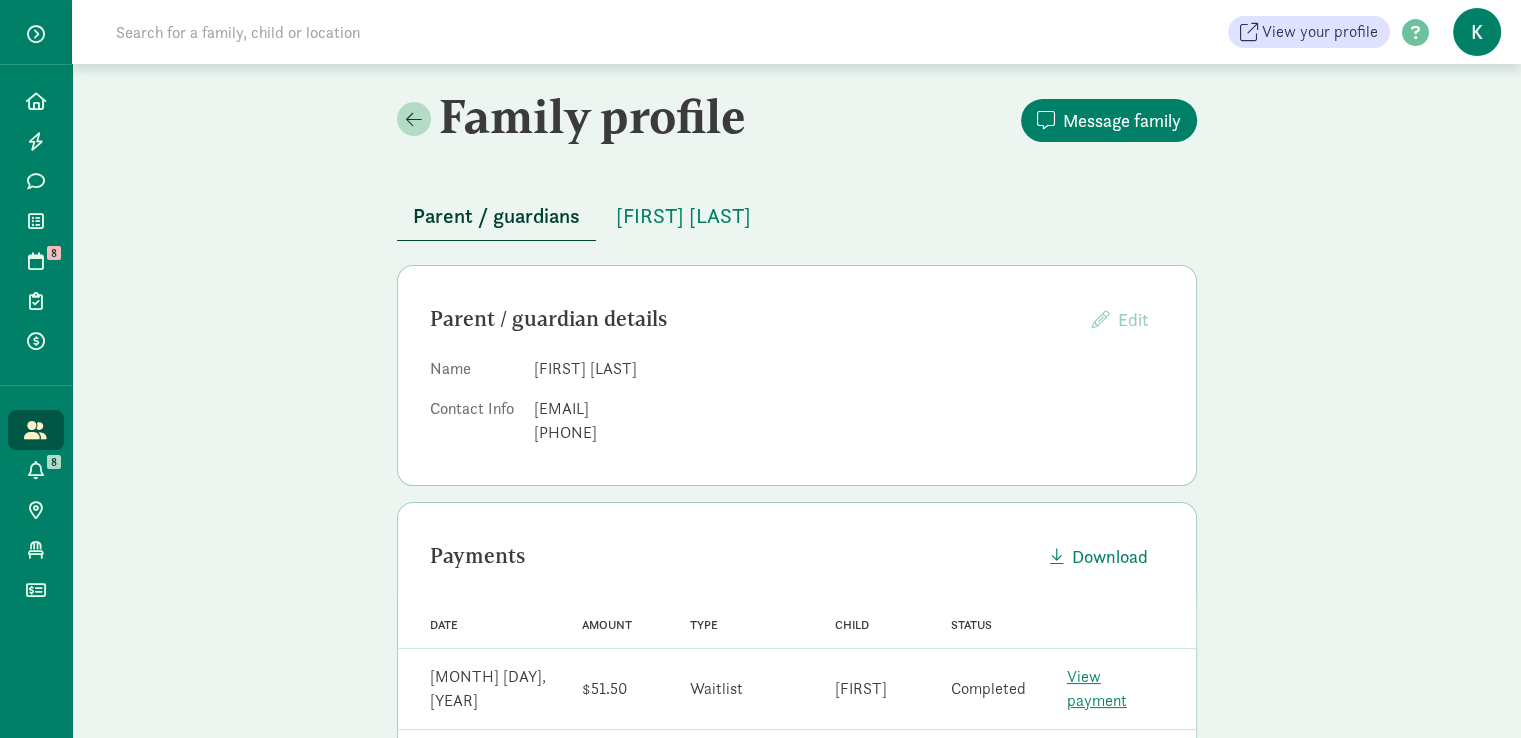 drag, startPoint x: 532, startPoint y: 369, endPoint x: 678, endPoint y: 393, distance: 147.95946 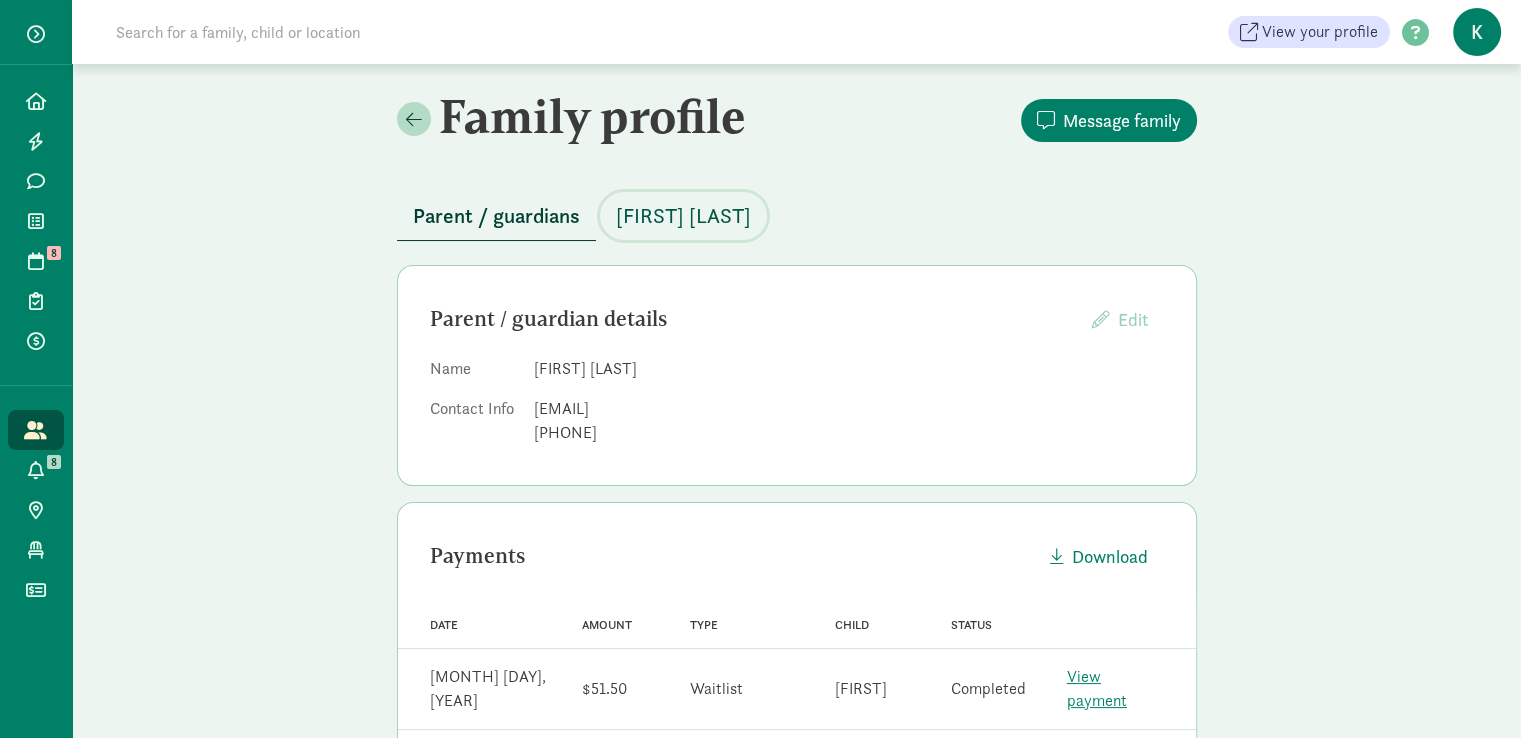 click on "[FIRST] [LAST]" at bounding box center (683, 216) 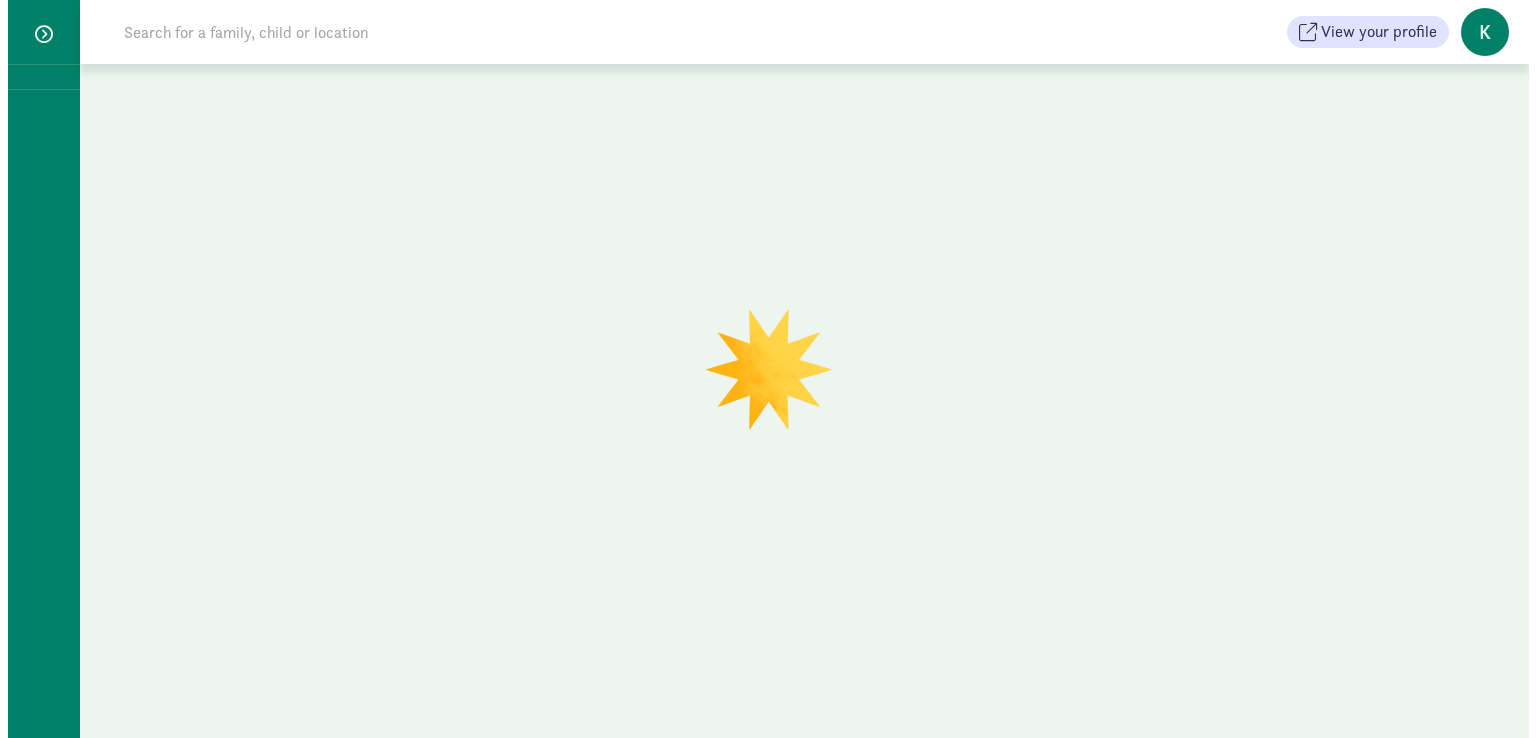 scroll, scrollTop: 0, scrollLeft: 0, axis: both 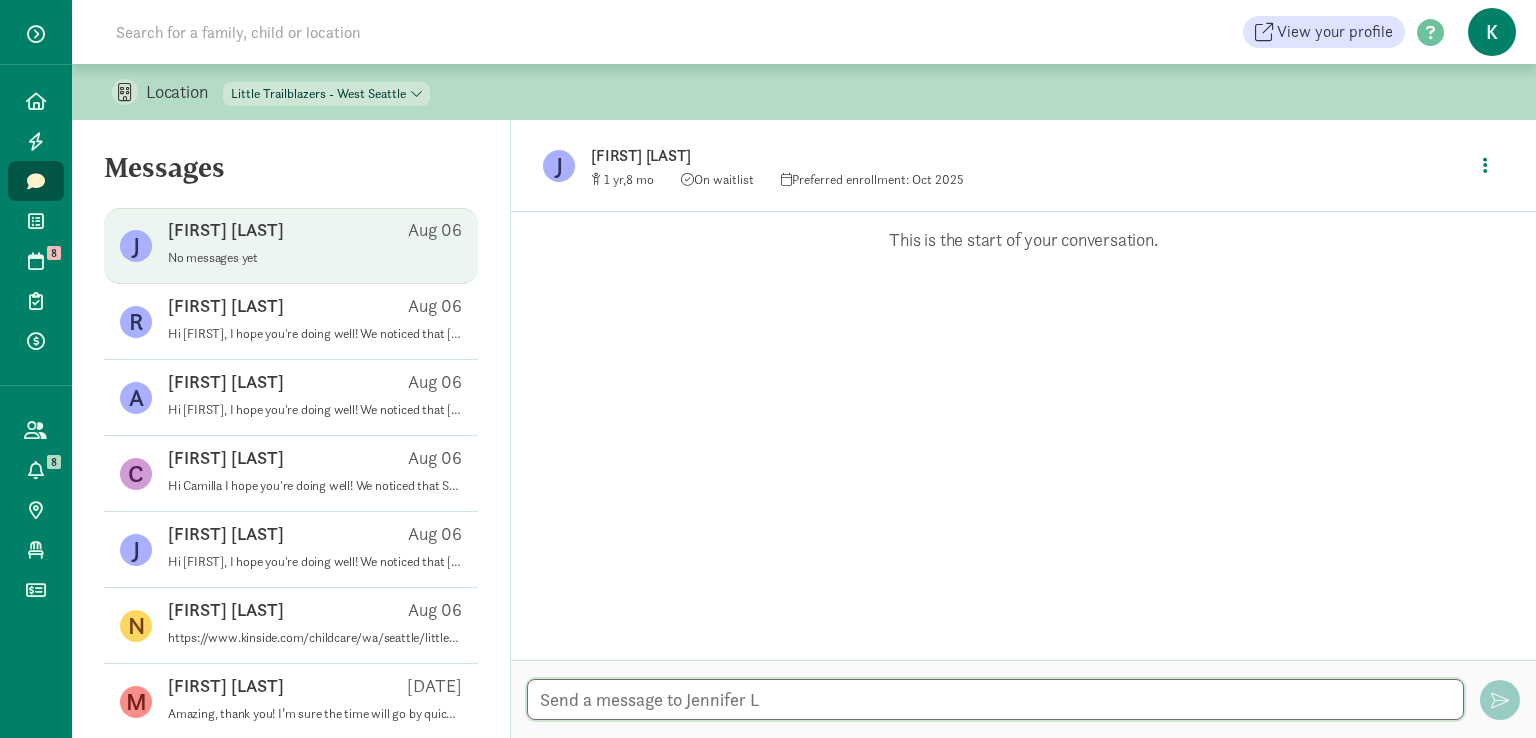 click at bounding box center (995, 699) 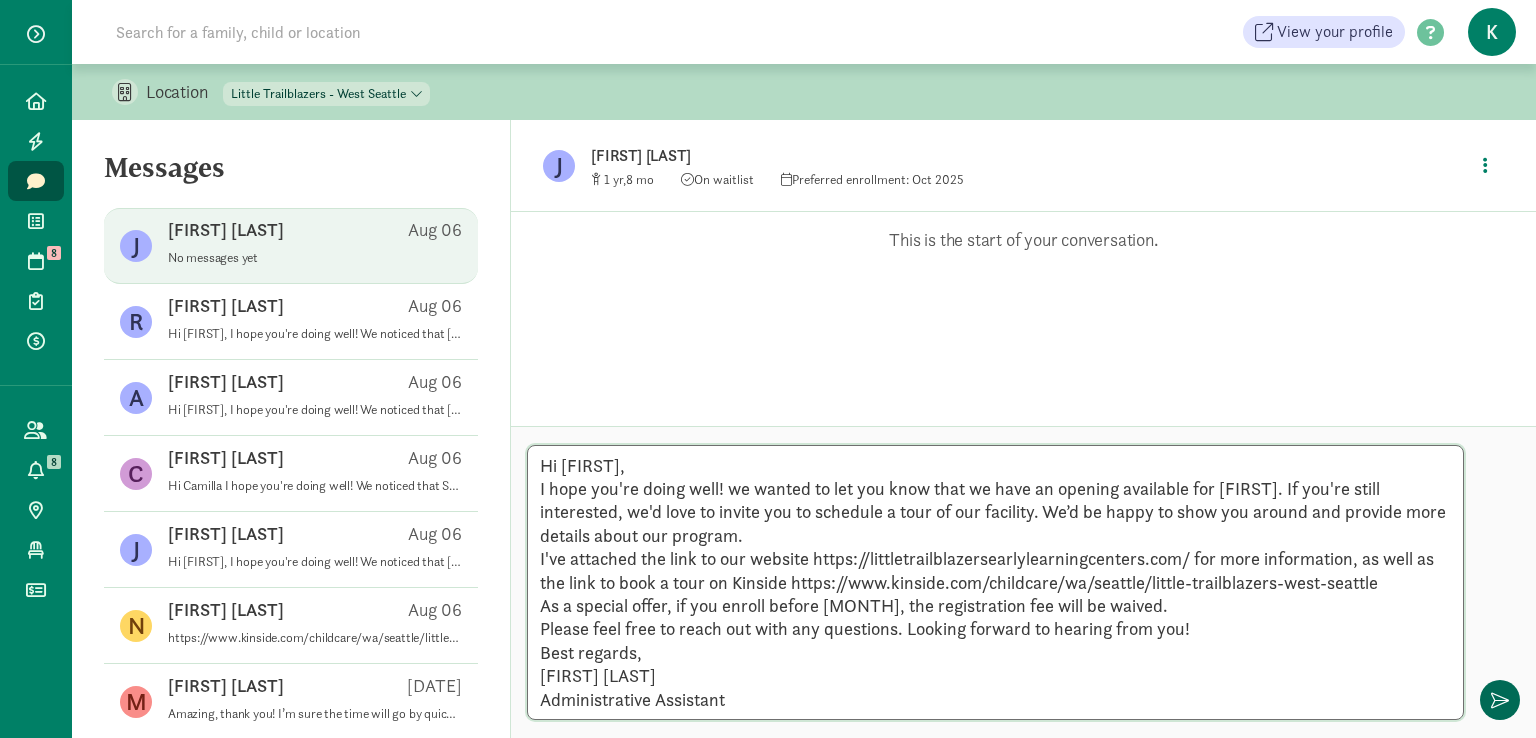 type on "Hi [FIRST],
I hope you're doing well! we wanted to let you know that we have an opening available for [FIRST]. If you're still interested, we'd love to invite you to schedule a tour of our facility. We’d be happy to show you around and provide more details about our program.
I've attached the link to our website https://littletrailblazersearlylearningcenters.com/ for more information, as well as the link to book a tour on Kinside https://www.kinside.com/childcare/wa/seattle/little-trailblazers-west-seattle
As a special offer, if you enroll before [MONTH], the registration fee will be waived.
Please feel free to reach out with any questions. Looking forward to hearing from you!
Best regards,
[FIRST] [LAST]
Administrative Assistant" 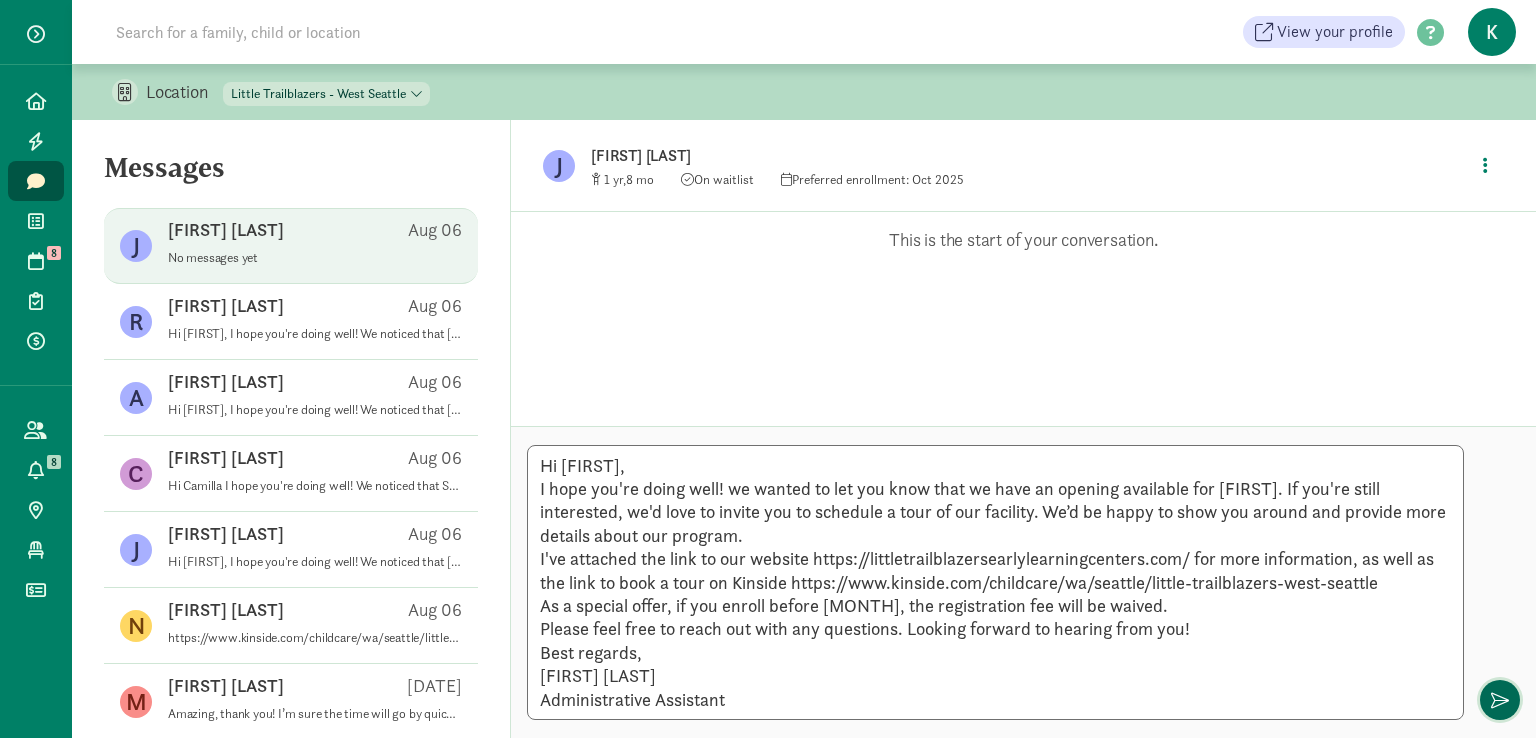 click at bounding box center (1500, 700) 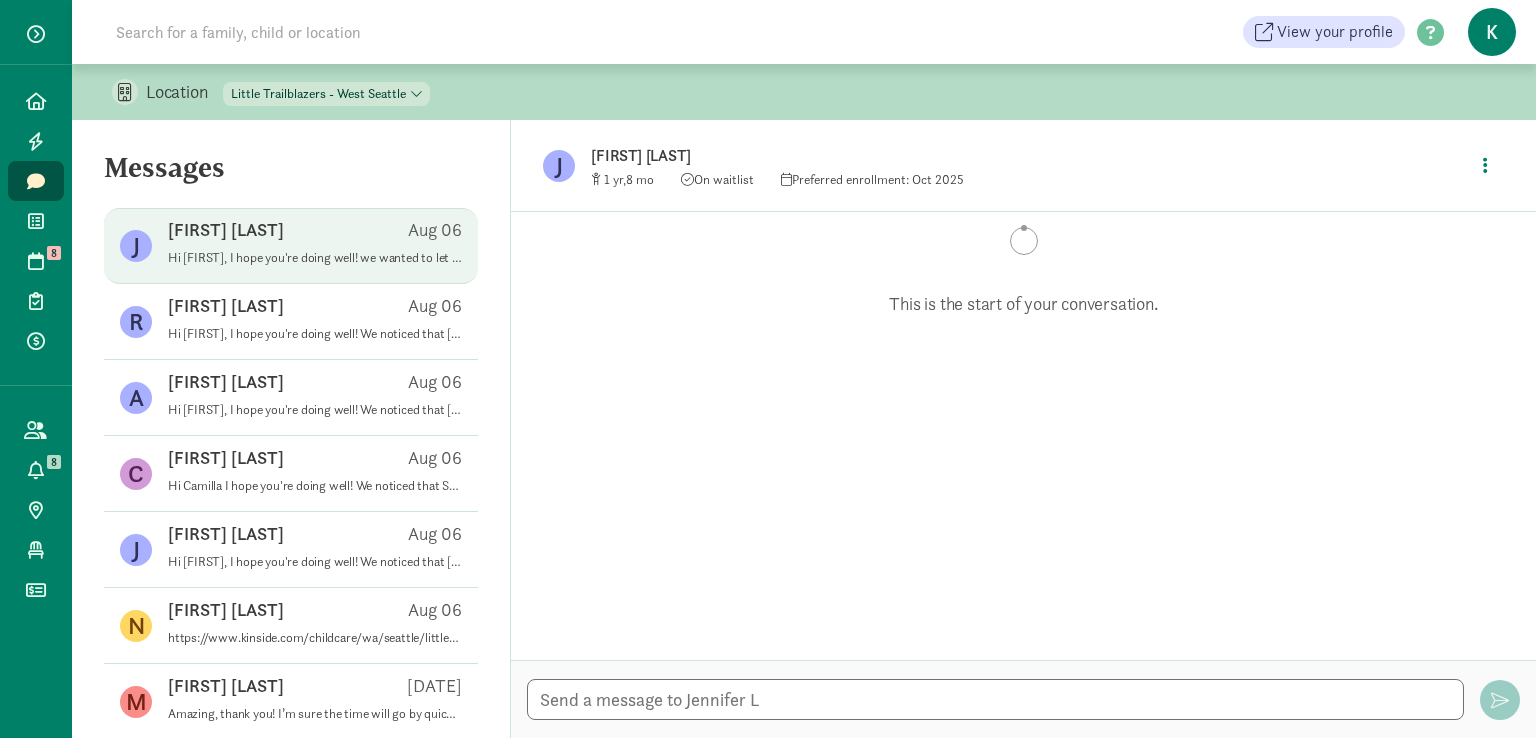 scroll, scrollTop: 147, scrollLeft: 0, axis: vertical 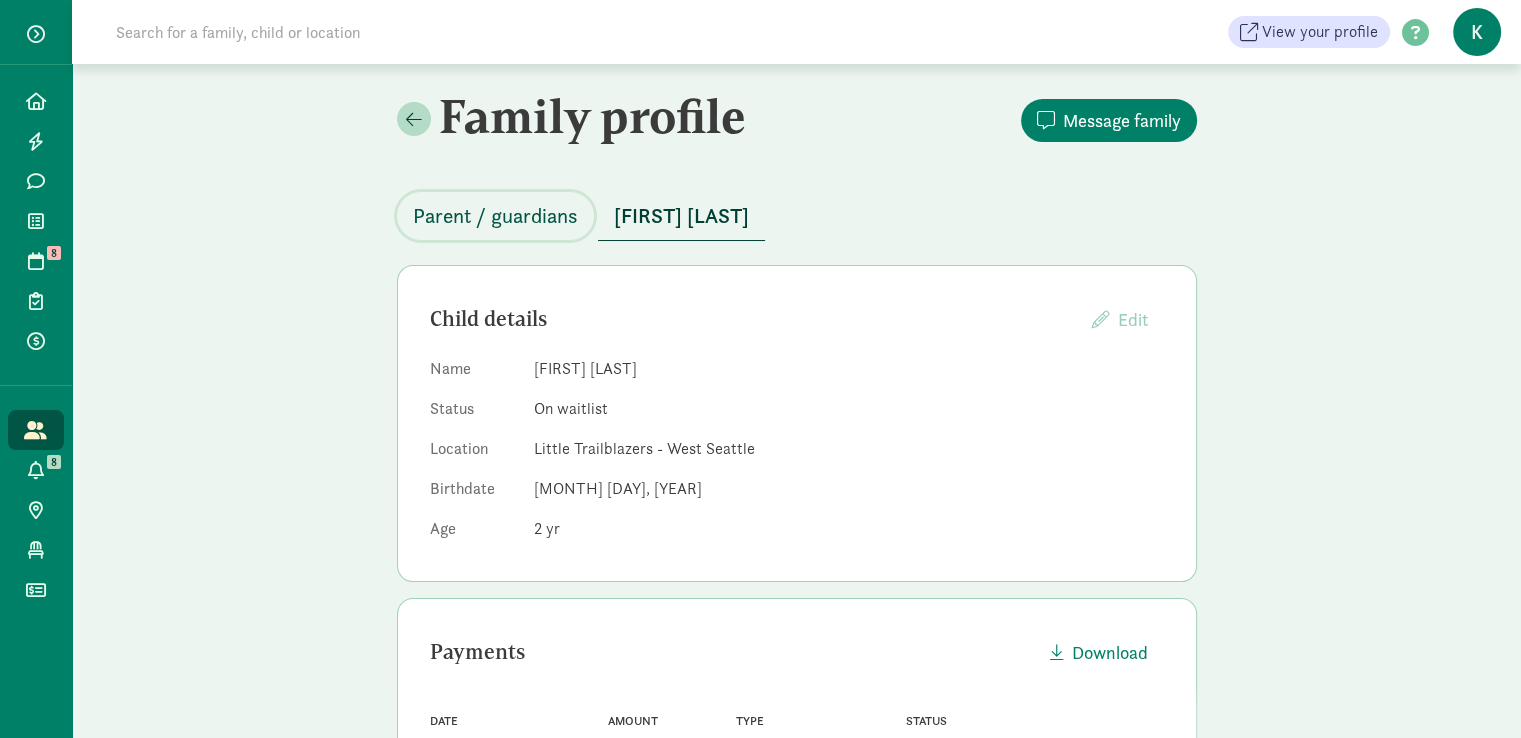 click on "Parent / guardians" at bounding box center (495, 216) 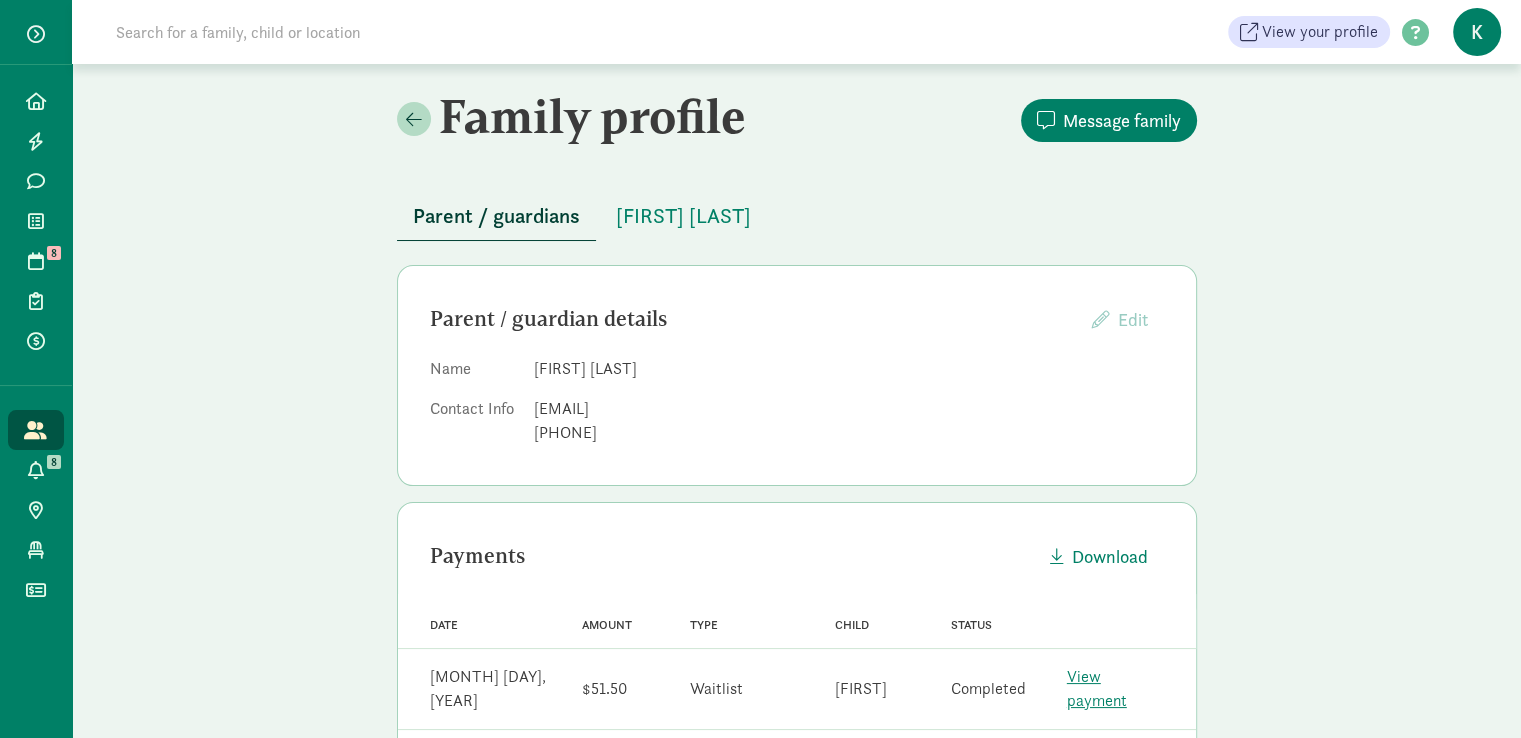 drag, startPoint x: 529, startPoint y: 406, endPoint x: 707, endPoint y: 419, distance: 178.47409 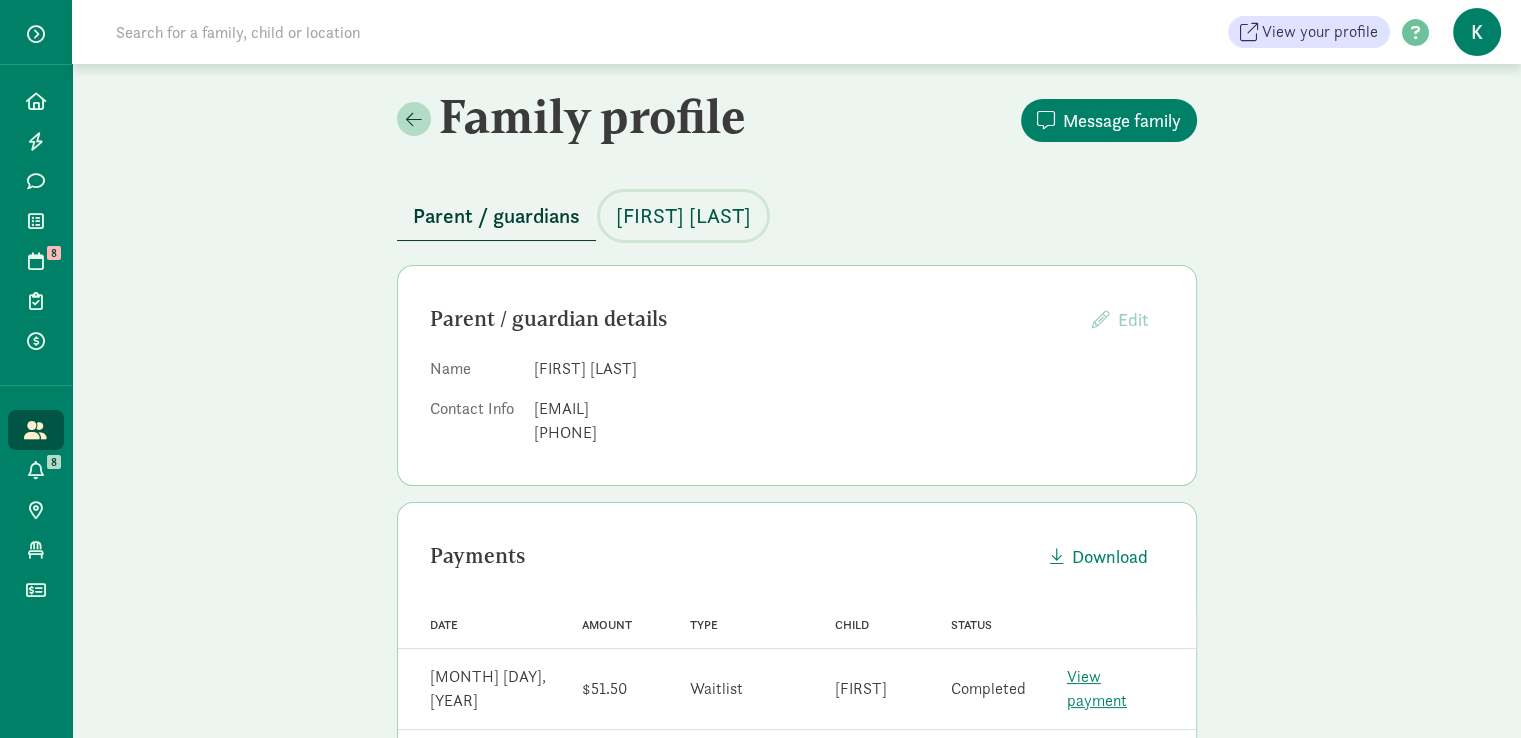click on "Nolan  Ory" at bounding box center [683, 216] 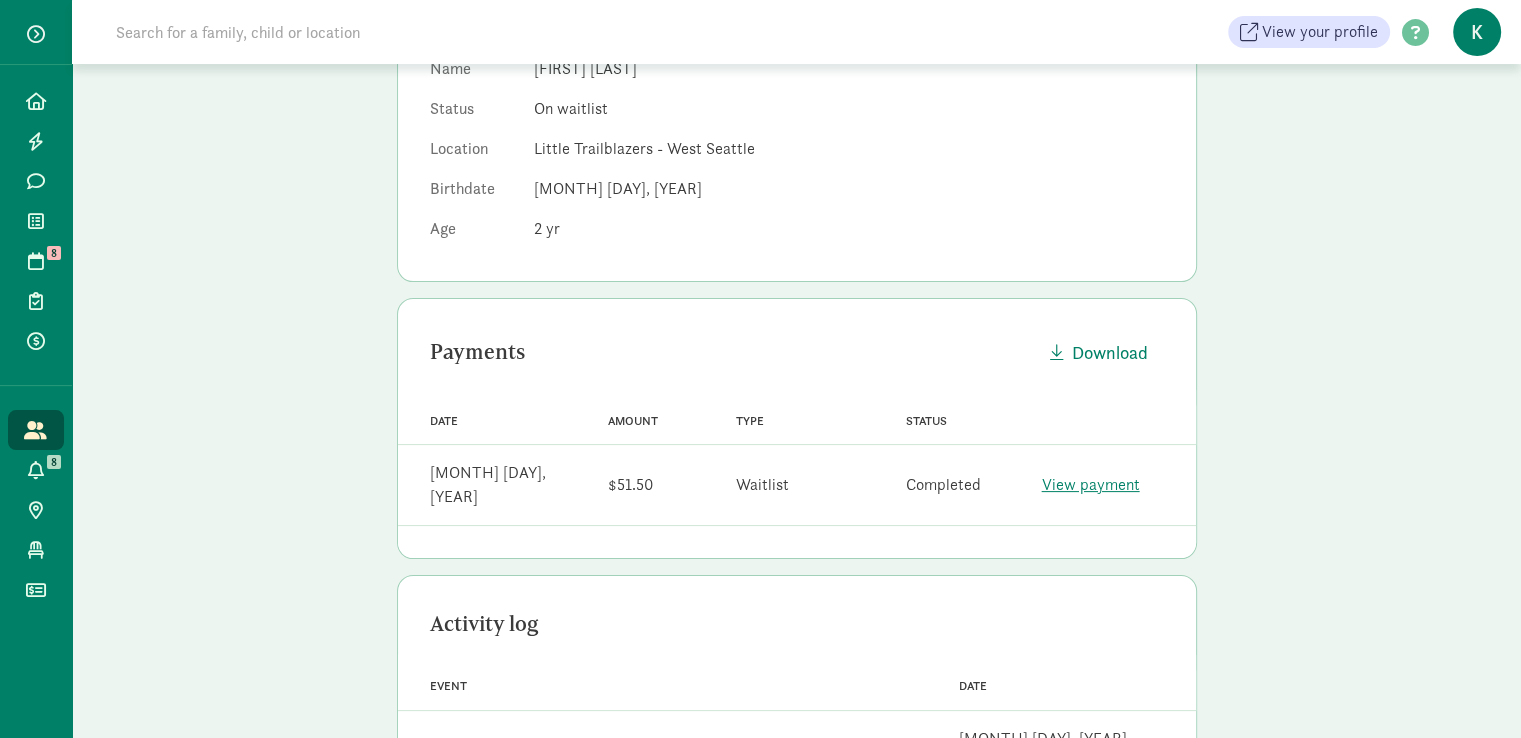 scroll, scrollTop: 0, scrollLeft: 0, axis: both 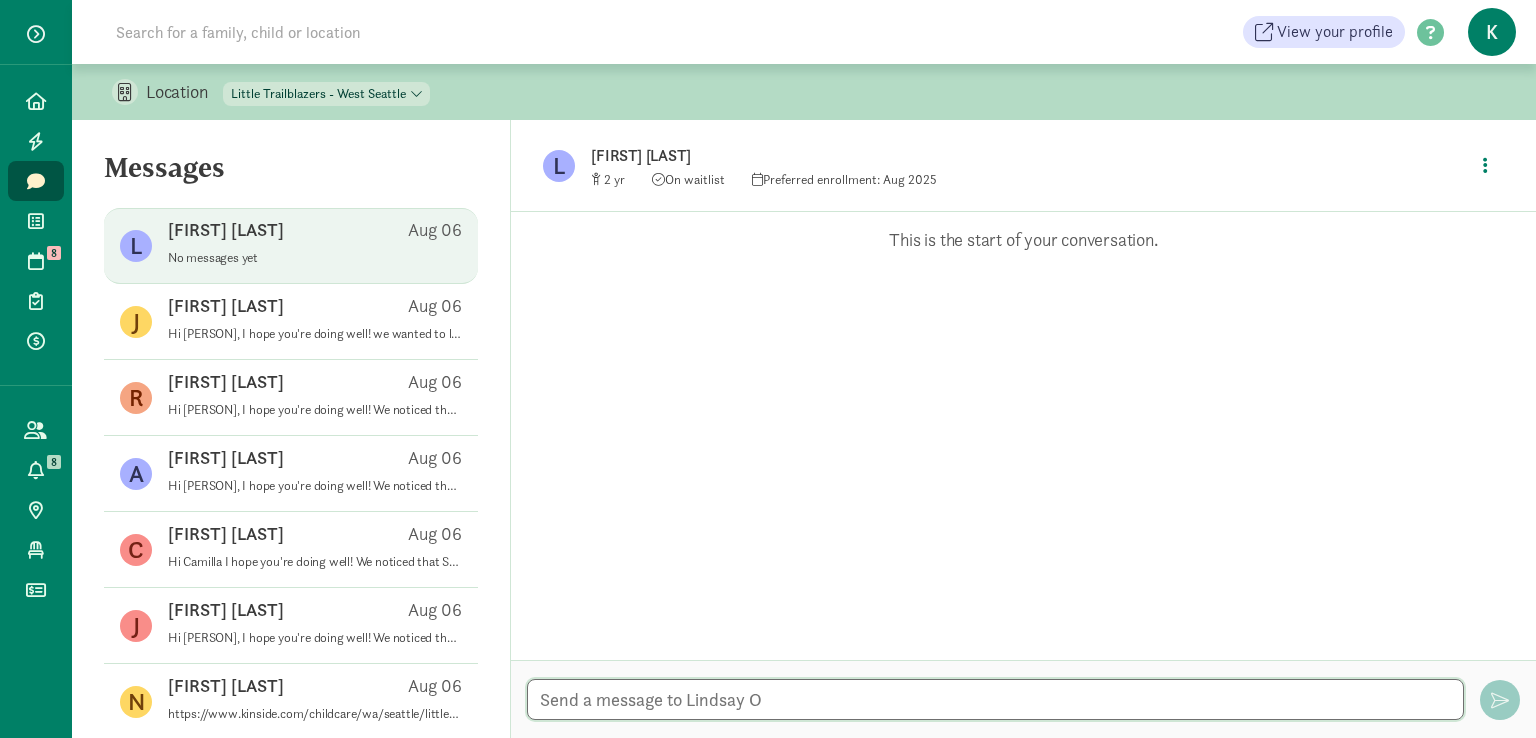 click at bounding box center [995, 699] 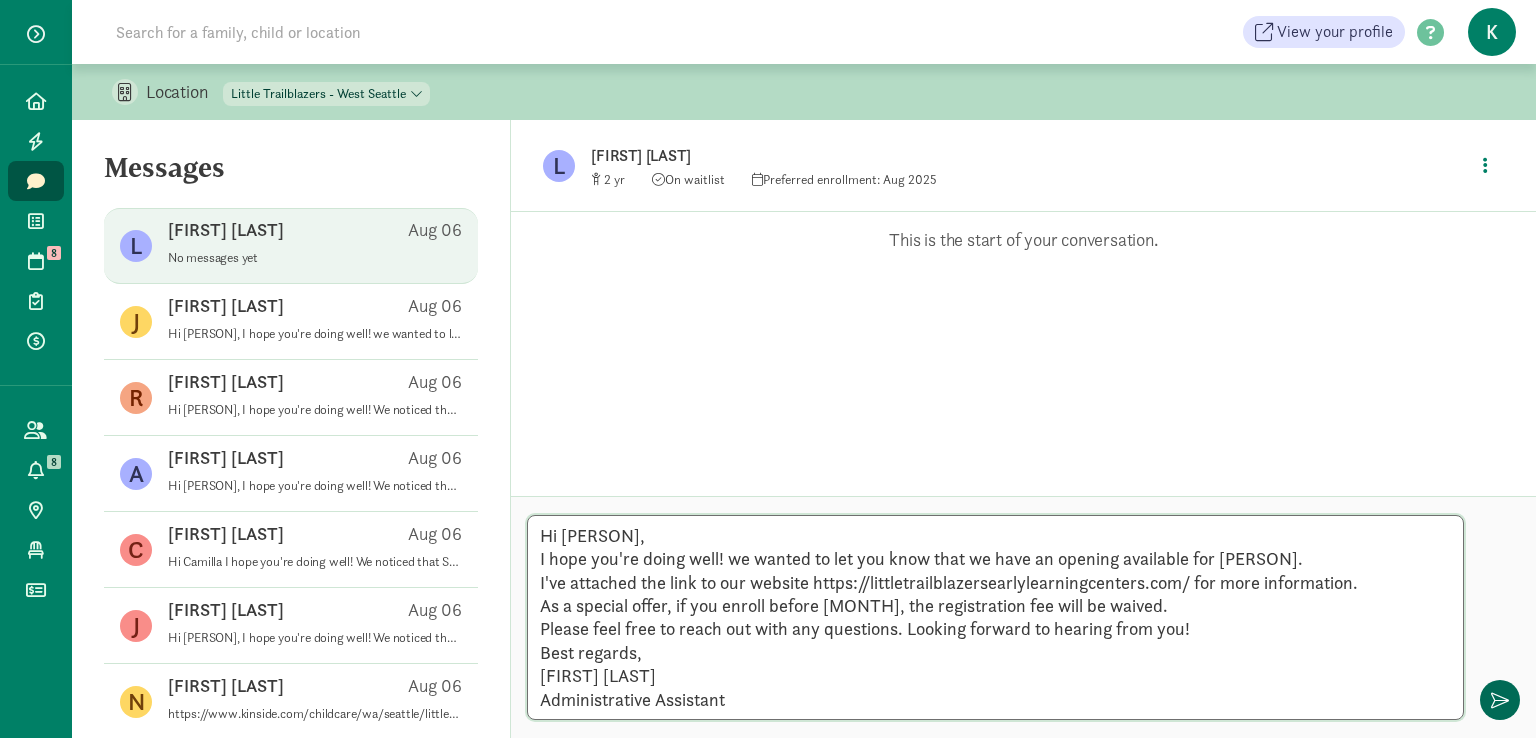 type on "Hi [PERSON],
I hope you're doing well! we wanted to let you know that we have an opening available for [PERSON].
I've attached the link to our website https://littletrailblazersearlylearningcenters.com/ for more information.
As a special offer, if you enroll before [MONTH], the registration fee will be waived.
Please feel free to reach out with any questions. Looking forward to hearing from you!
Best regards,
[FIRST] [LAST]
Administrative Assistant" 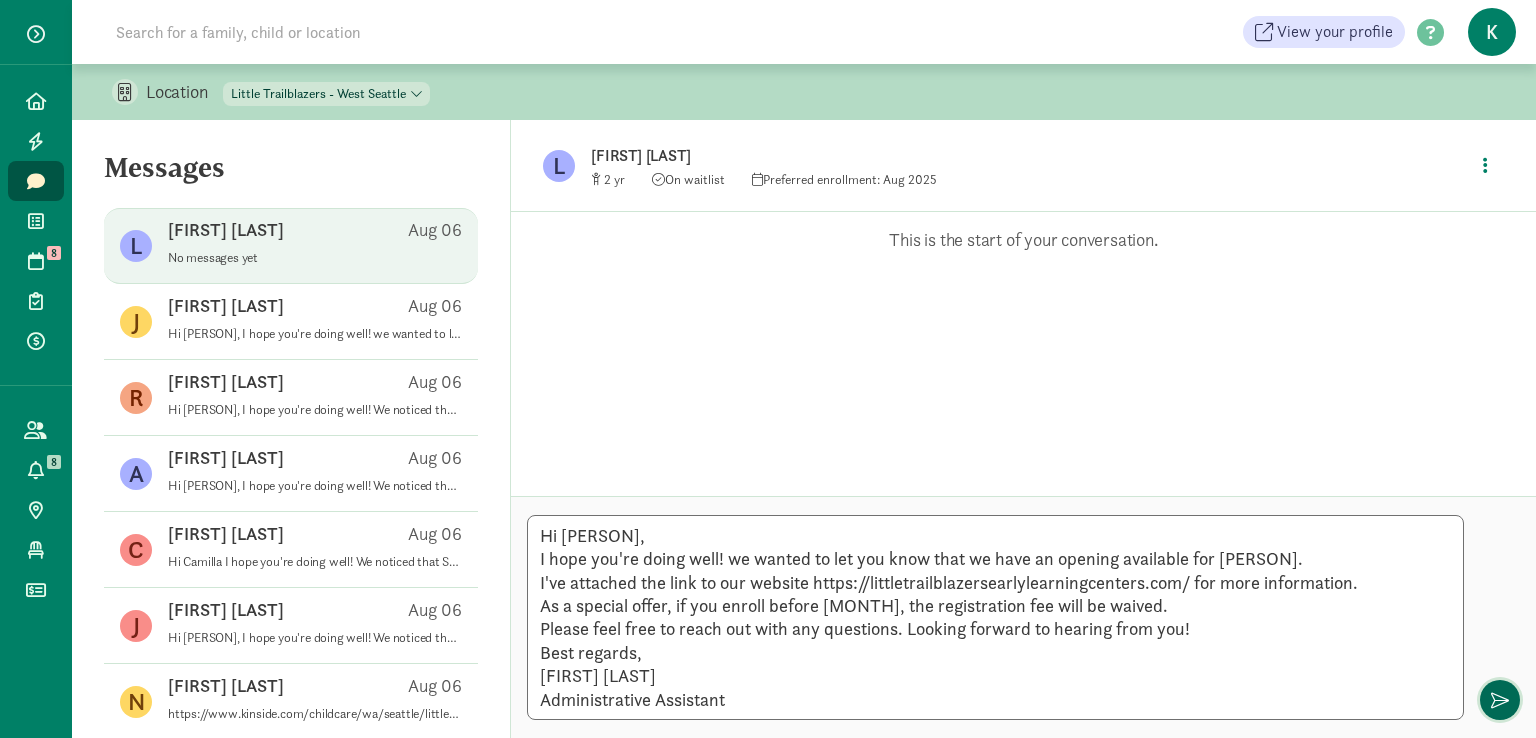 click at bounding box center (1500, 700) 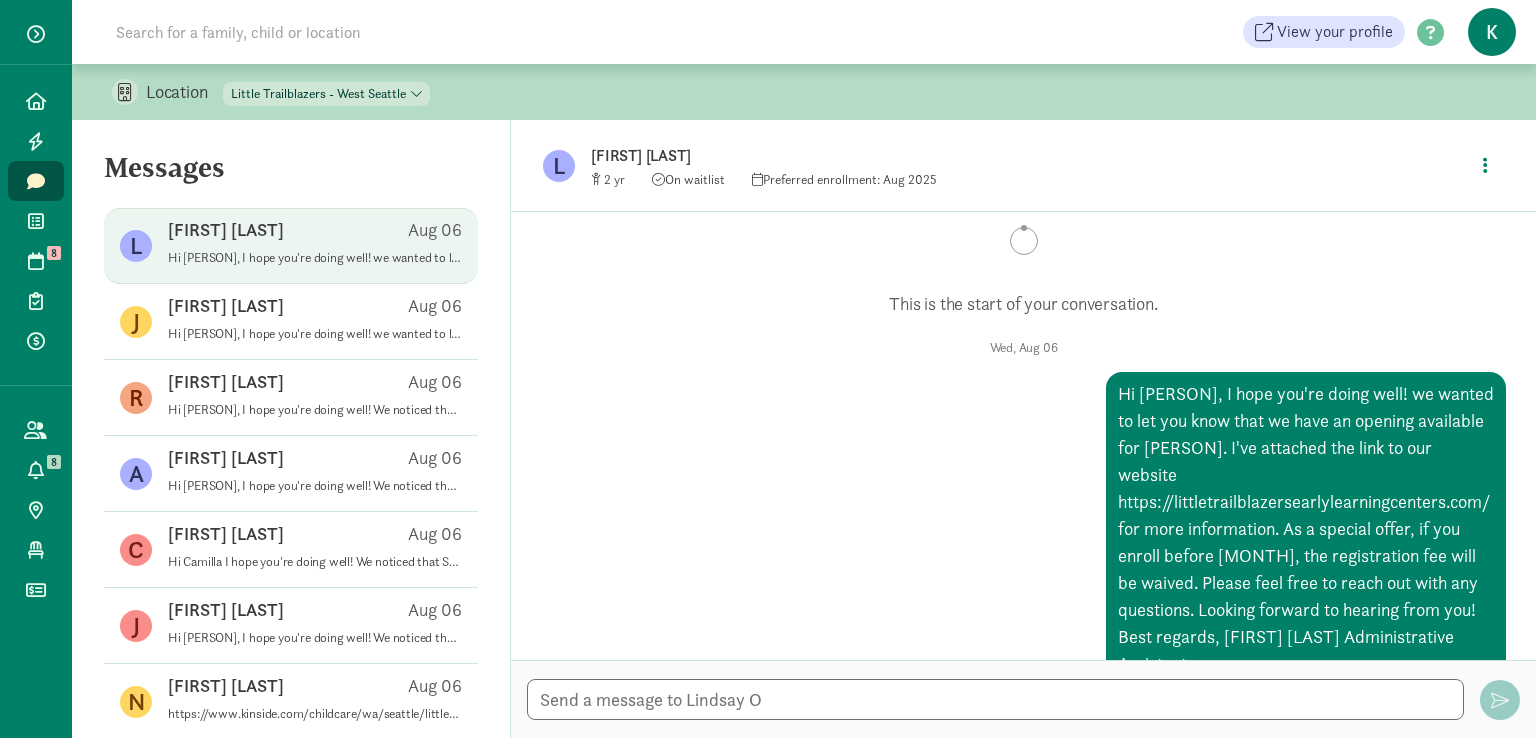 scroll, scrollTop: 0, scrollLeft: 0, axis: both 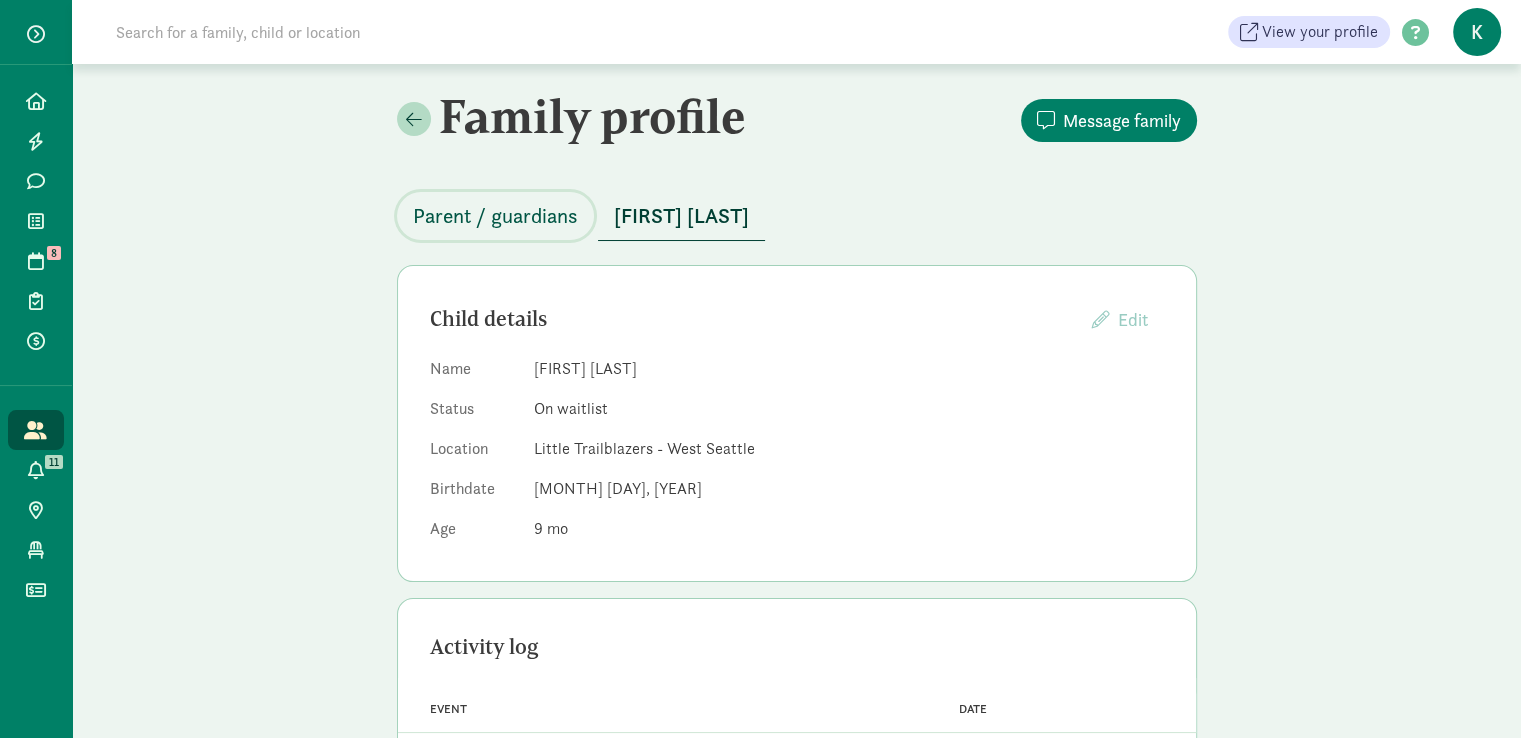 click on "Parent / guardians" at bounding box center (495, 216) 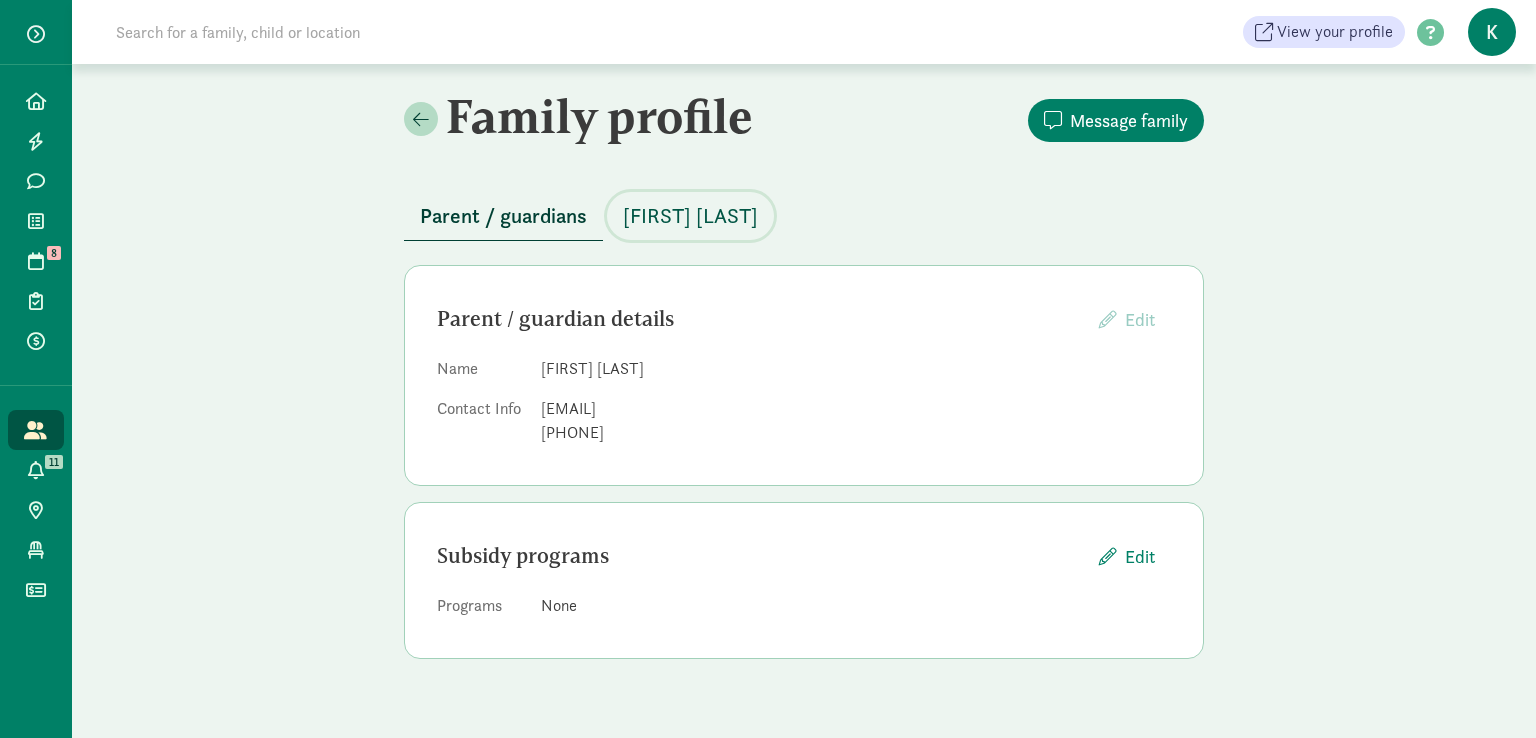 click on "[FIRST] [LAST]" at bounding box center (690, 216) 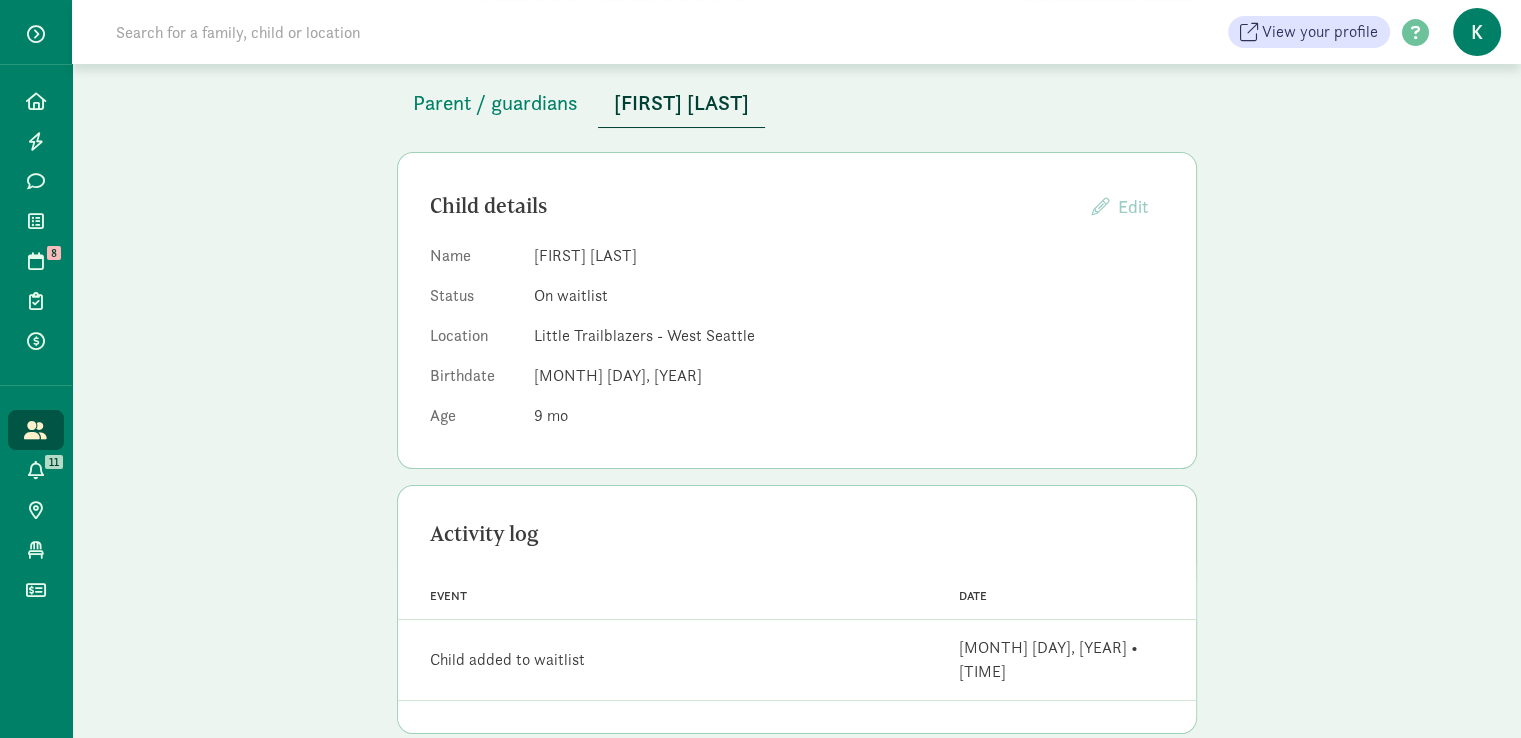scroll, scrollTop: 0, scrollLeft: 0, axis: both 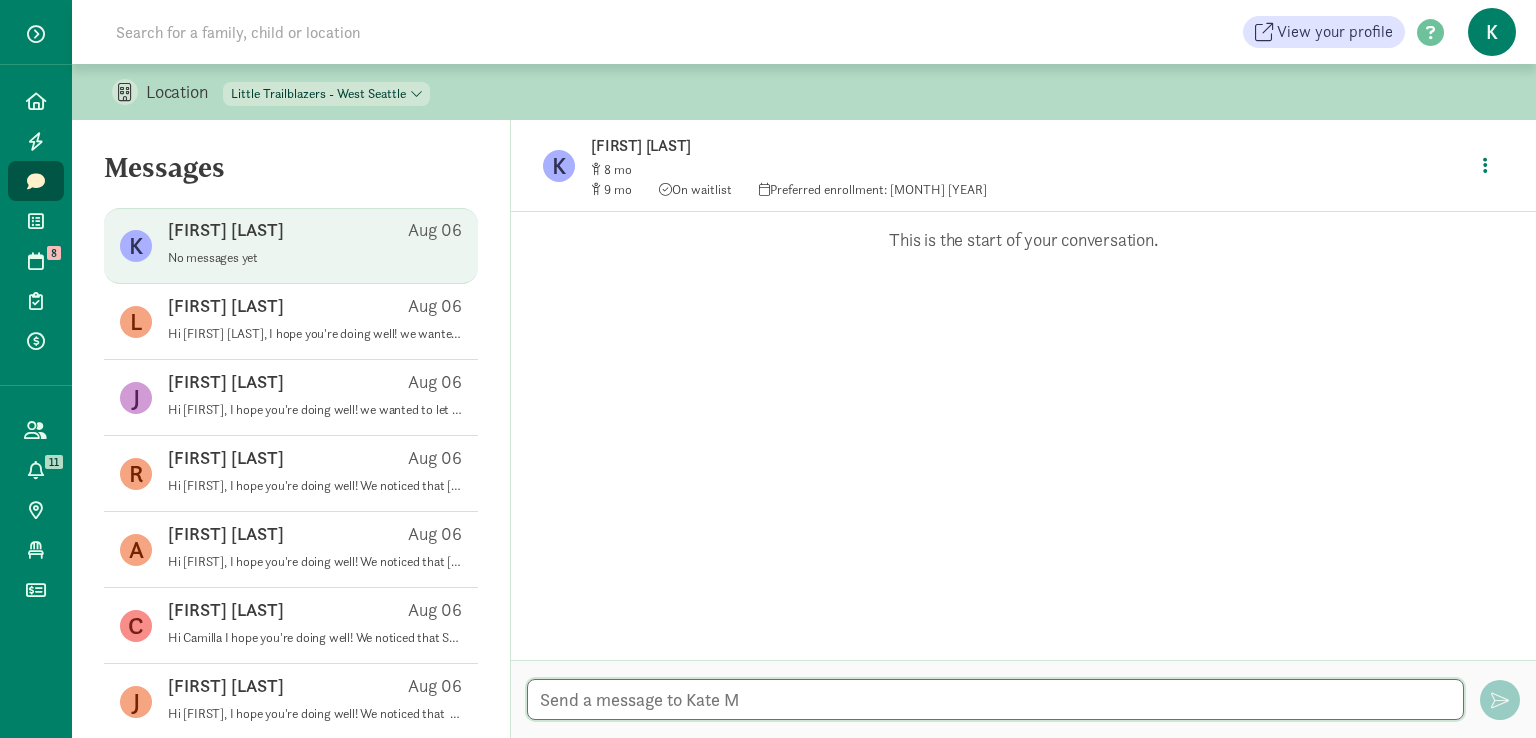 click at bounding box center (995, 699) 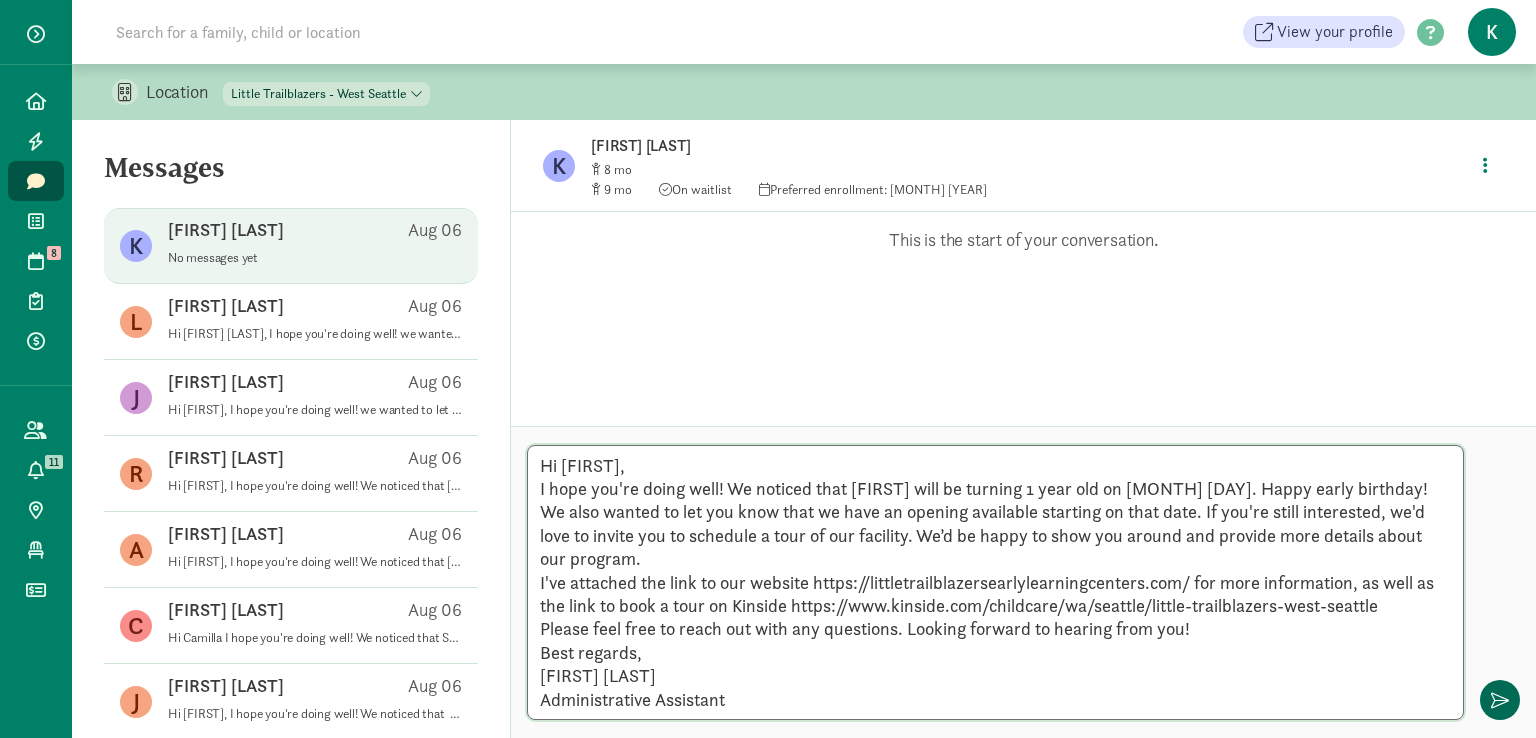 type on "Hi [FIRST],
I hope you're doing well! We noticed that [FIRST] will be turning 1 year old on [MONTH] [DAY]. Happy early birthday!
We also wanted to let you know that we have an opening available starting on that date. If you're still interested, we'd love to invite you to schedule a tour of our facility. We’d be happy to show you around and provide more details about our program.
I've attached the link to our website https://littletrailblazersearlylearningcenters.com/ for more information, as well as the link to book a tour on Kinside https://www.kinside.com/childcare/wa/seattle/little-trailblazers-west-seattle
Please feel free to reach out with any questions. Looking forward to hearing from you!
Best regards,
[FIRST] [LAST]
Administrative Assistant." 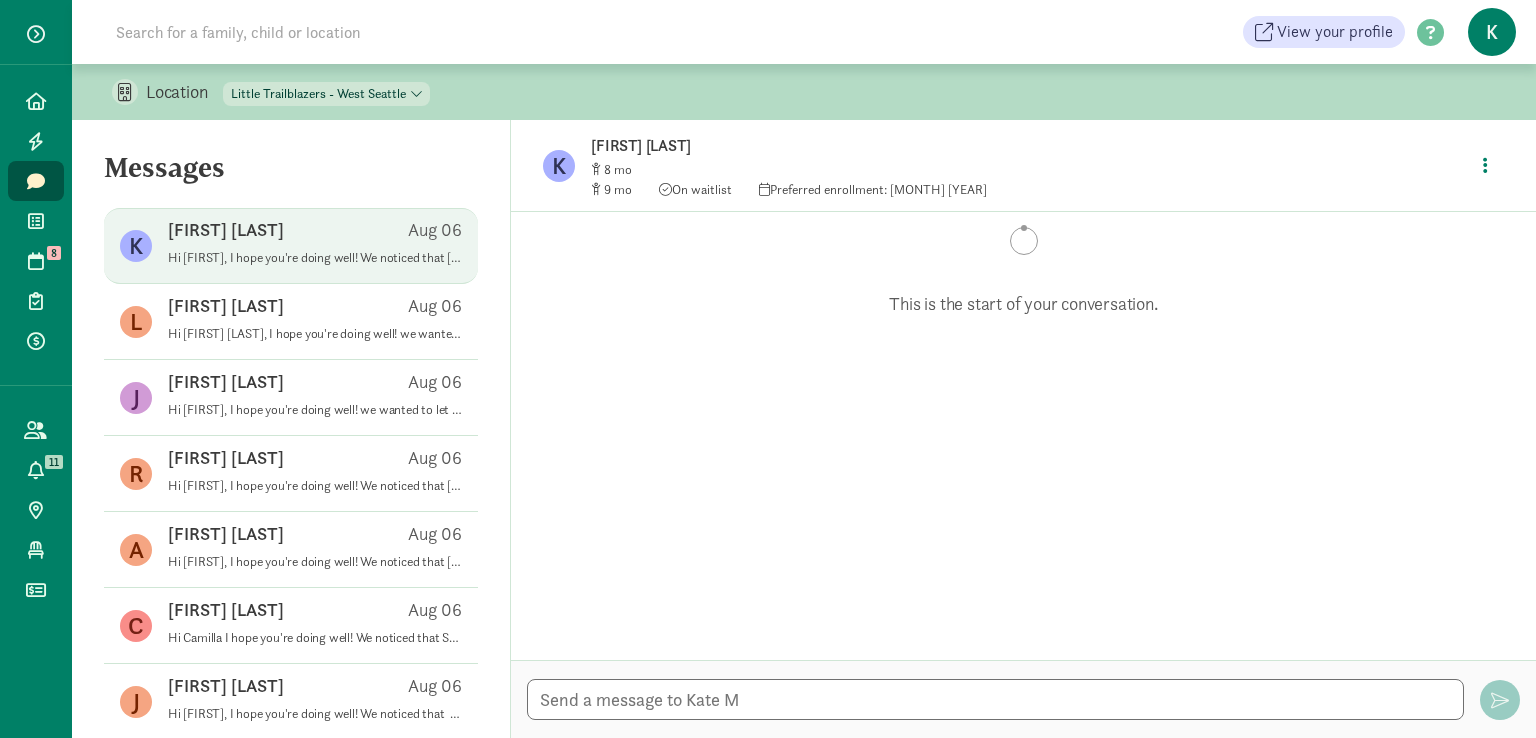 scroll, scrollTop: 147, scrollLeft: 0, axis: vertical 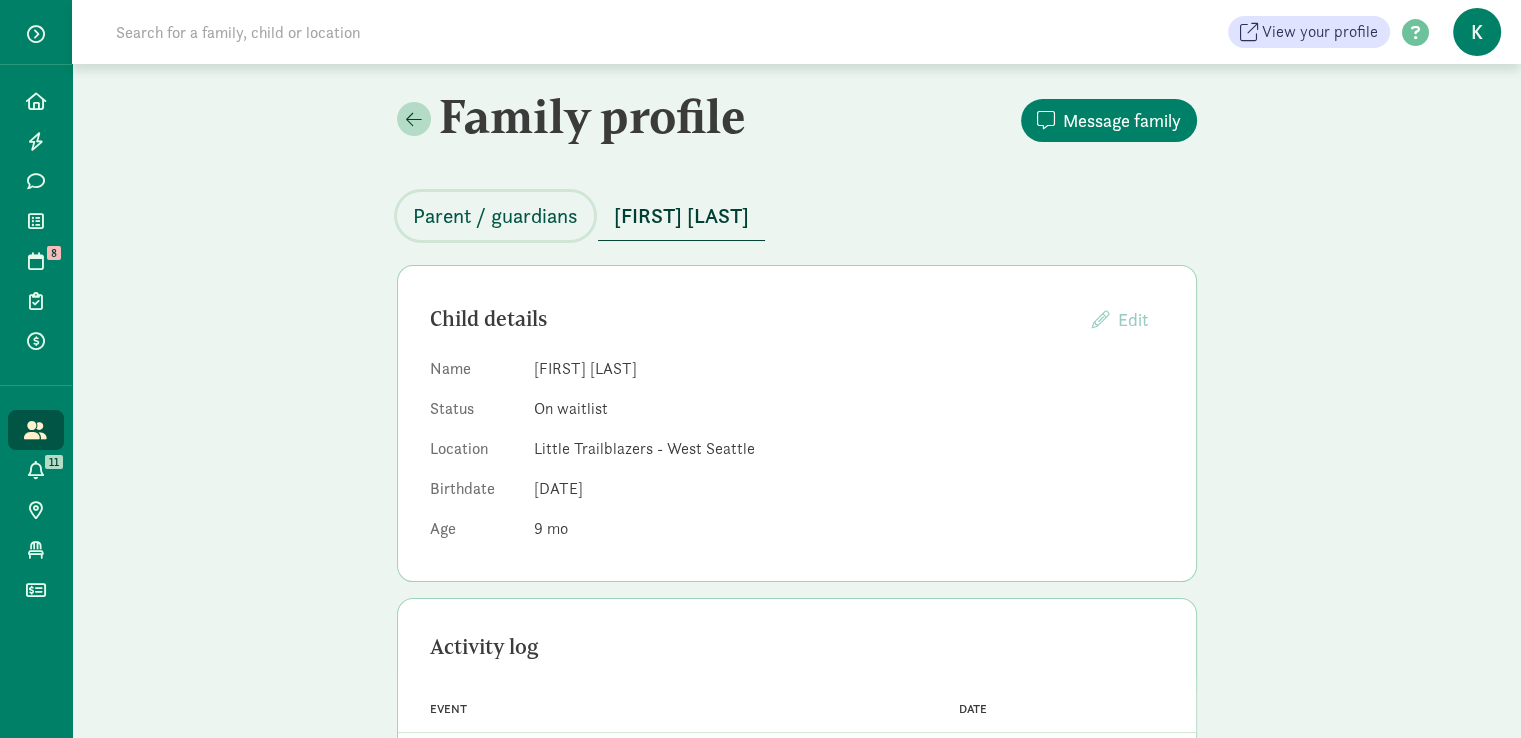 click on "Parent / guardians" at bounding box center [495, 216] 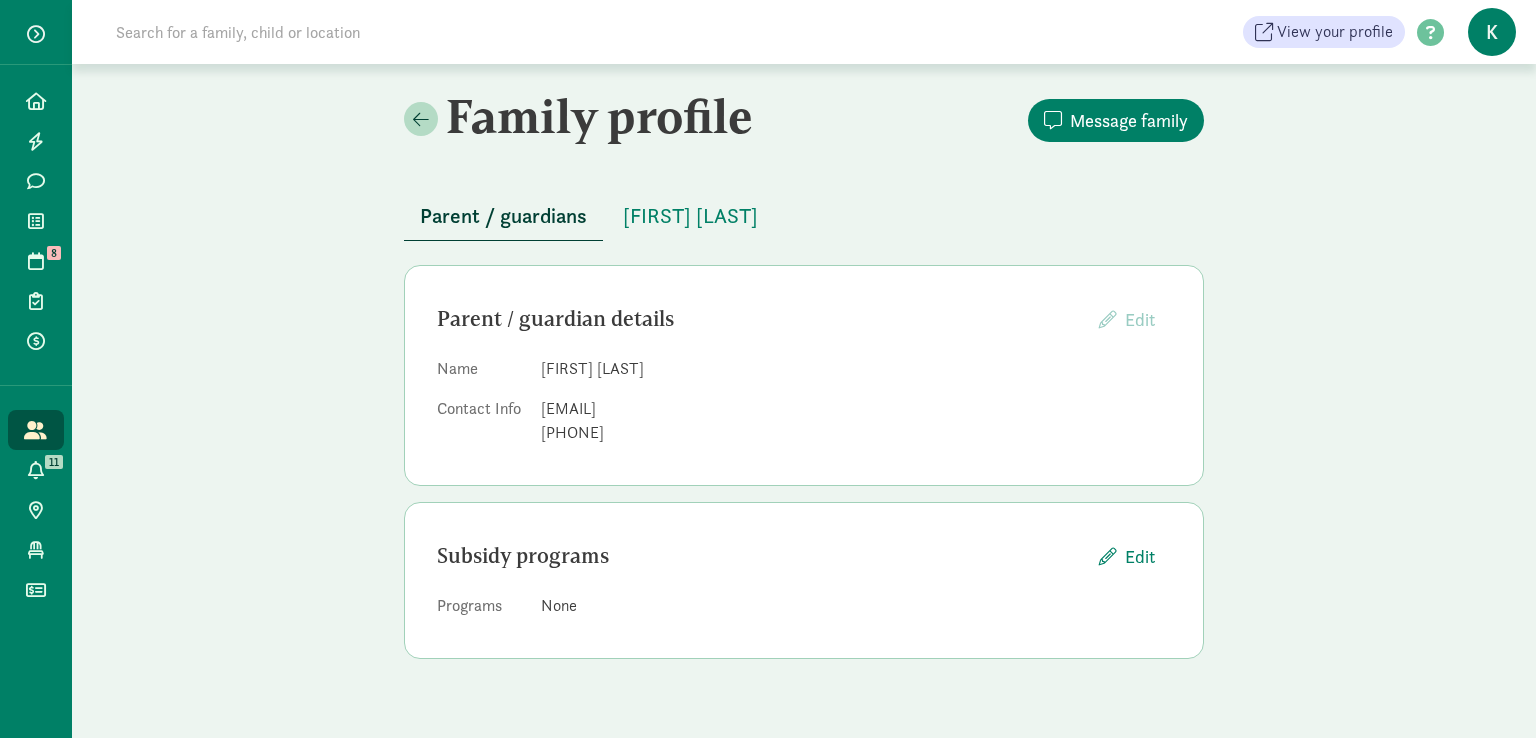 drag, startPoint x: 540, startPoint y: 406, endPoint x: 707, endPoint y: 404, distance: 167.01198 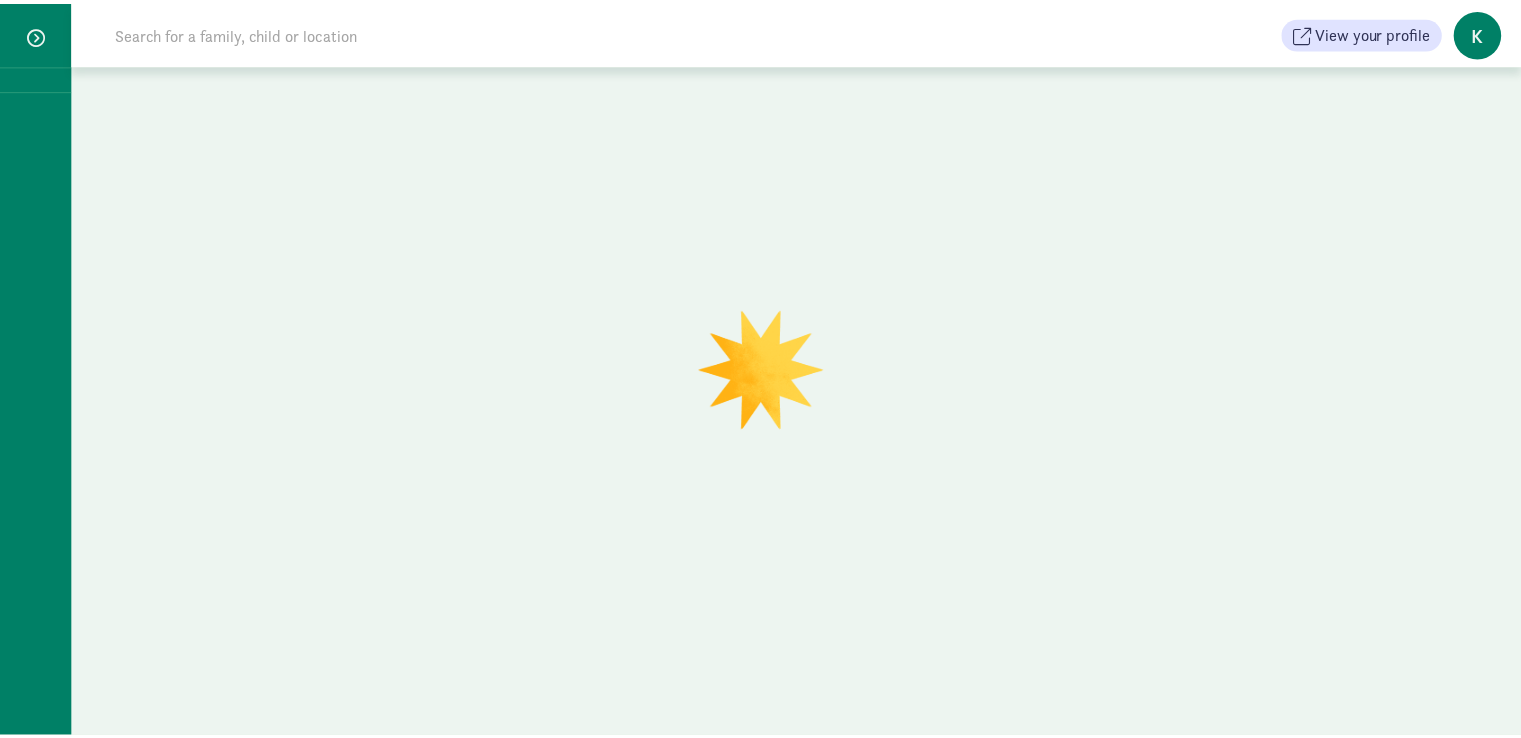 scroll, scrollTop: 0, scrollLeft: 0, axis: both 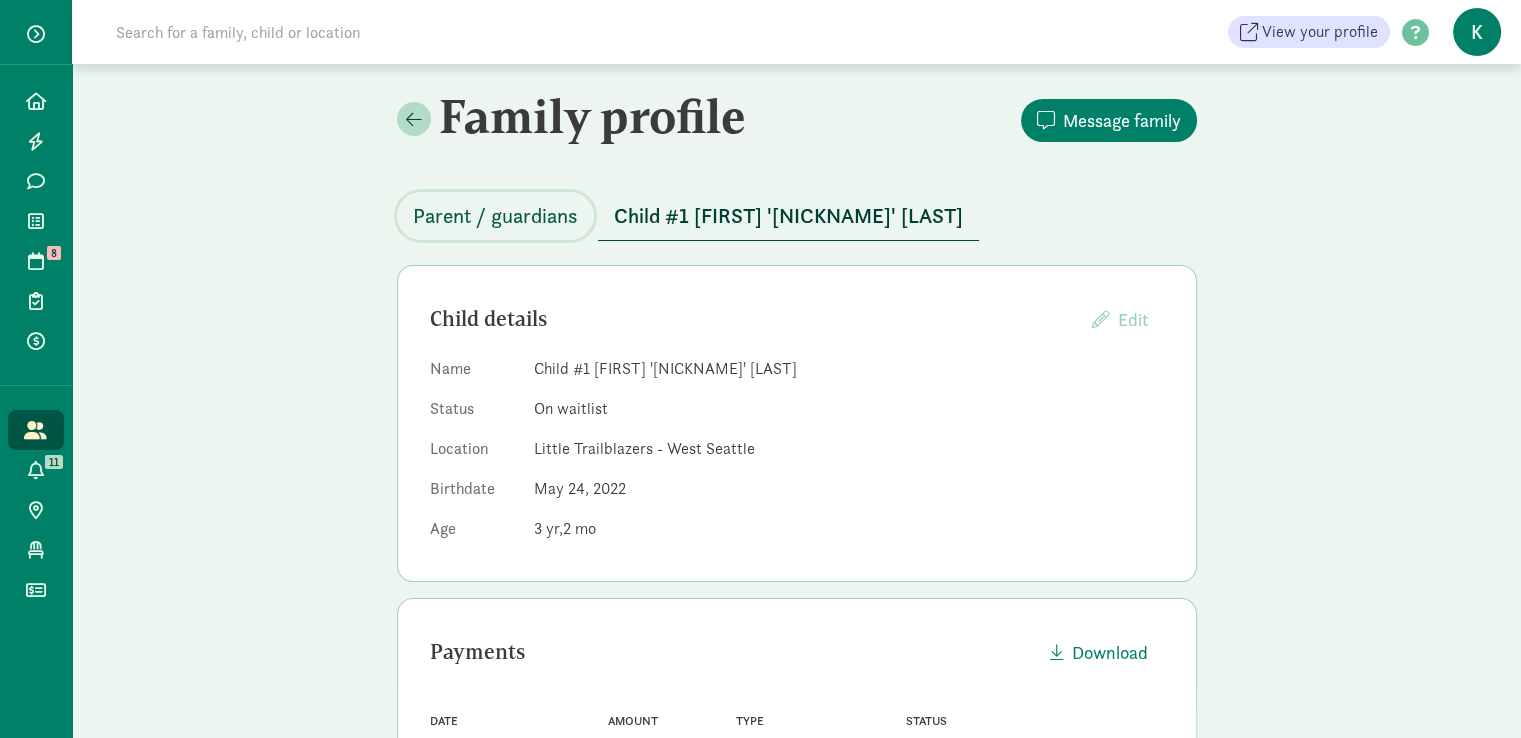 click on "Parent / guardians" at bounding box center [495, 216] 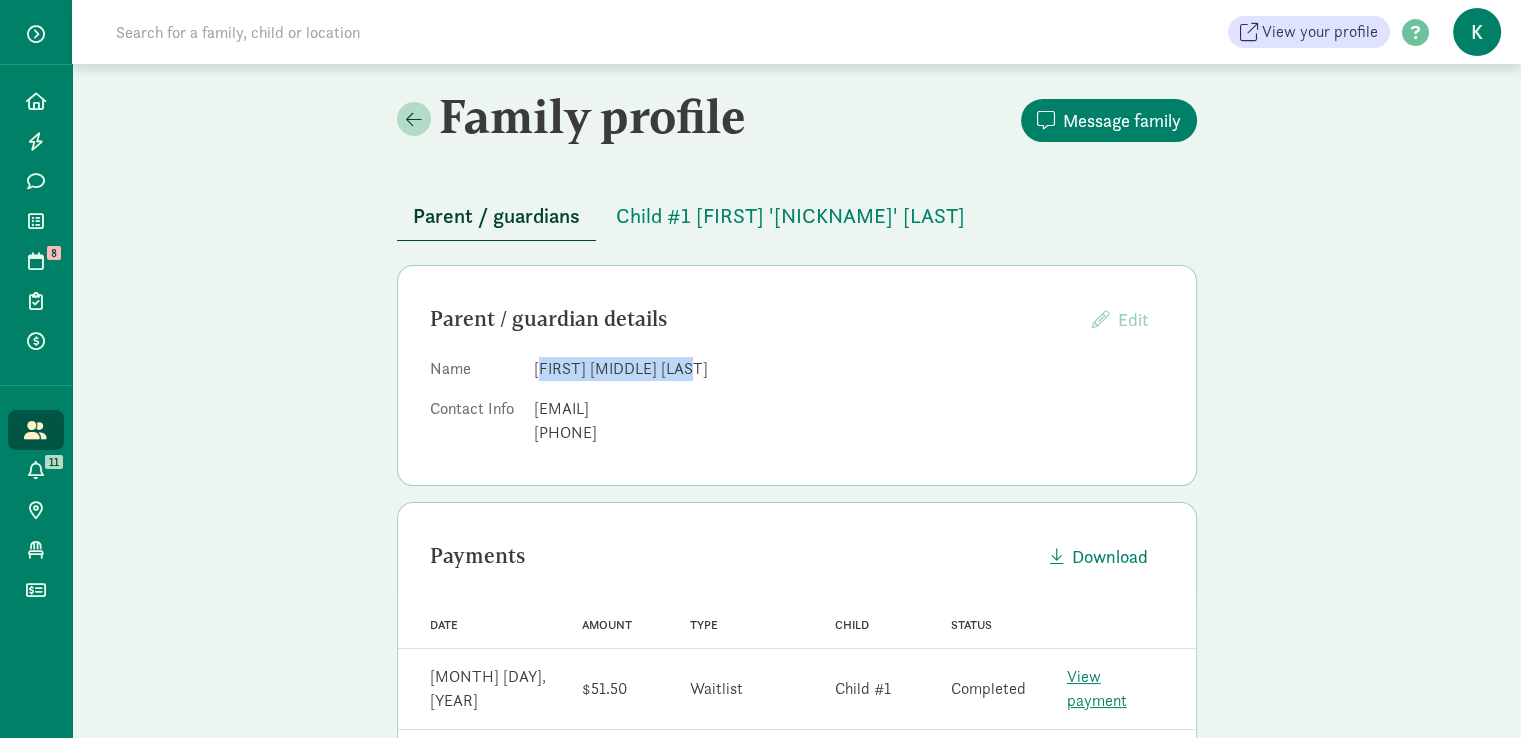 drag, startPoint x: 538, startPoint y: 369, endPoint x: 709, endPoint y: 365, distance: 171.04678 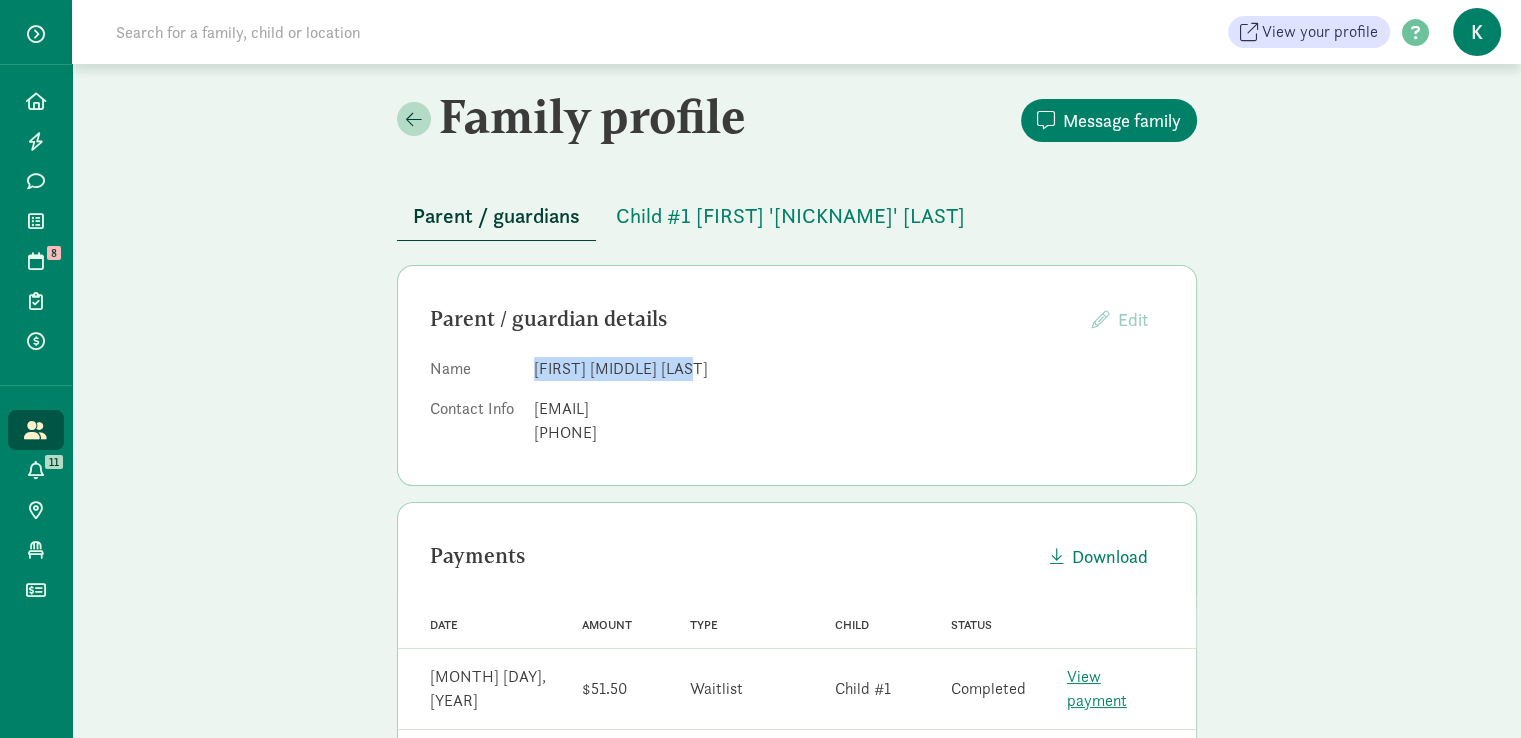 drag, startPoint x: 536, startPoint y: 364, endPoint x: 736, endPoint y: 358, distance: 200.08998 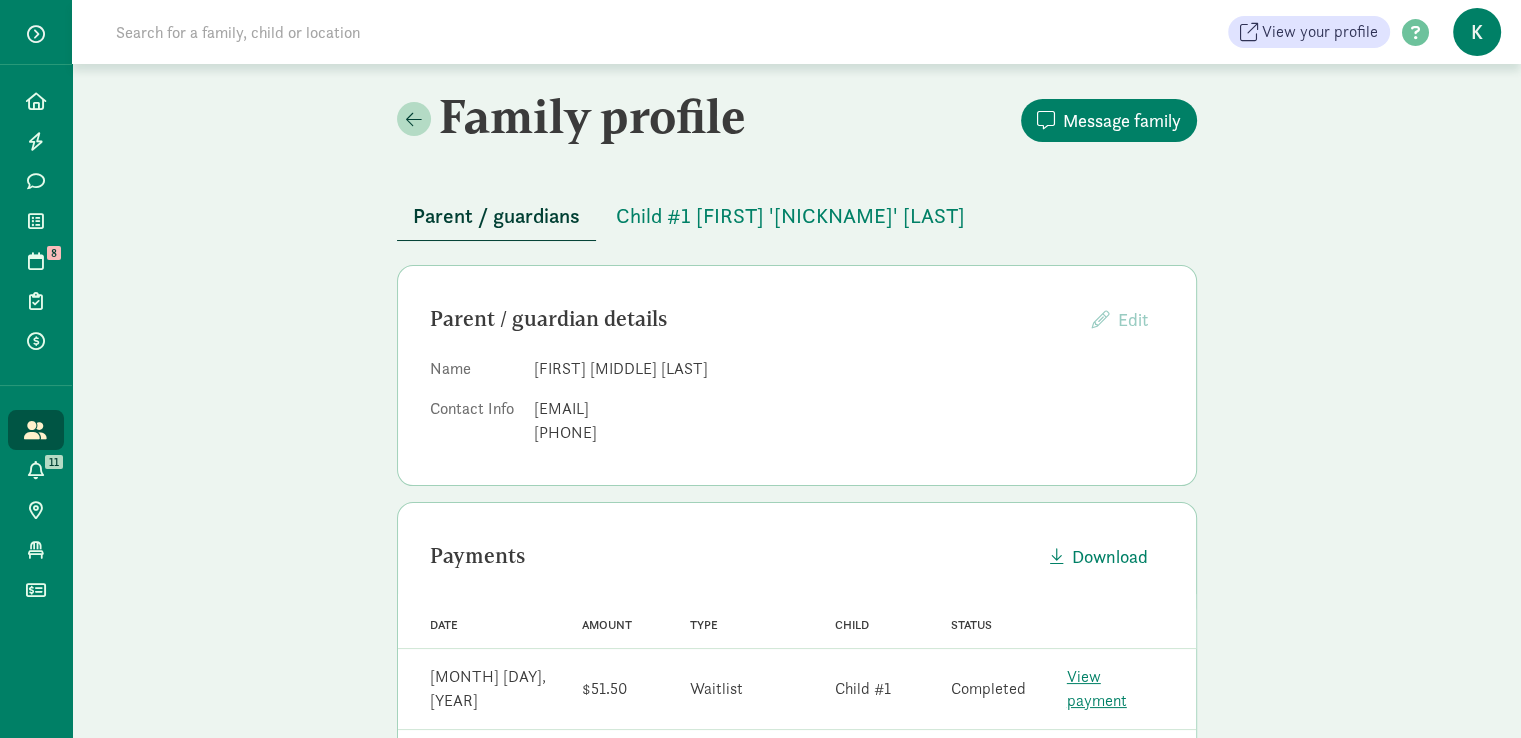 drag, startPoint x: 534, startPoint y: 405, endPoint x: 732, endPoint y: 403, distance: 198.0101 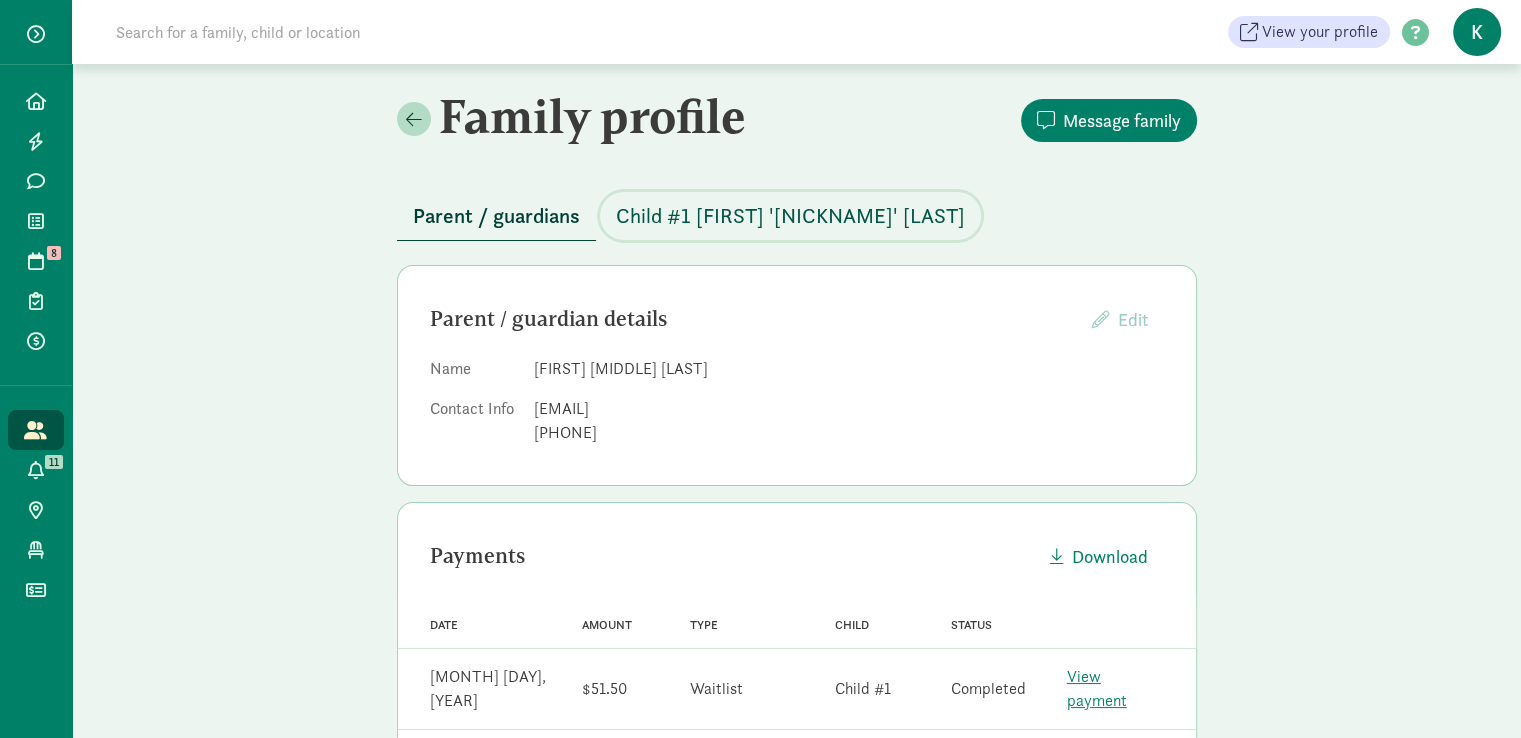 click on "Child #1 Michael 'Teddy' Young" at bounding box center (790, 216) 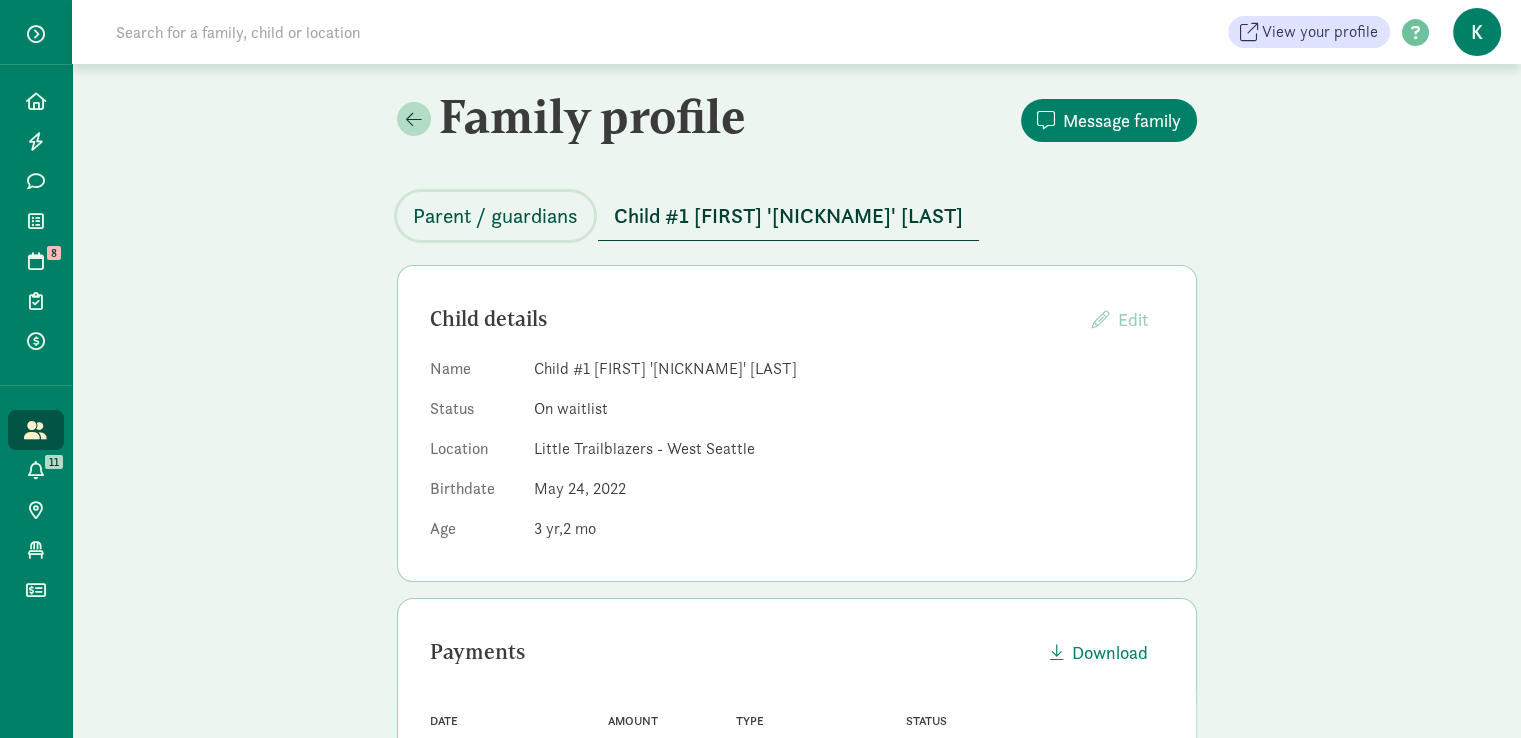click on "Parent / guardians" at bounding box center (495, 216) 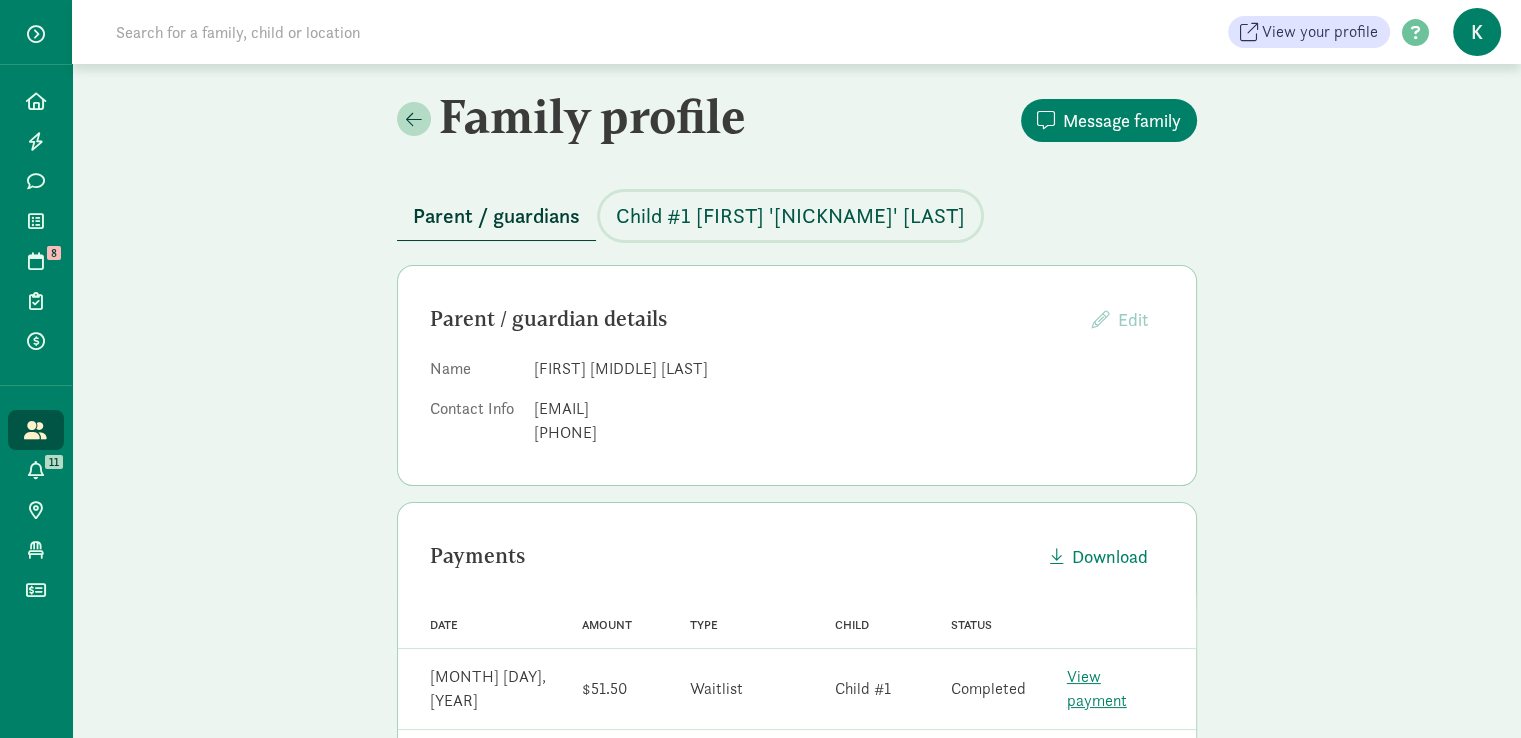 click on "Child #1 Michael 'Teddy' Young" at bounding box center (790, 216) 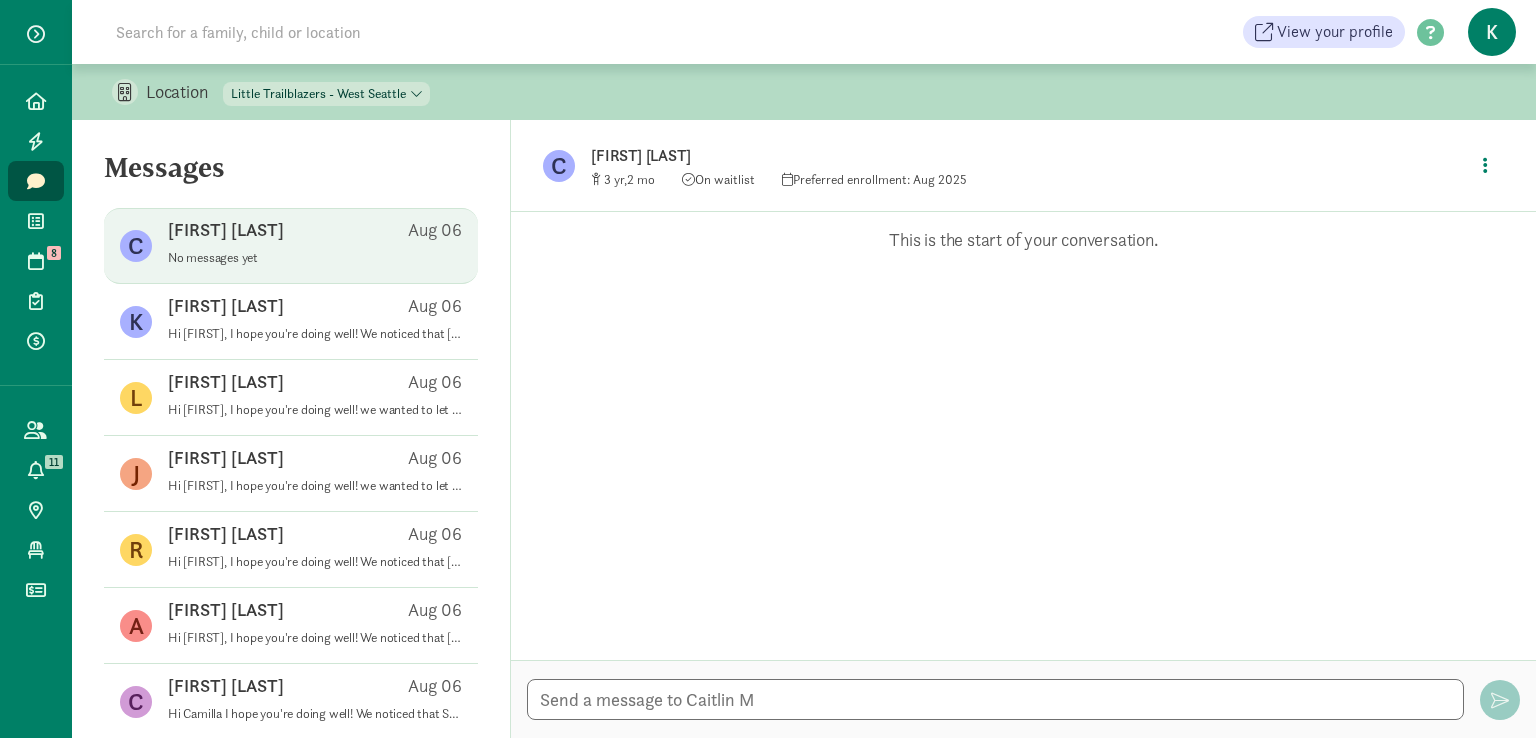 scroll, scrollTop: 0, scrollLeft: 0, axis: both 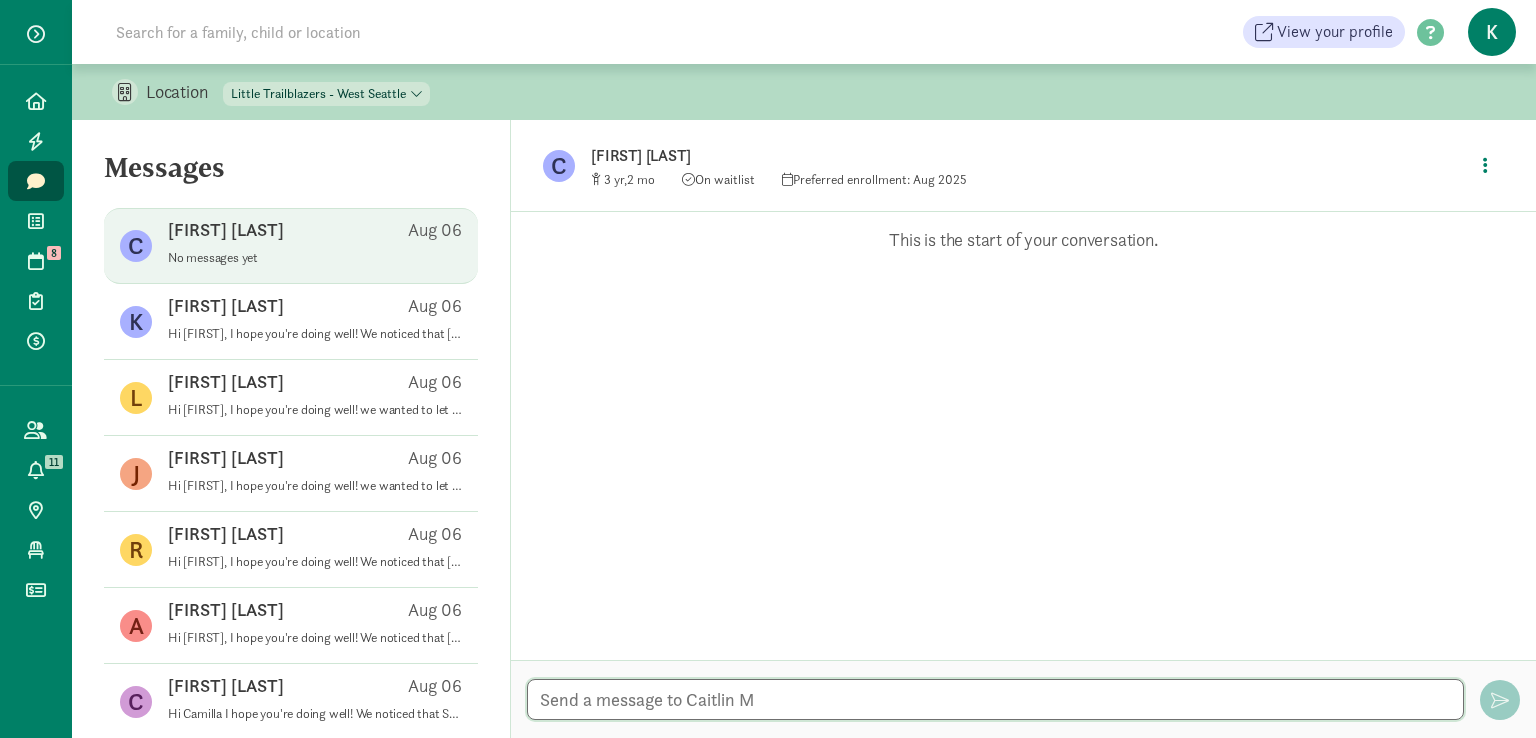 click at bounding box center (995, 699) 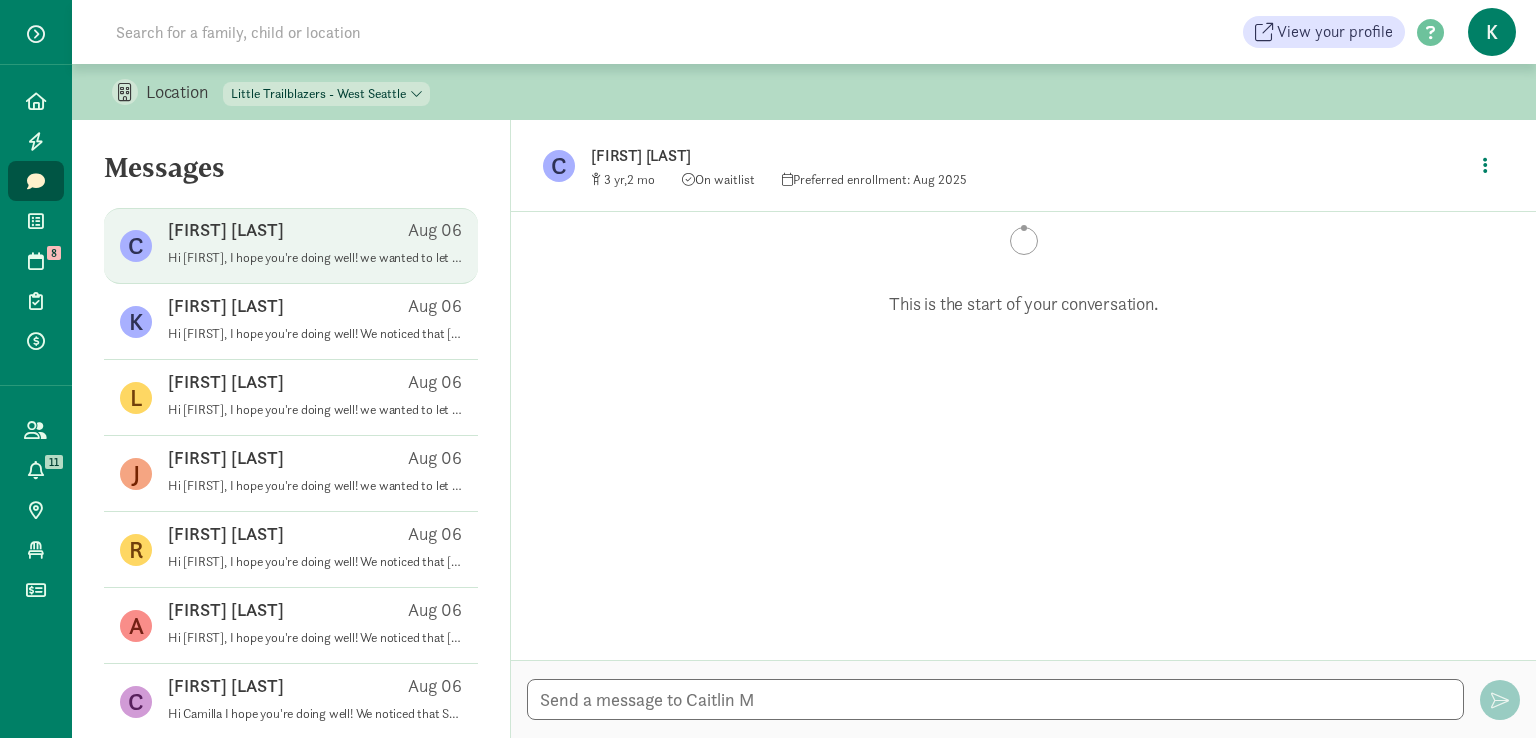 scroll, scrollTop: 147, scrollLeft: 0, axis: vertical 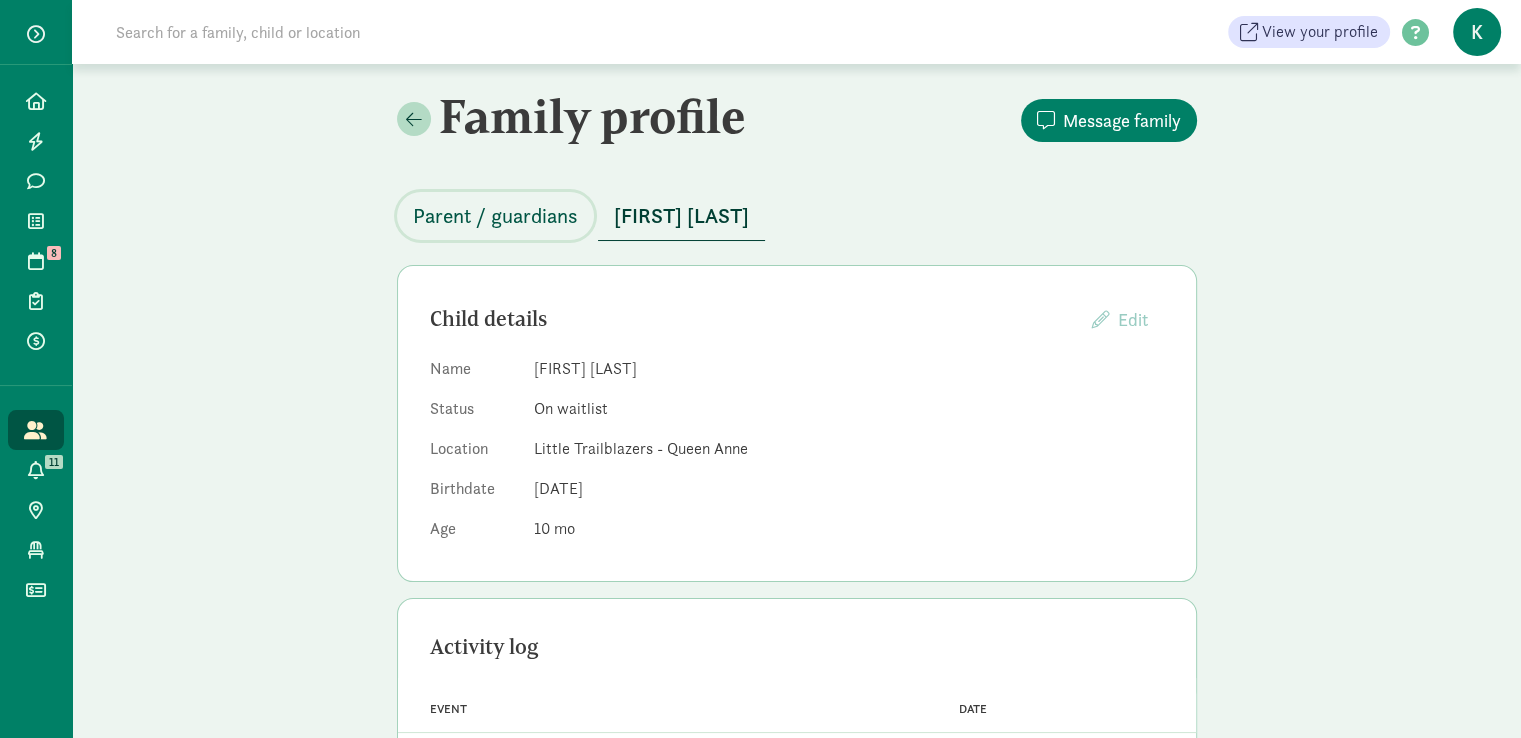 click on "Parent / guardians" at bounding box center (495, 216) 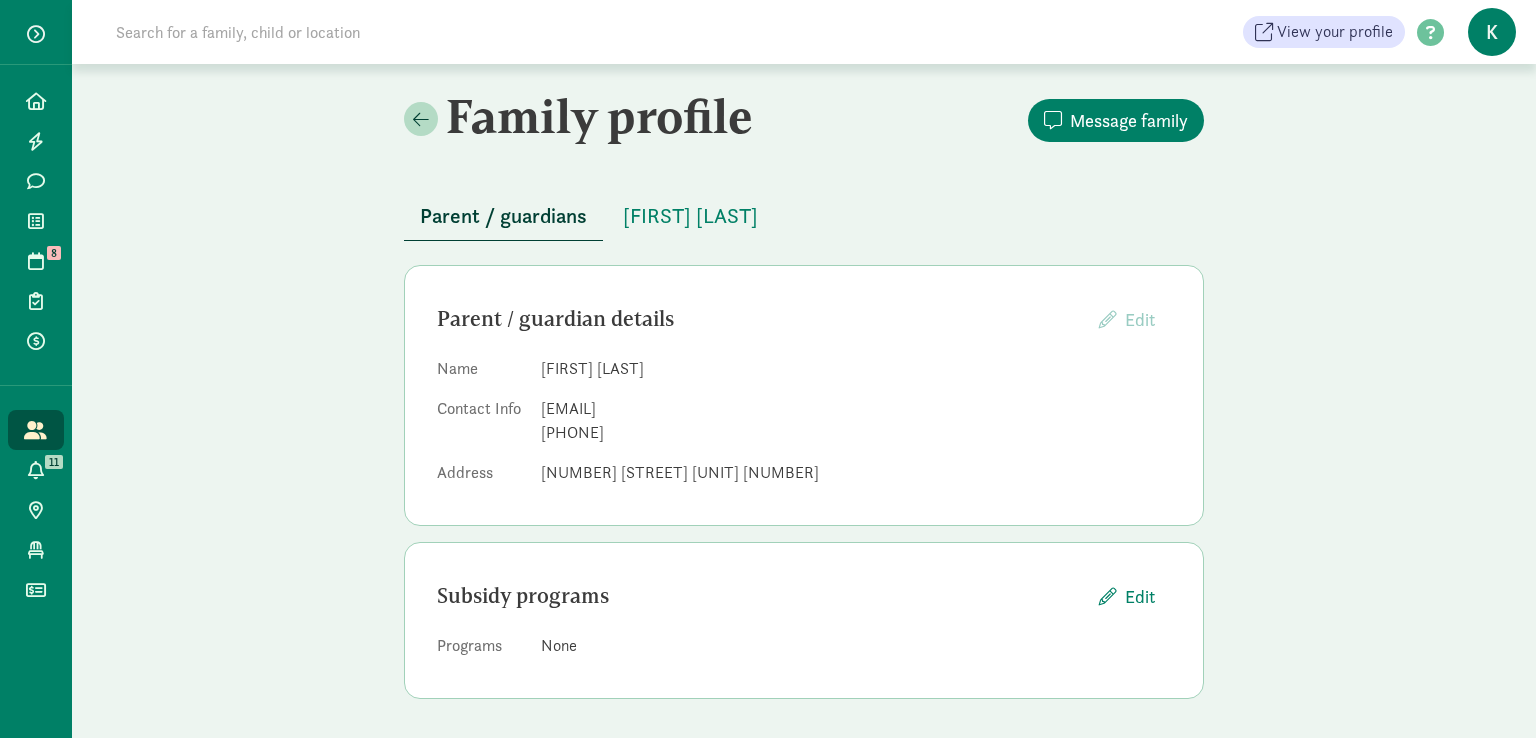drag, startPoint x: 556, startPoint y: 411, endPoint x: 710, endPoint y: 413, distance: 154.01299 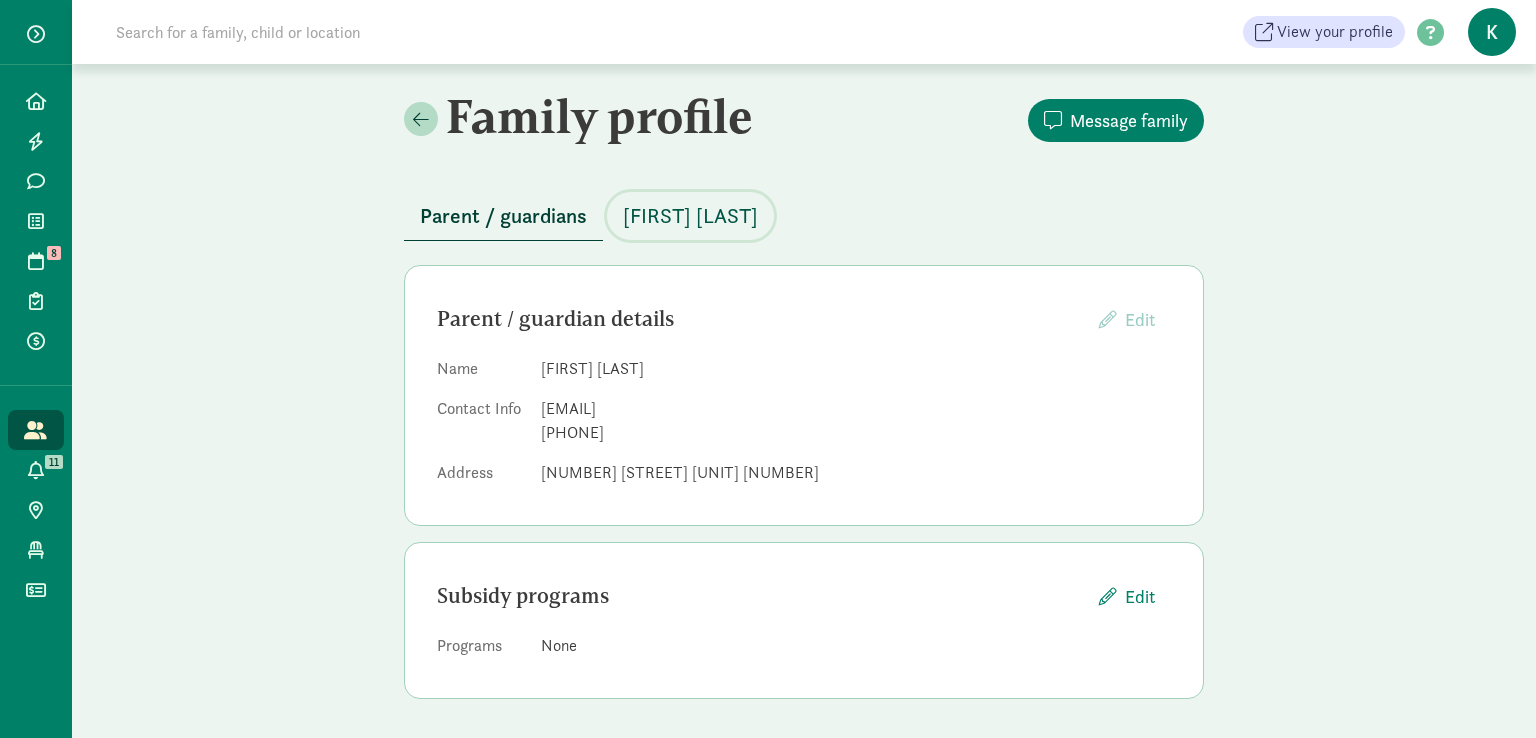 click on "Naksh Gupta" at bounding box center (690, 216) 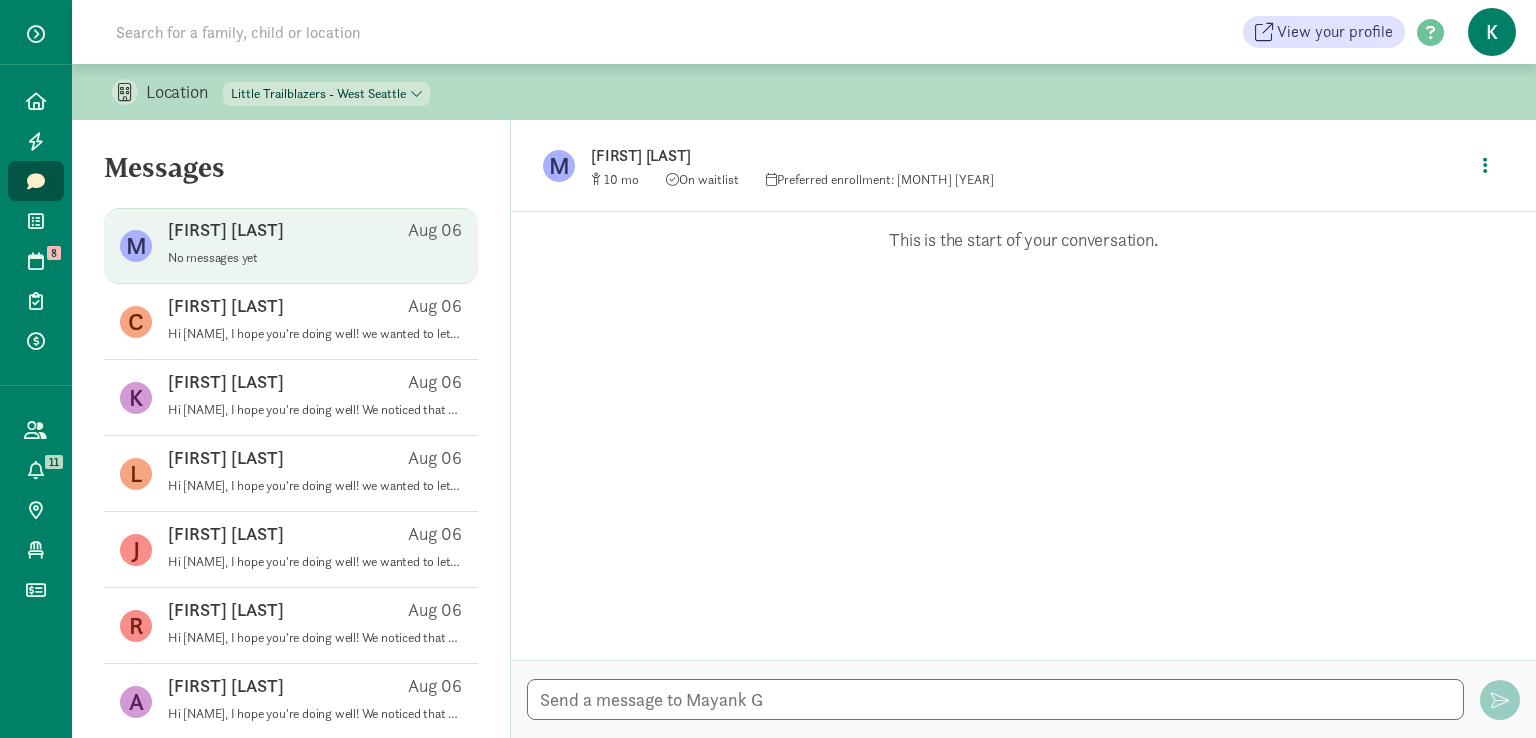scroll, scrollTop: 0, scrollLeft: 0, axis: both 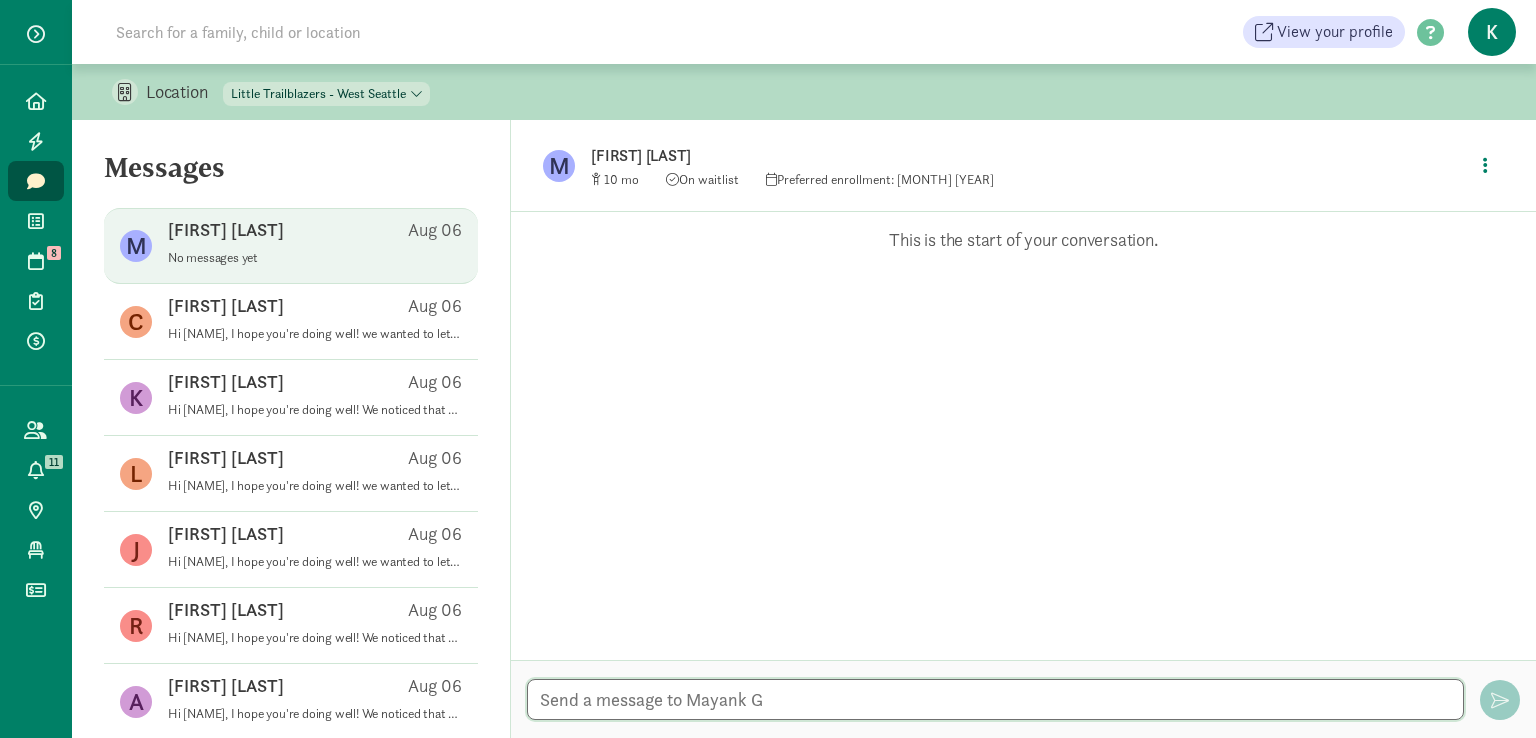 click at bounding box center [995, 699] 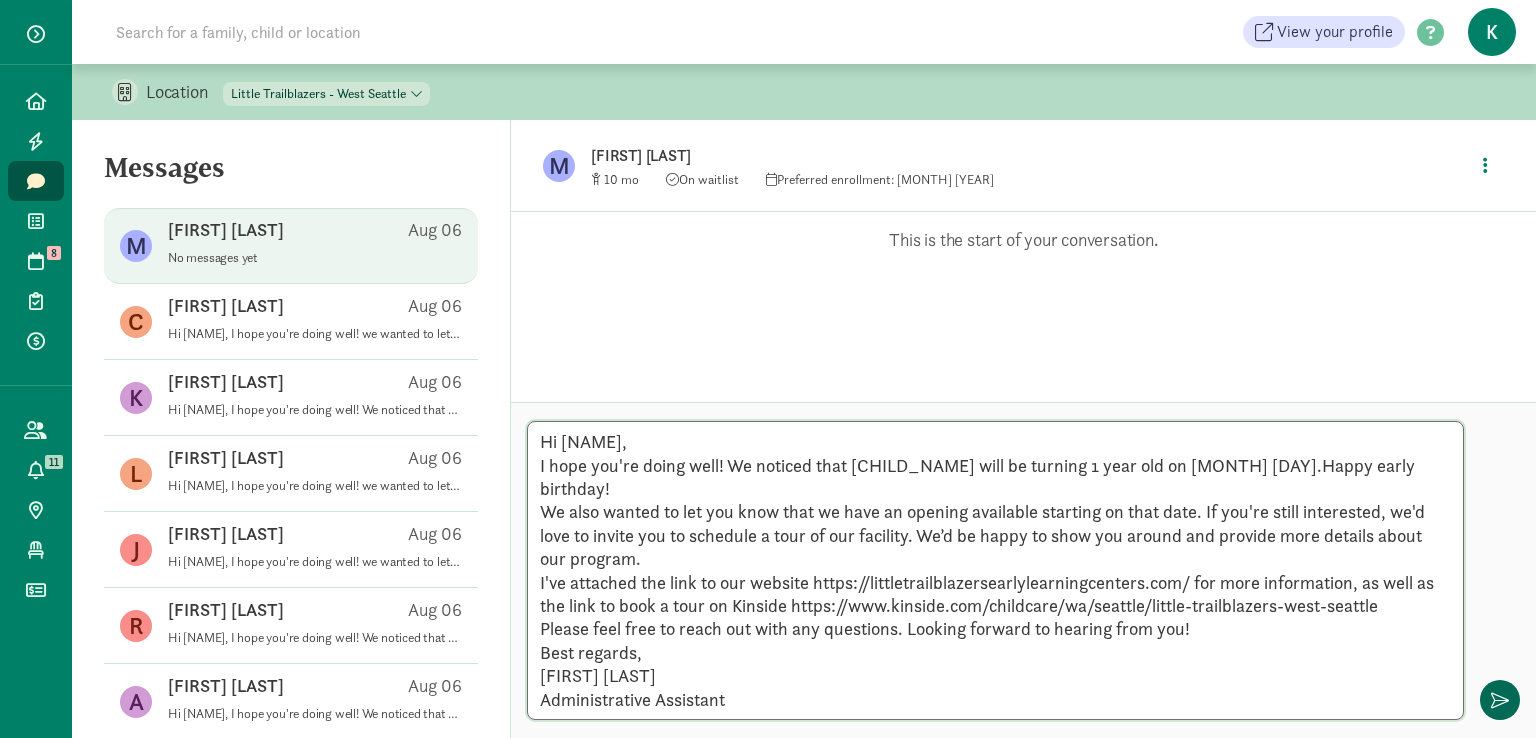 type on "Hi Mayank,
I hope you're doing well! We noticed that Naksh will be turning 1 year old on October 2nd.Happy early birthday!
We also wanted to let you know that we have an opening available starting on that date. If you're still interested, we'd love to invite you to schedule a tour of our facility. We’d be happy to show you around and provide more details about our program.
I've attached the link to our website https://littletrailblazersearlylearningcenters.com/ for more information, as well as the link to book a tour on Kinside https://www.kinside.com/childcare/wa/seattle/little-trailblazers-west-seattle
Please feel free to reach out with any questions. Looking forward to hearing from you!
Best regards,
Mariana Rodil
Administrative Assistant" 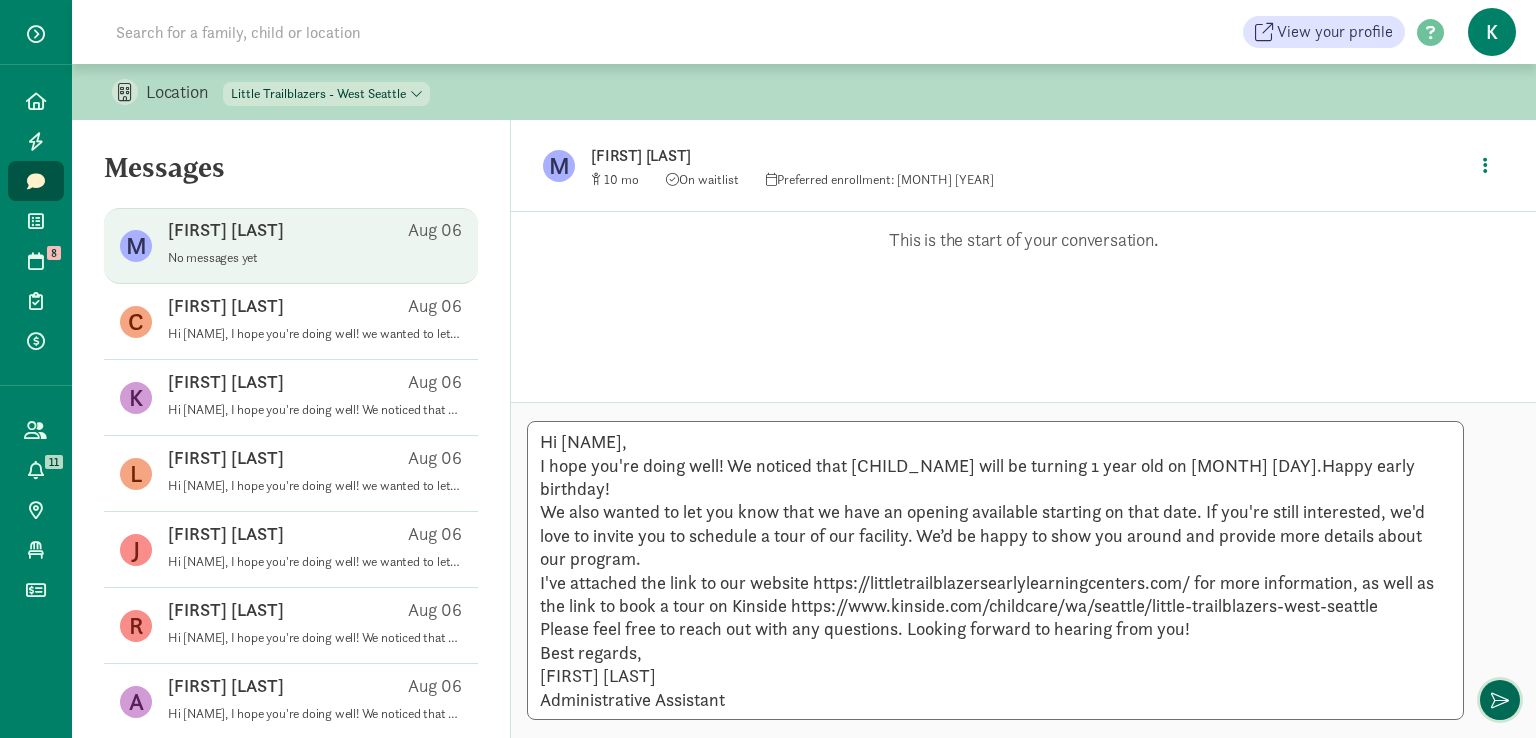 click at bounding box center [1500, 700] 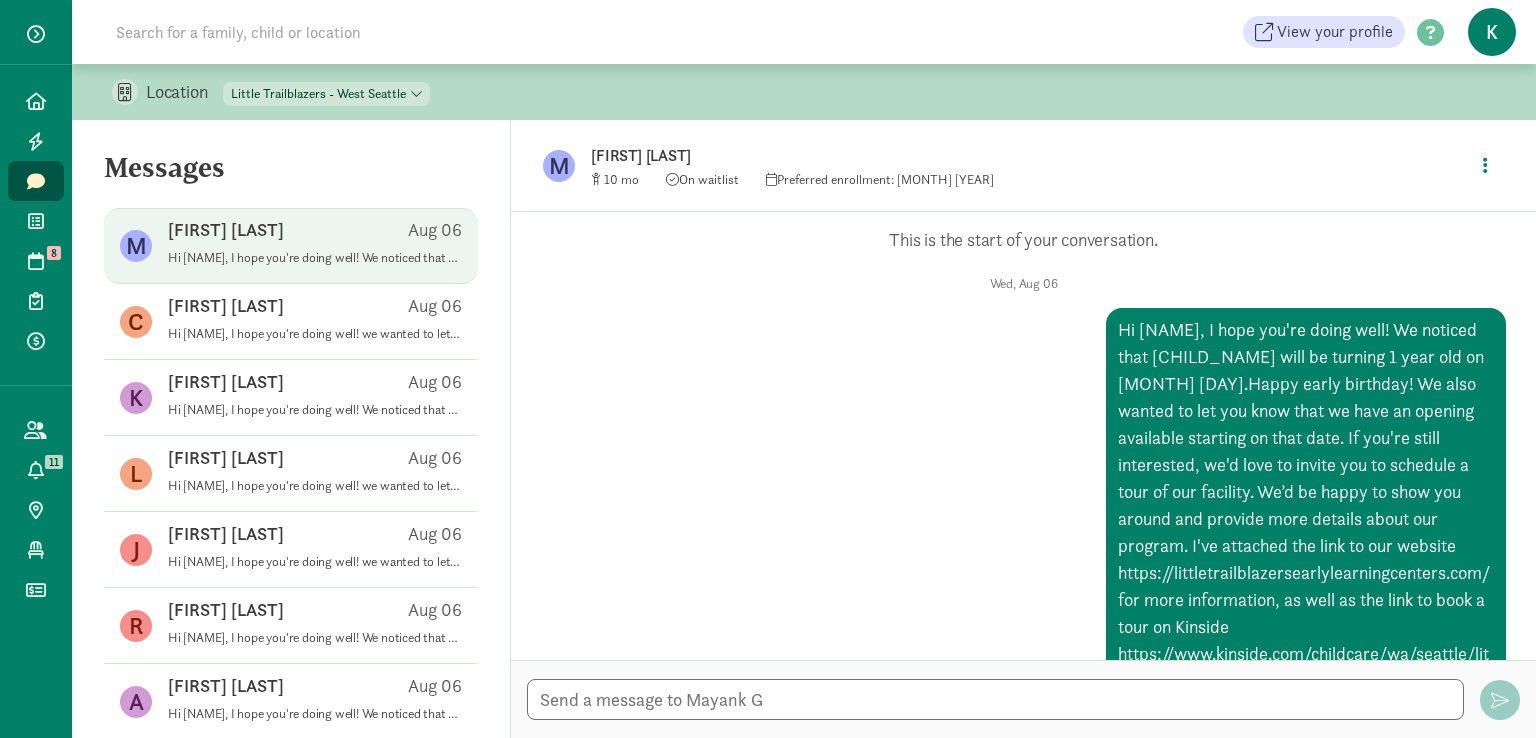 scroll, scrollTop: 147, scrollLeft: 0, axis: vertical 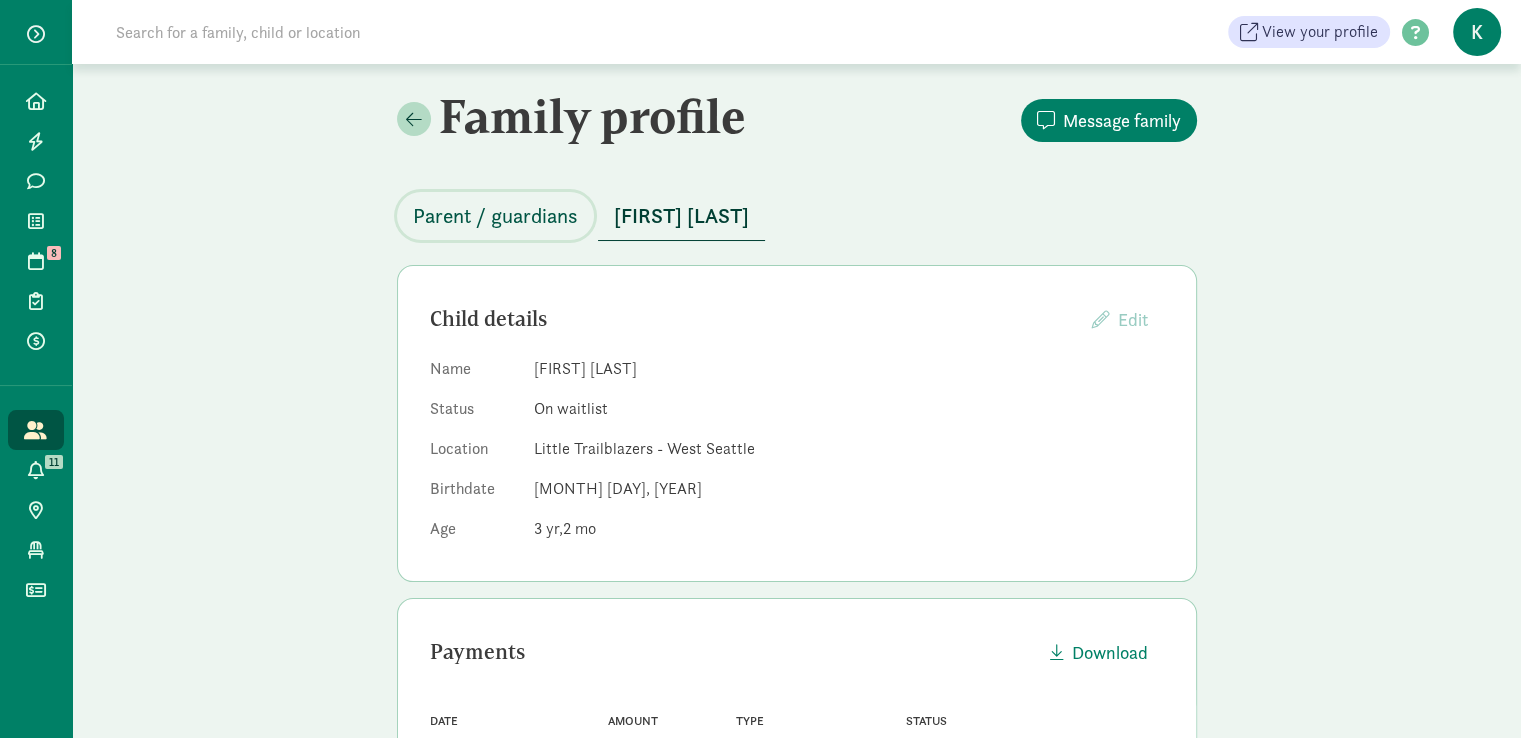 click on "Parent / guardians" at bounding box center [495, 216] 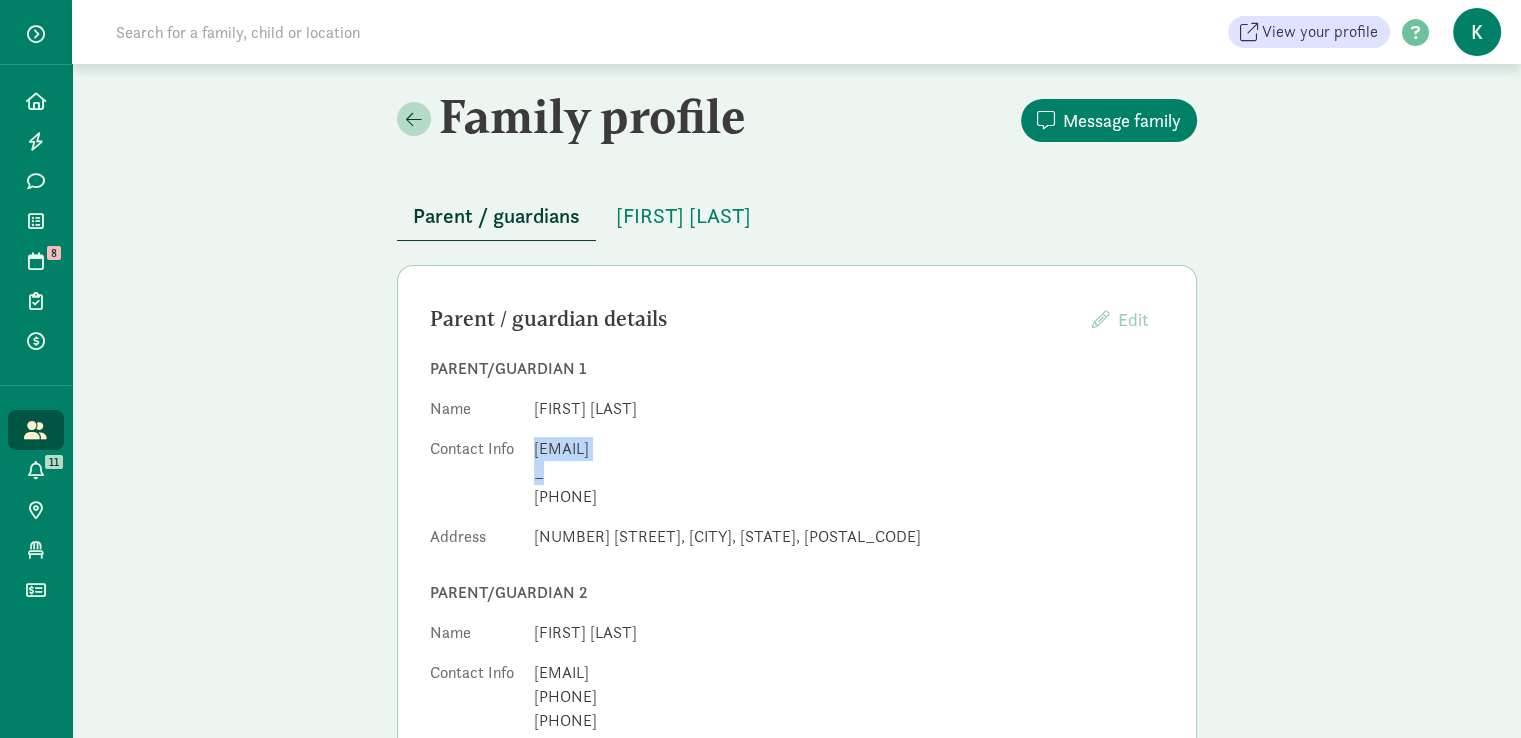 drag, startPoint x: 536, startPoint y: 447, endPoint x: 709, endPoint y: 465, distance: 173.9339 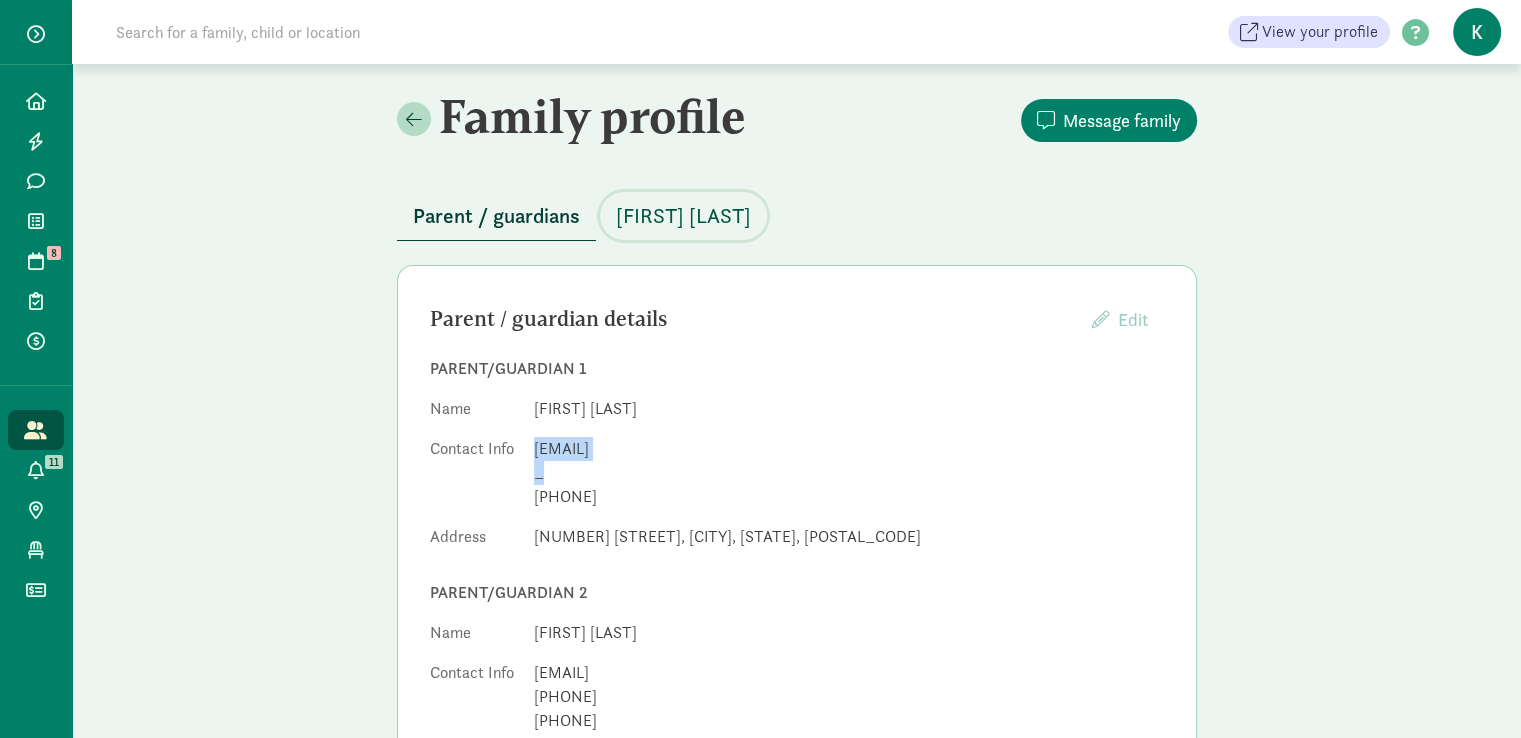 click on "[FIRST] [LAST]" at bounding box center (683, 216) 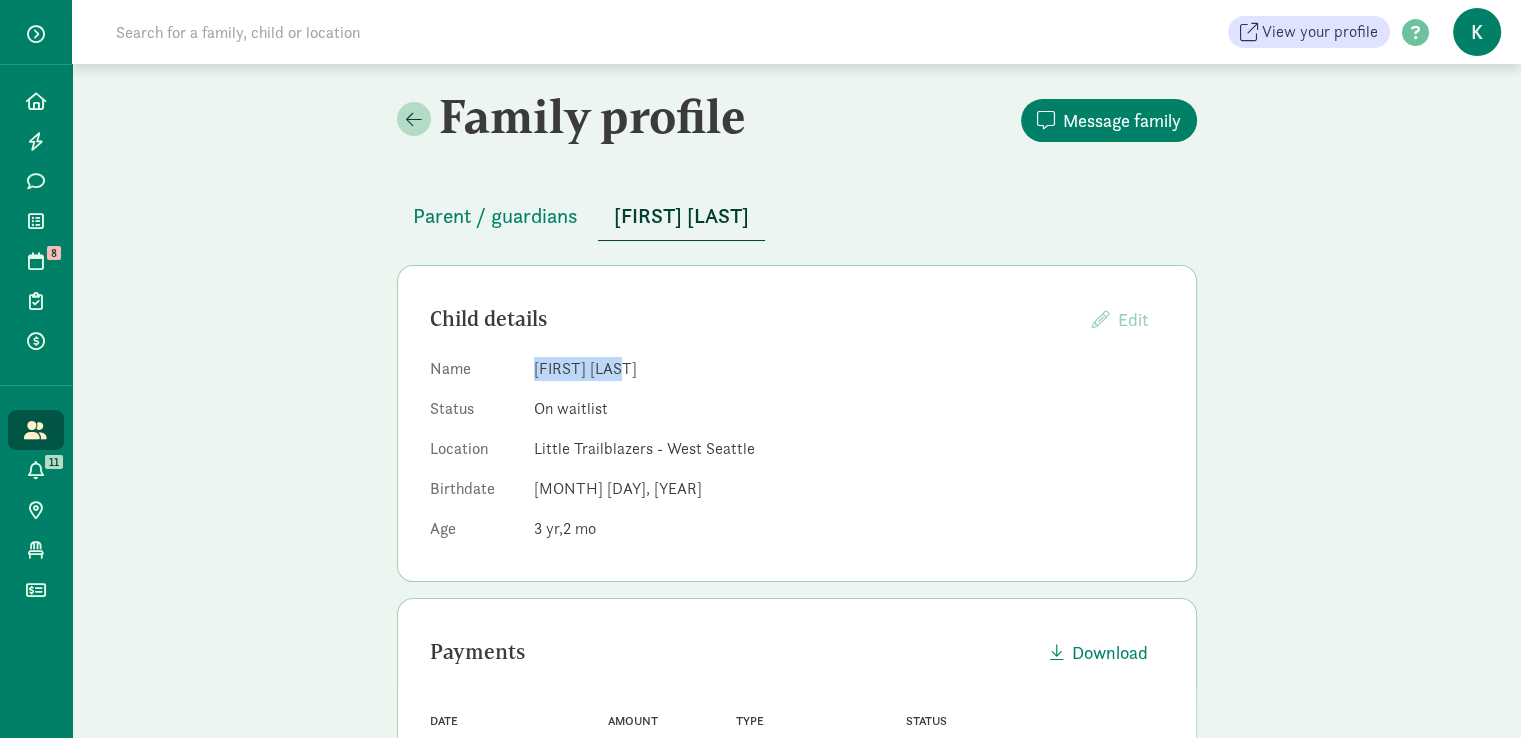 drag, startPoint x: 534, startPoint y: 365, endPoint x: 640, endPoint y: 369, distance: 106.07545 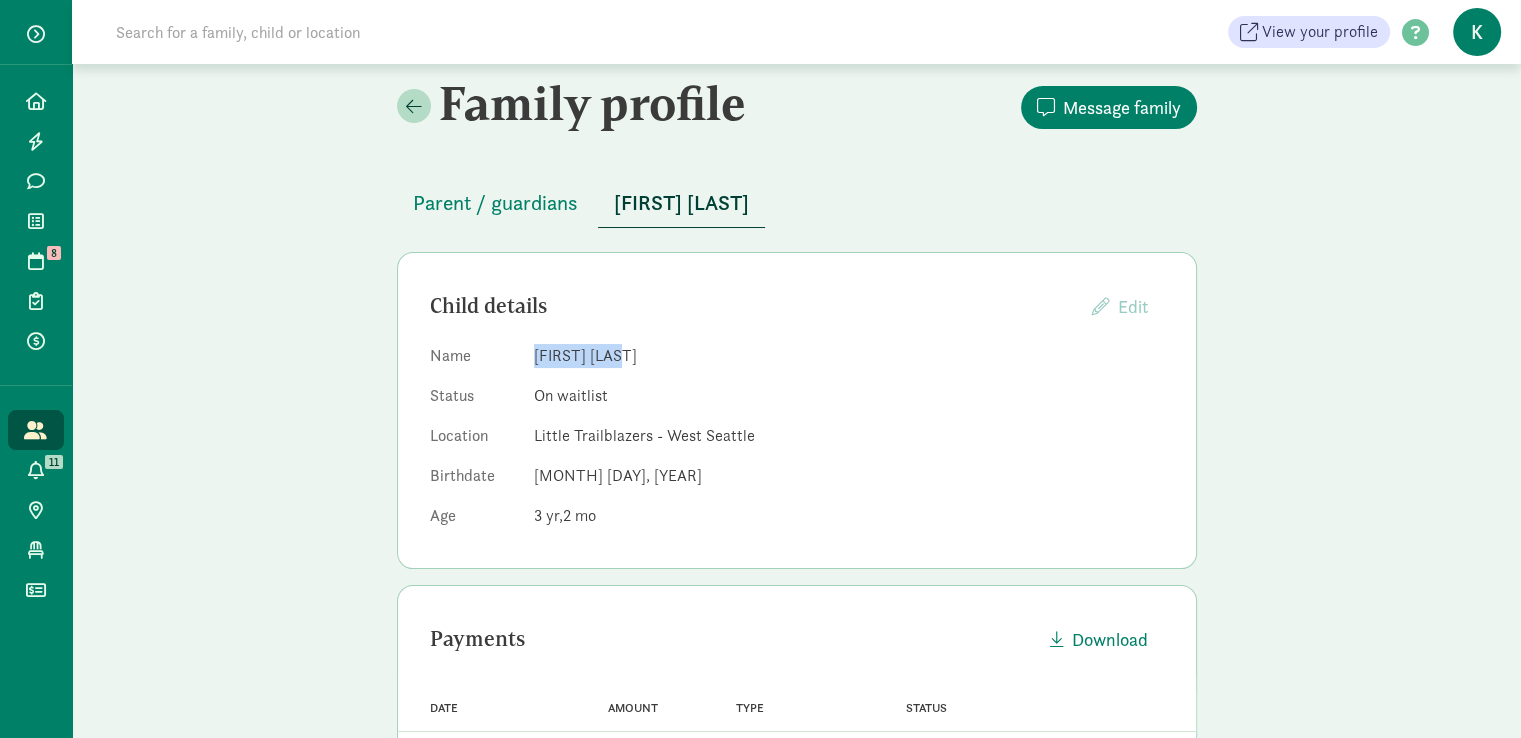 scroll, scrollTop: 0, scrollLeft: 0, axis: both 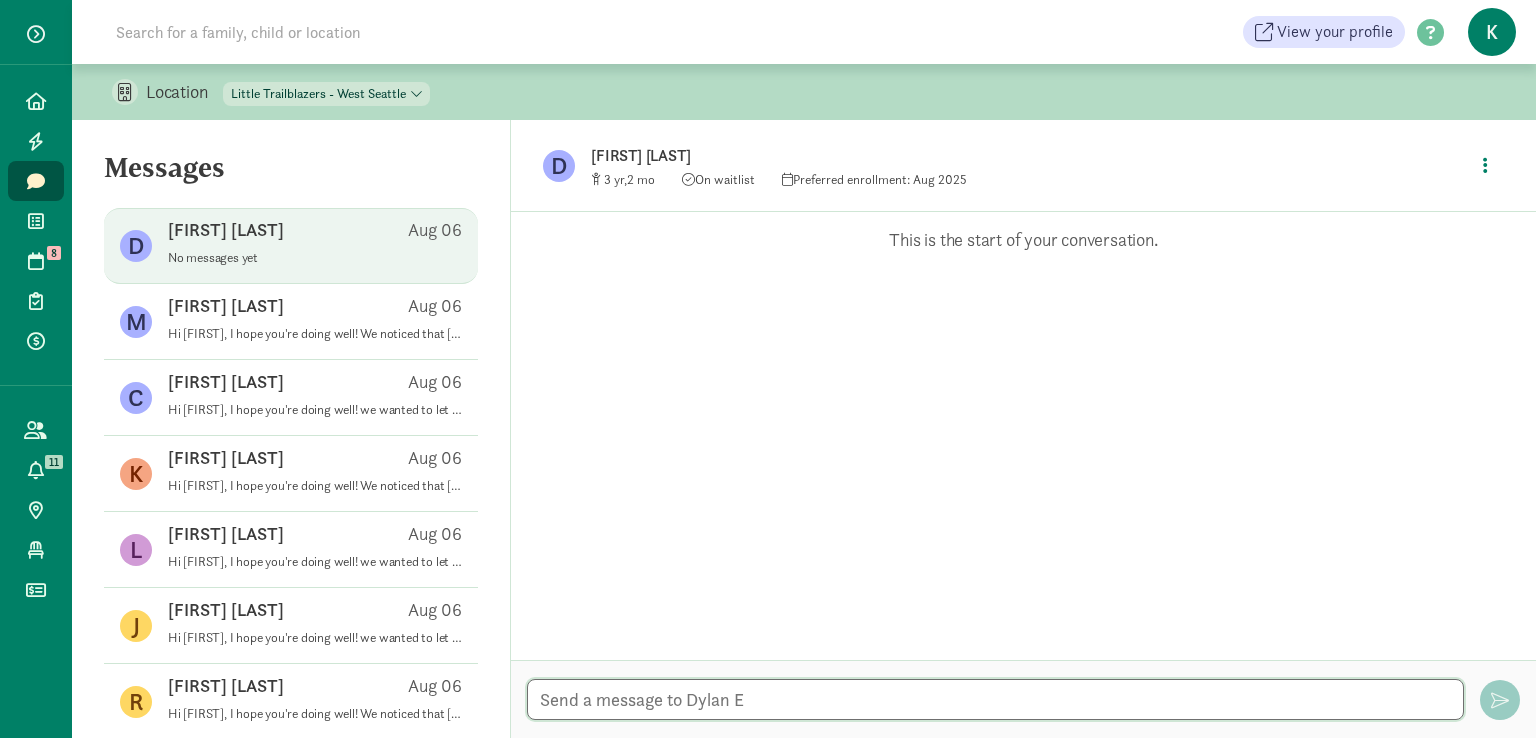 click at bounding box center [995, 699] 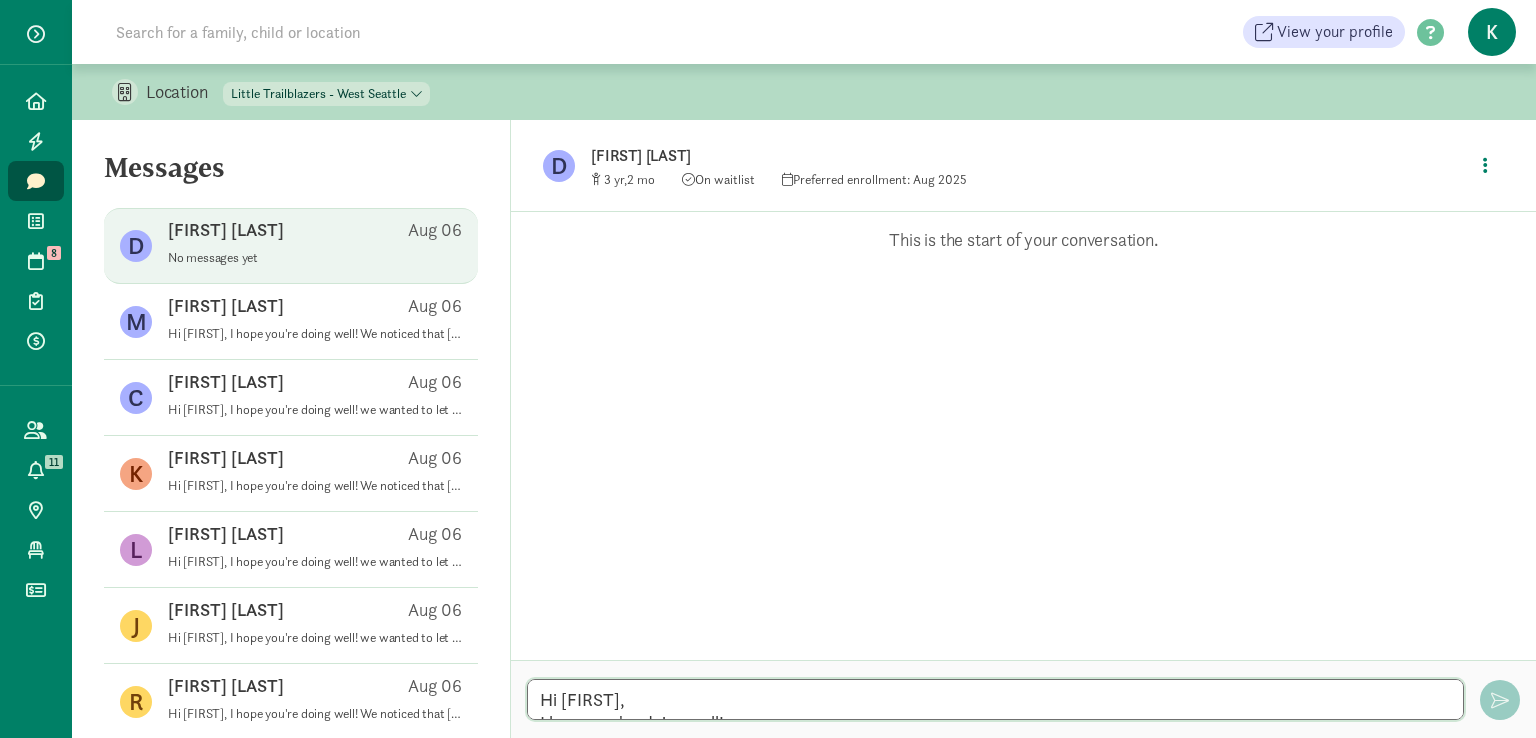scroll, scrollTop: 134, scrollLeft: 0, axis: vertical 